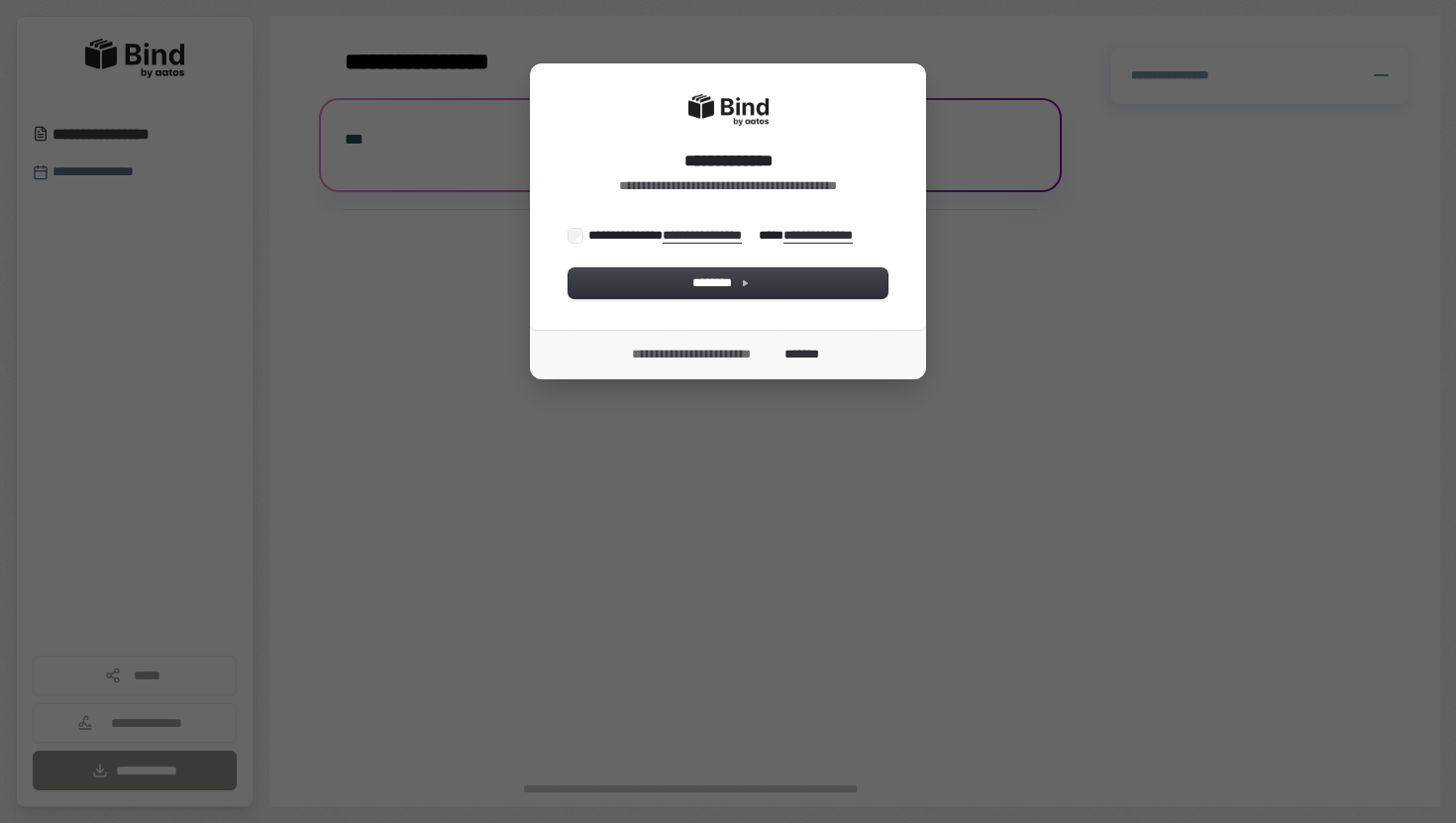 scroll, scrollTop: 0, scrollLeft: 0, axis: both 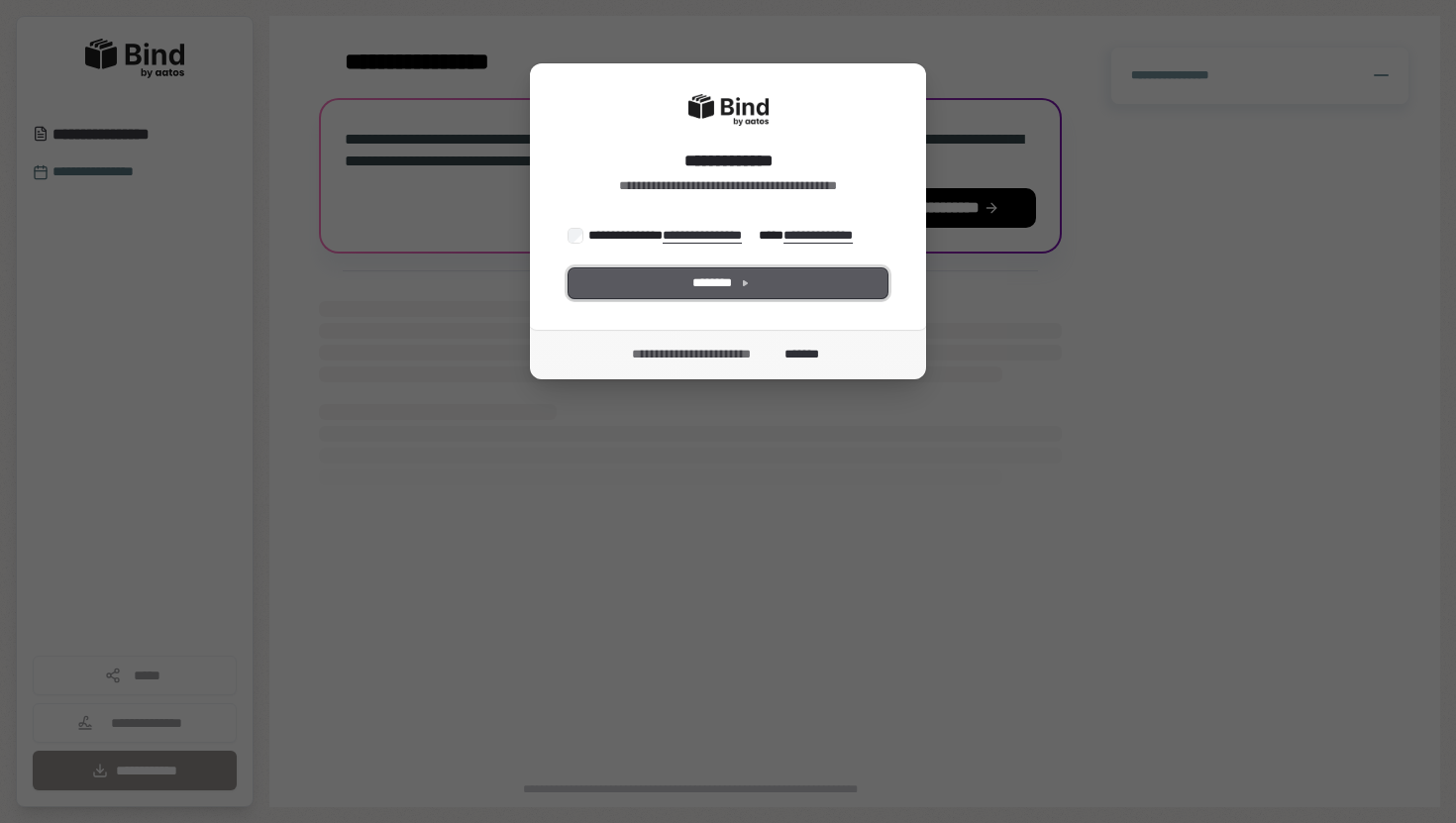 click on "********" at bounding box center [728, 283] 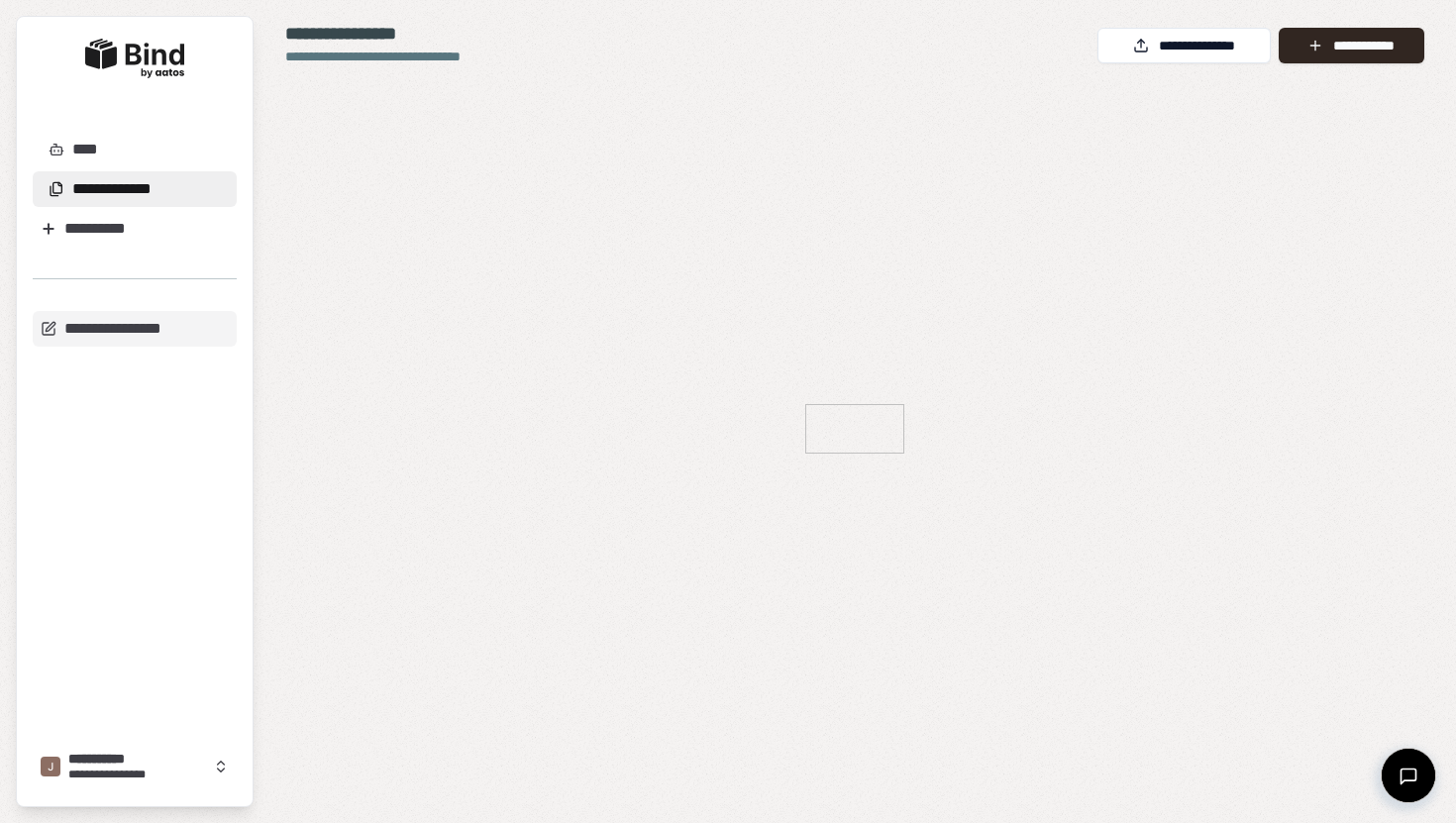 scroll, scrollTop: 0, scrollLeft: 0, axis: both 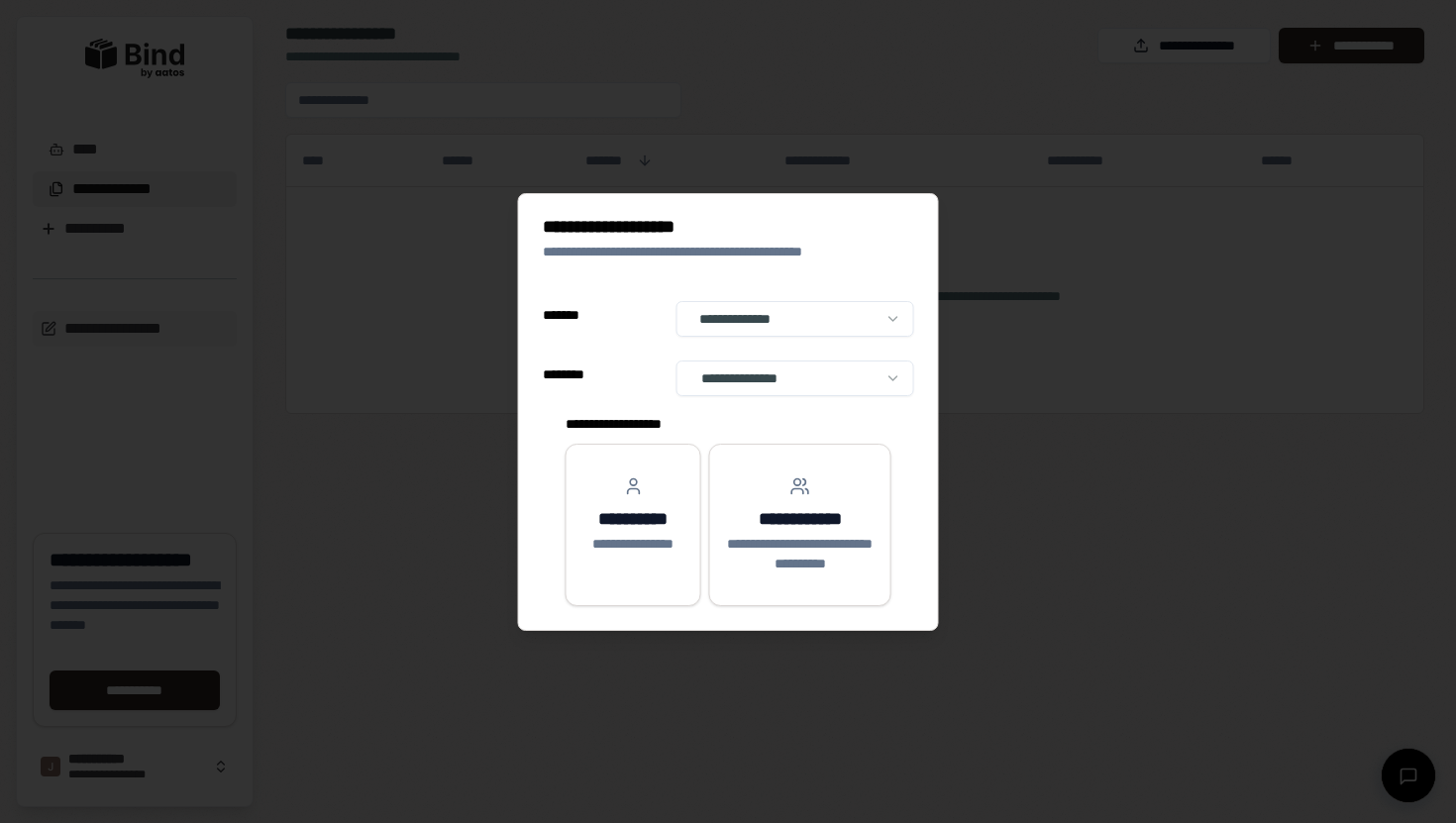 select on "**" 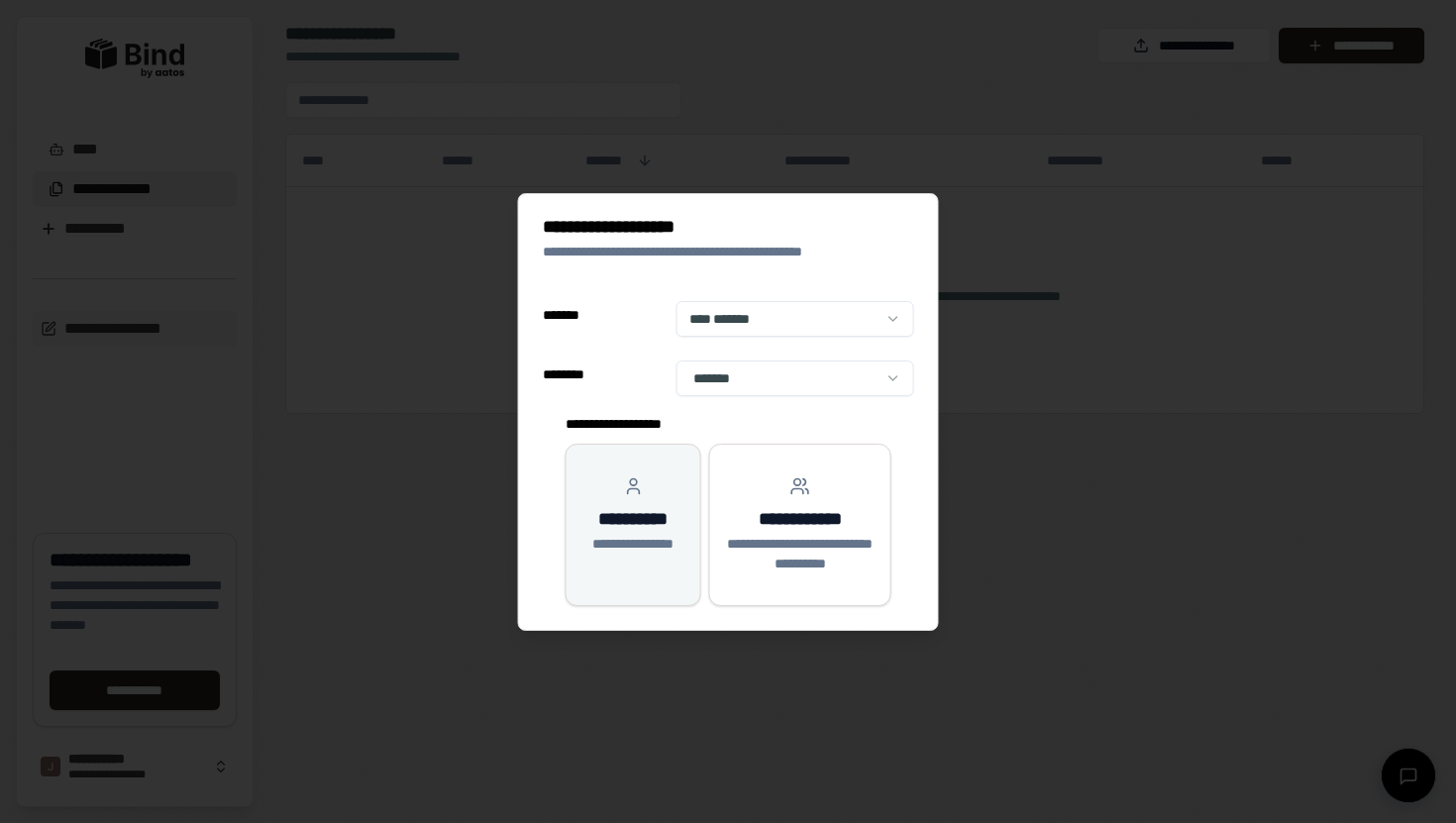 click on "**********" at bounding box center (633, 515) 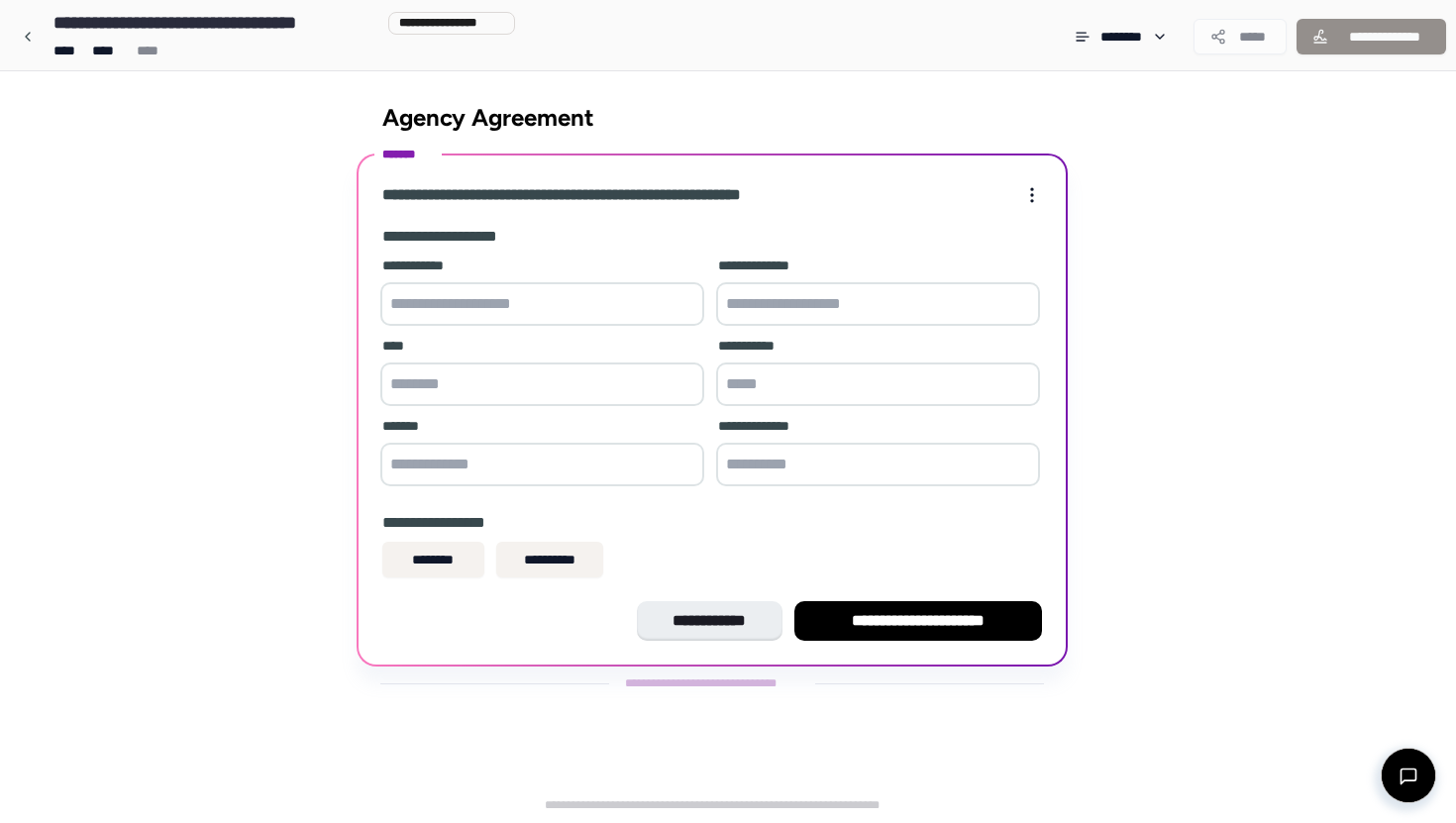 drag, startPoint x: 523, startPoint y: 289, endPoint x: 526, endPoint y: 299, distance: 10.440307 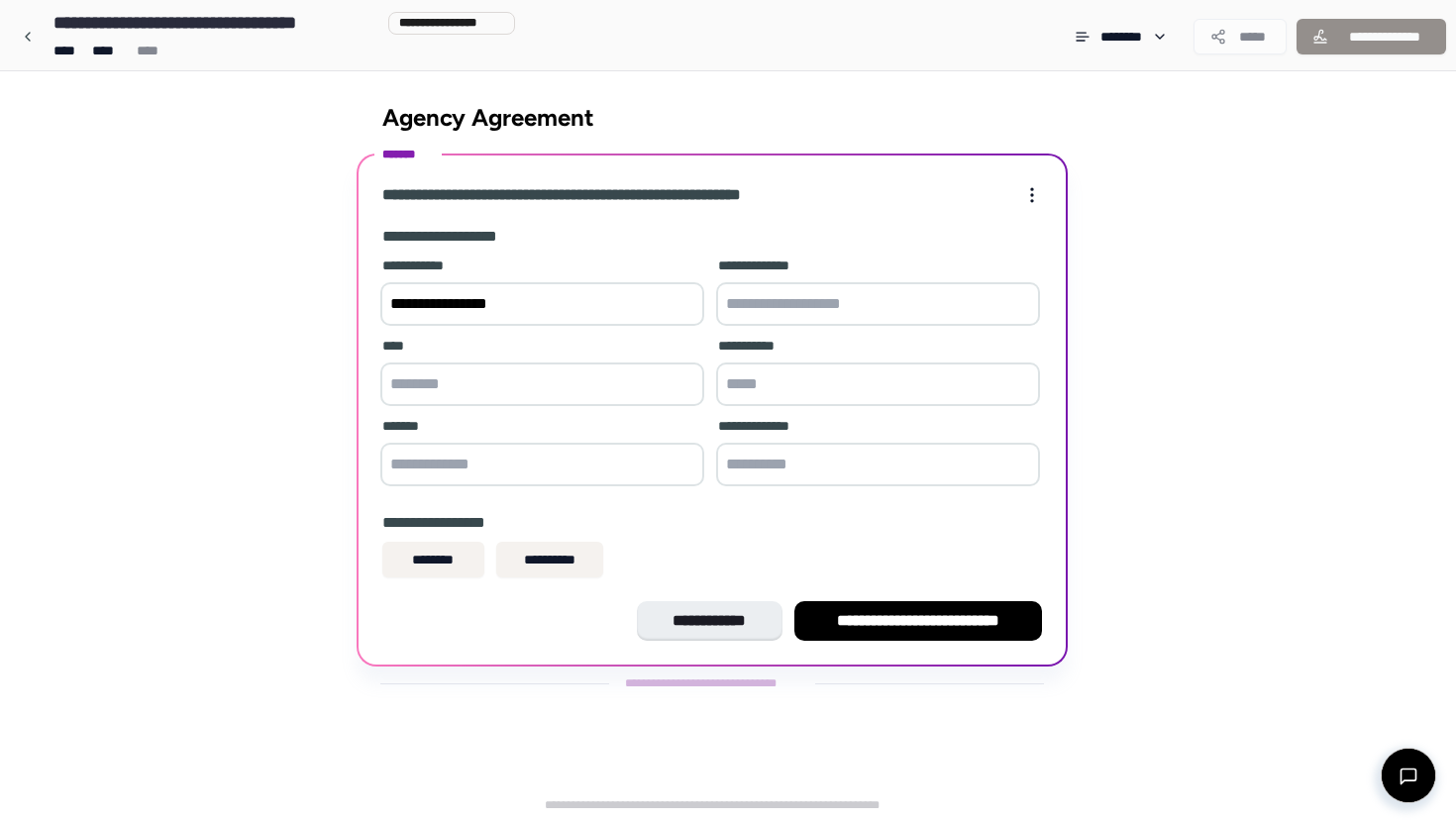type on "**********" 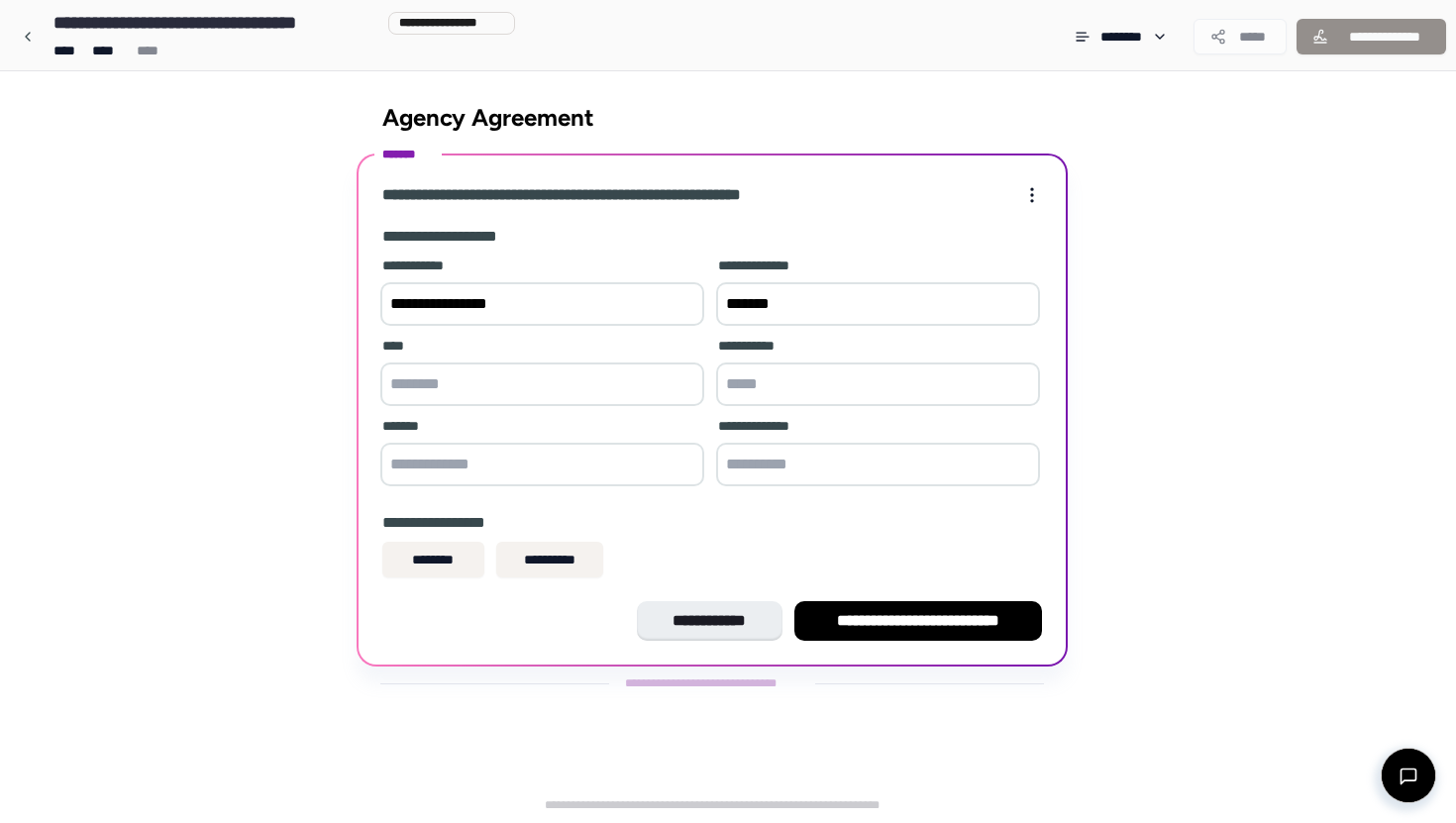 type on "******" 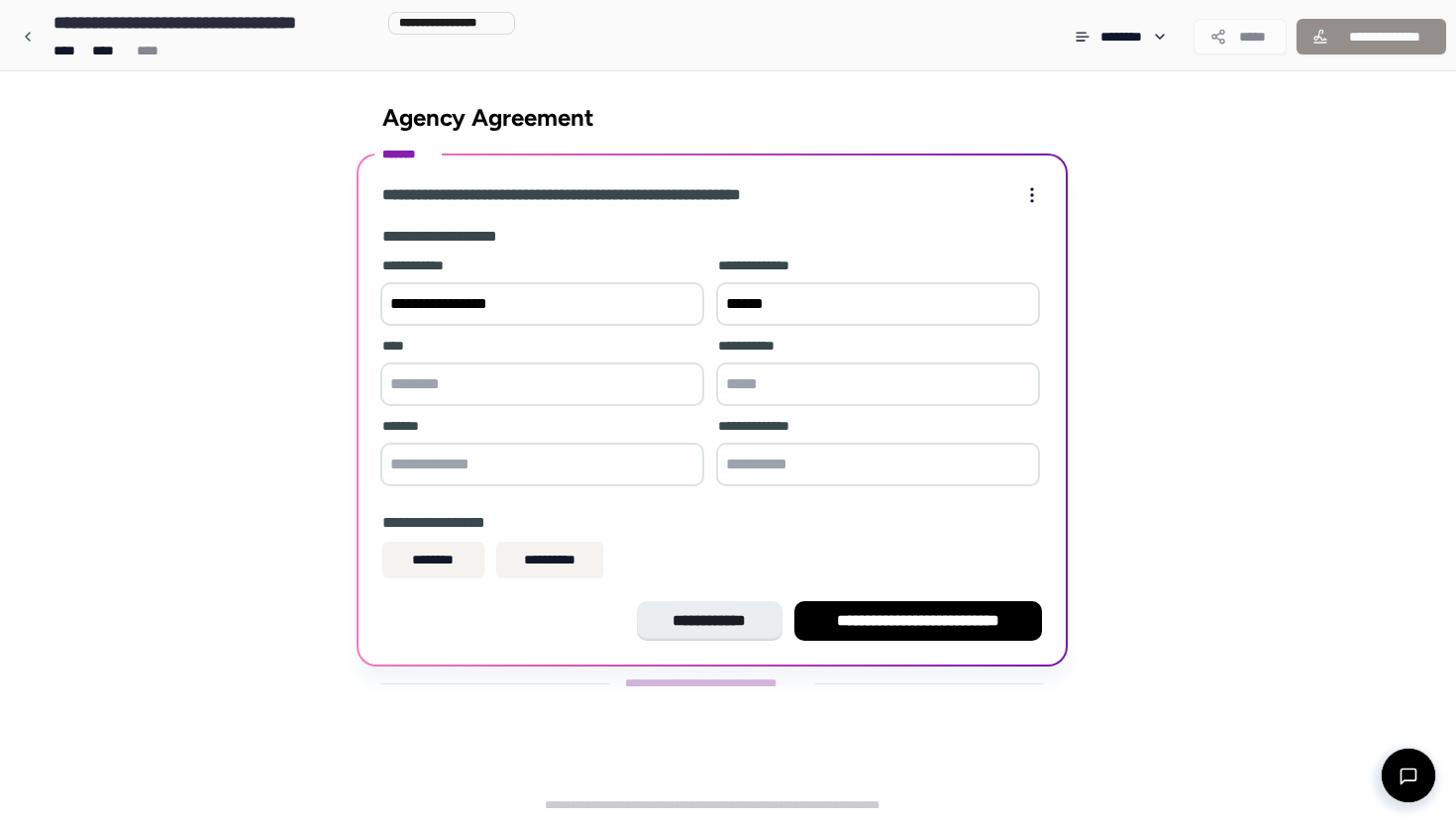 click at bounding box center [542, 384] 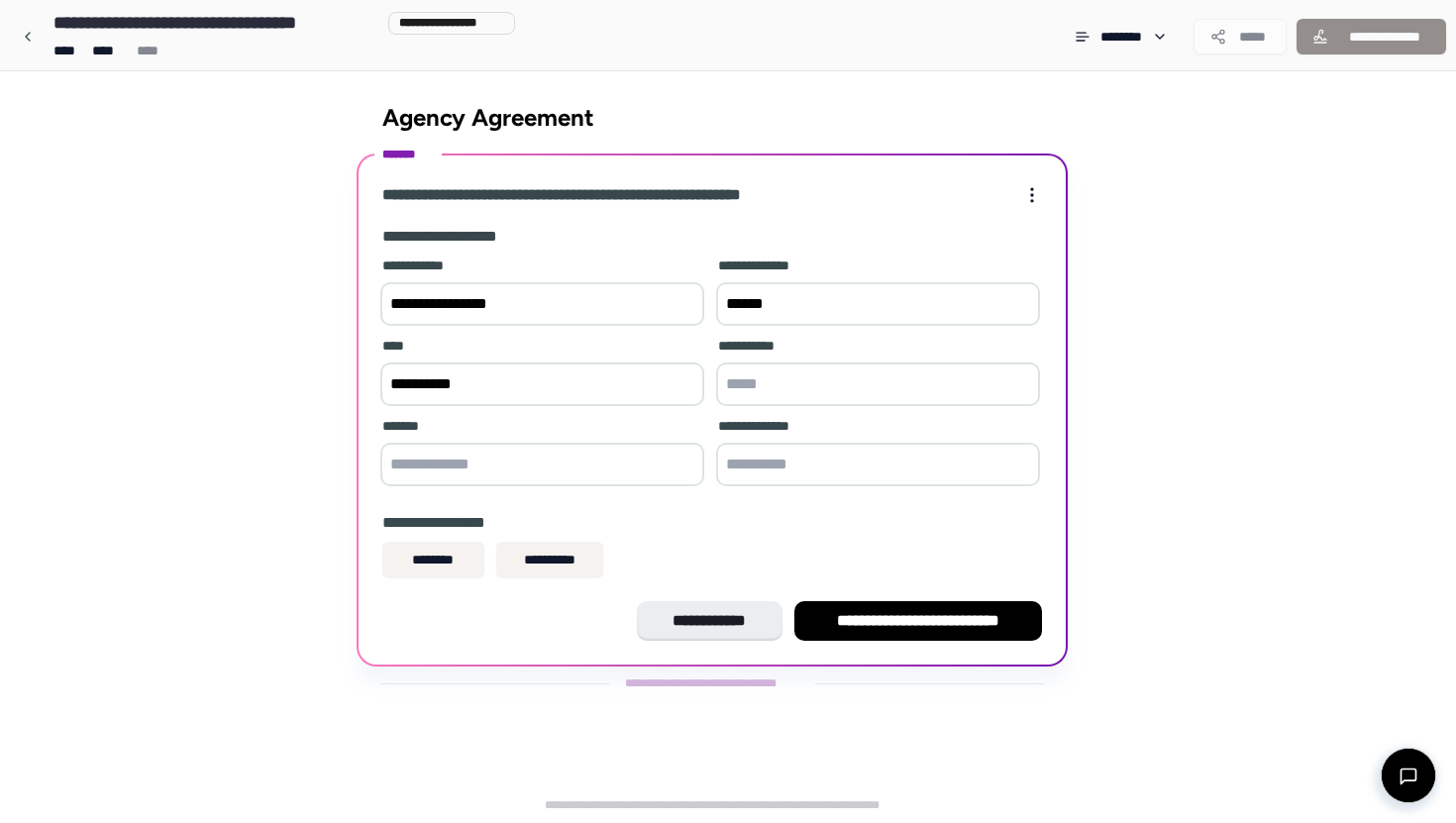 type on "**********" 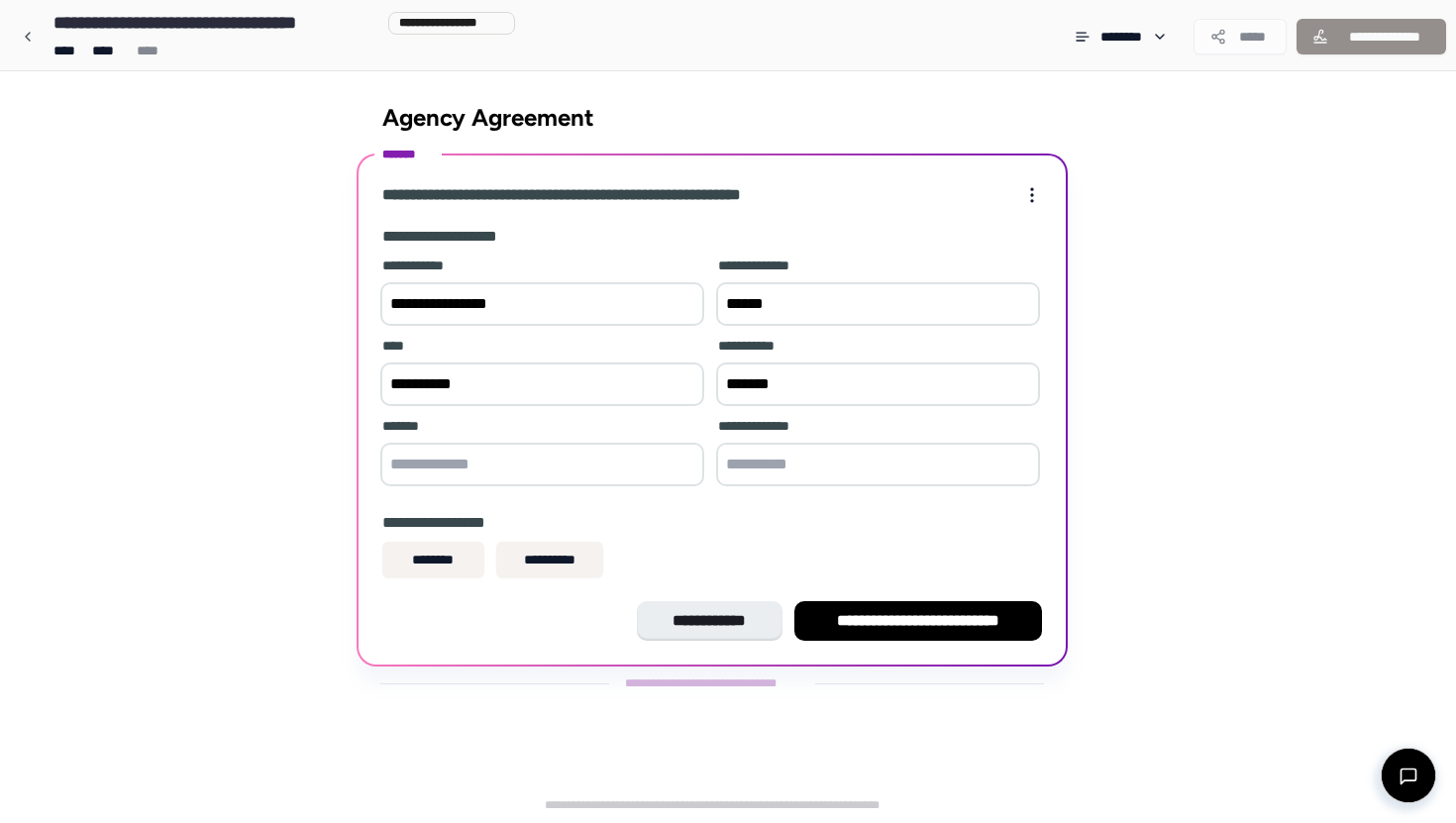 type on "*******" 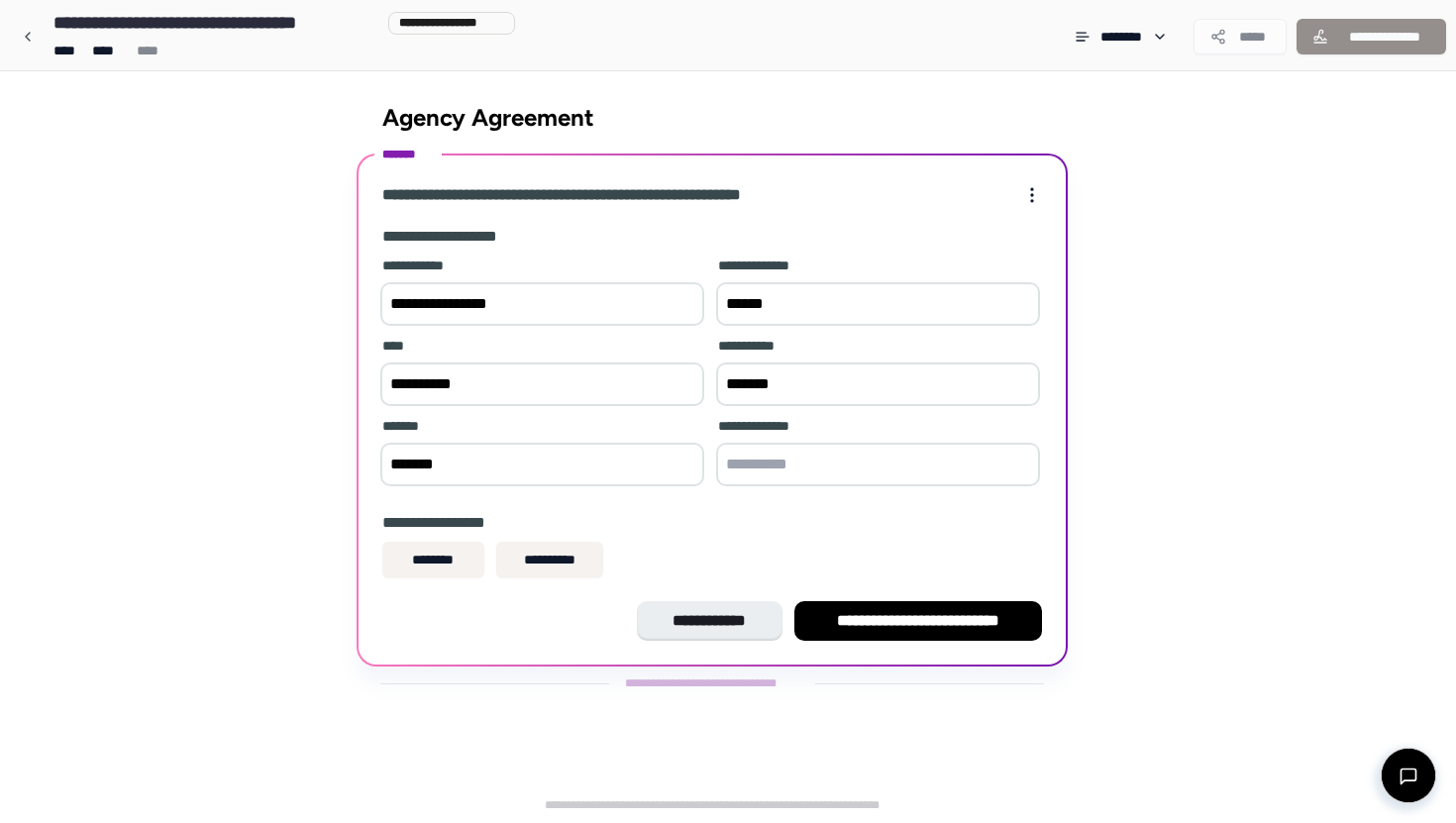 type on "*******" 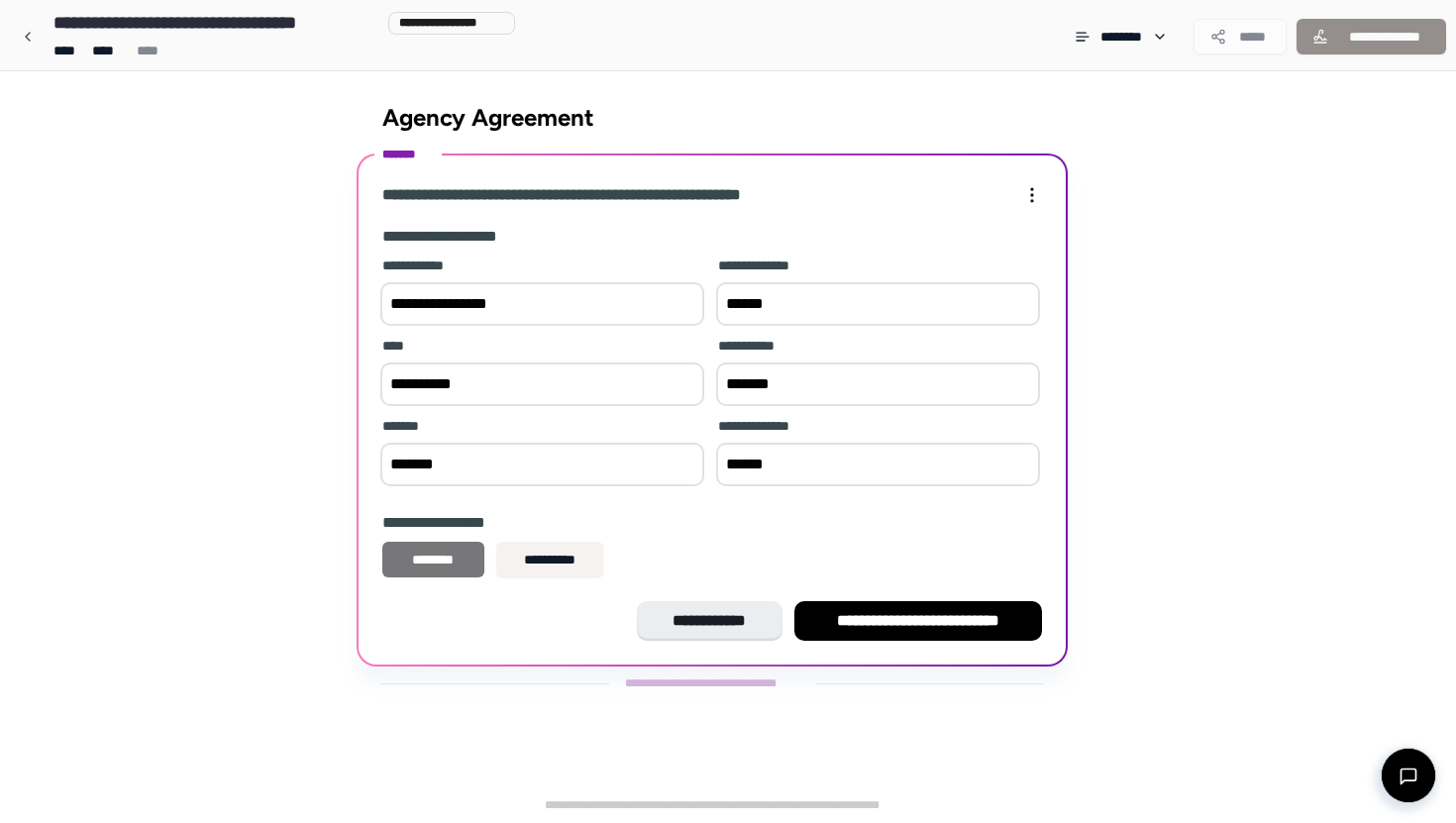 type on "******" 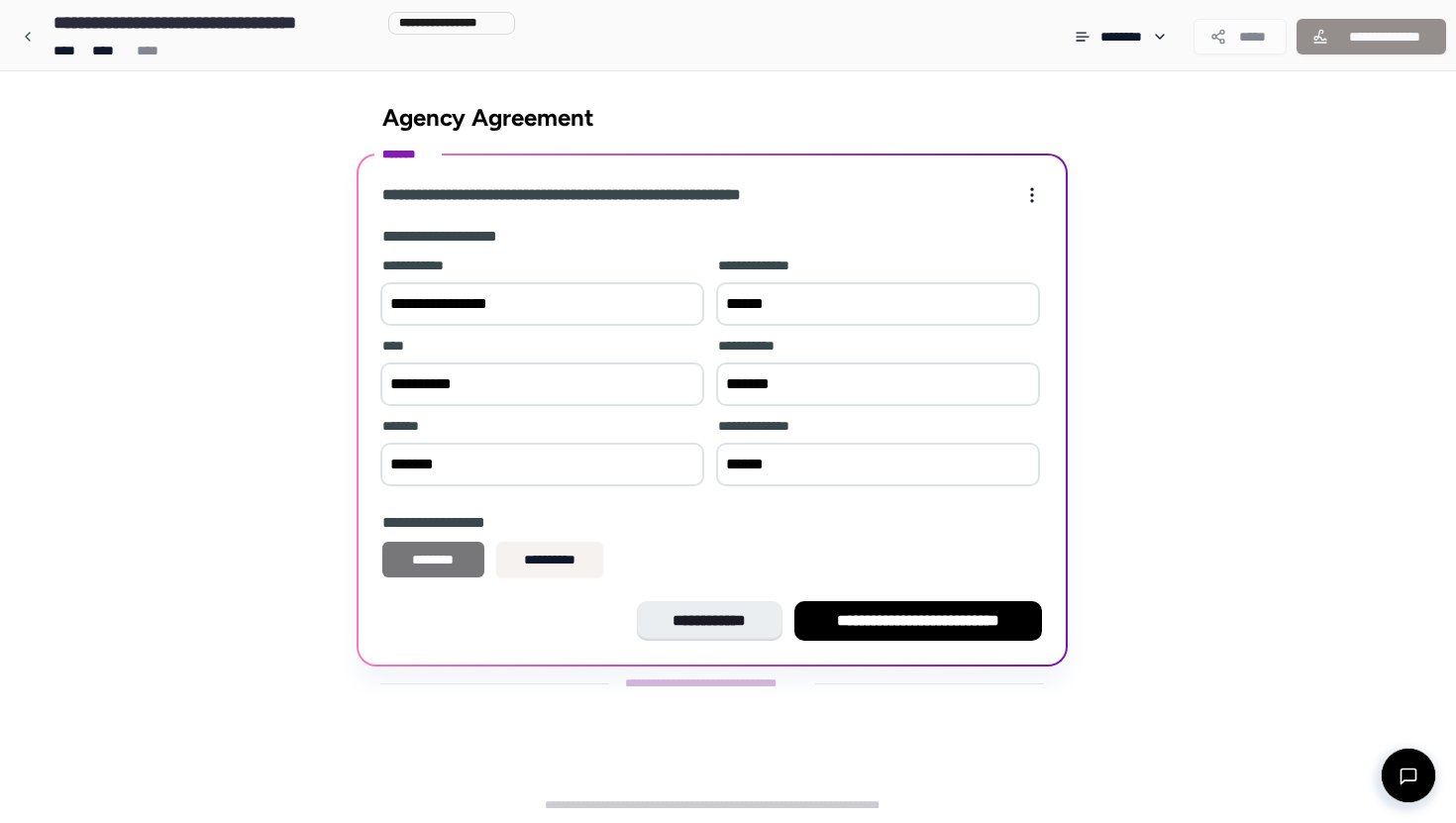 click on "********" at bounding box center (433, 560) 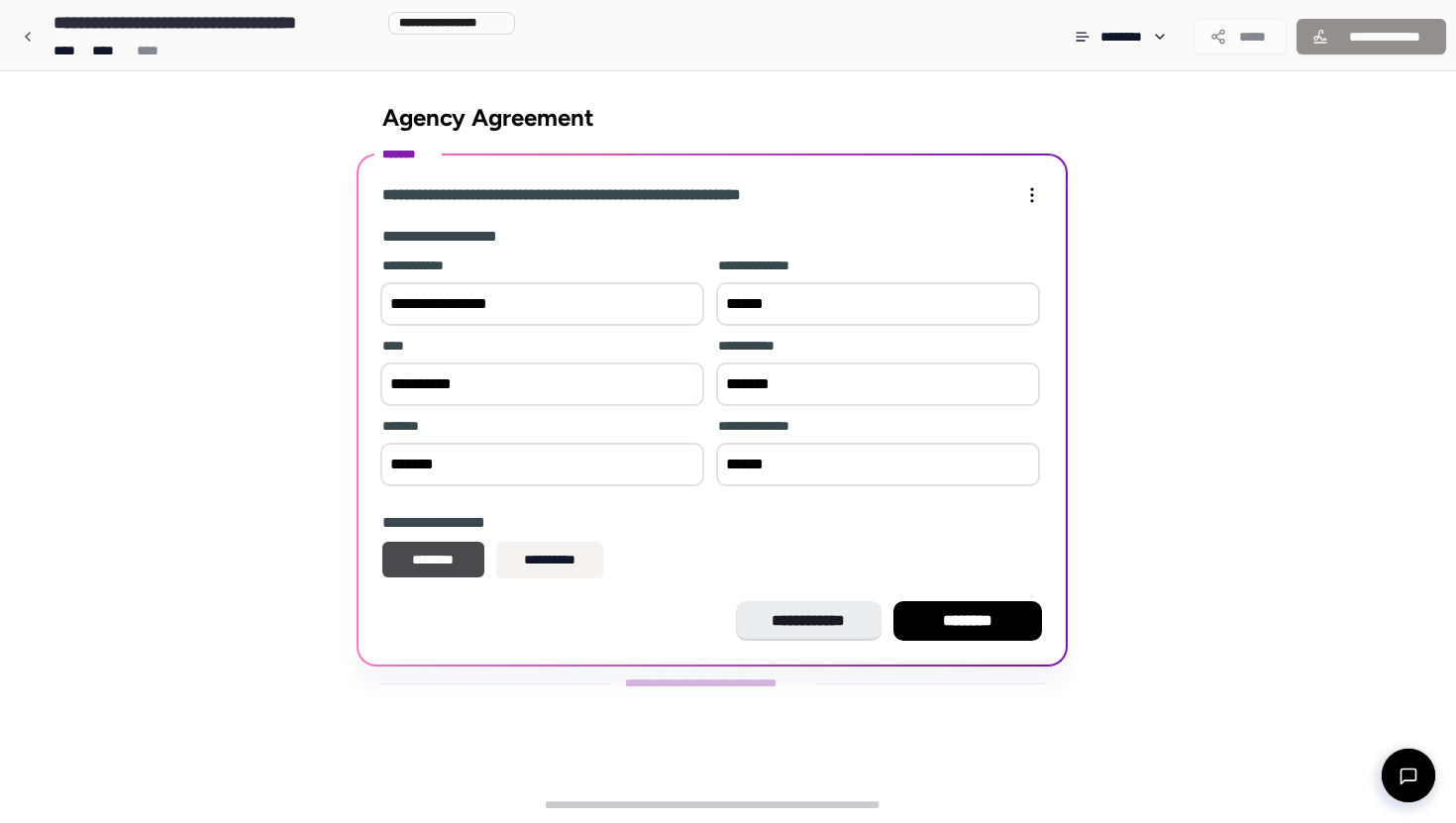 click on "********" at bounding box center (968, 621) 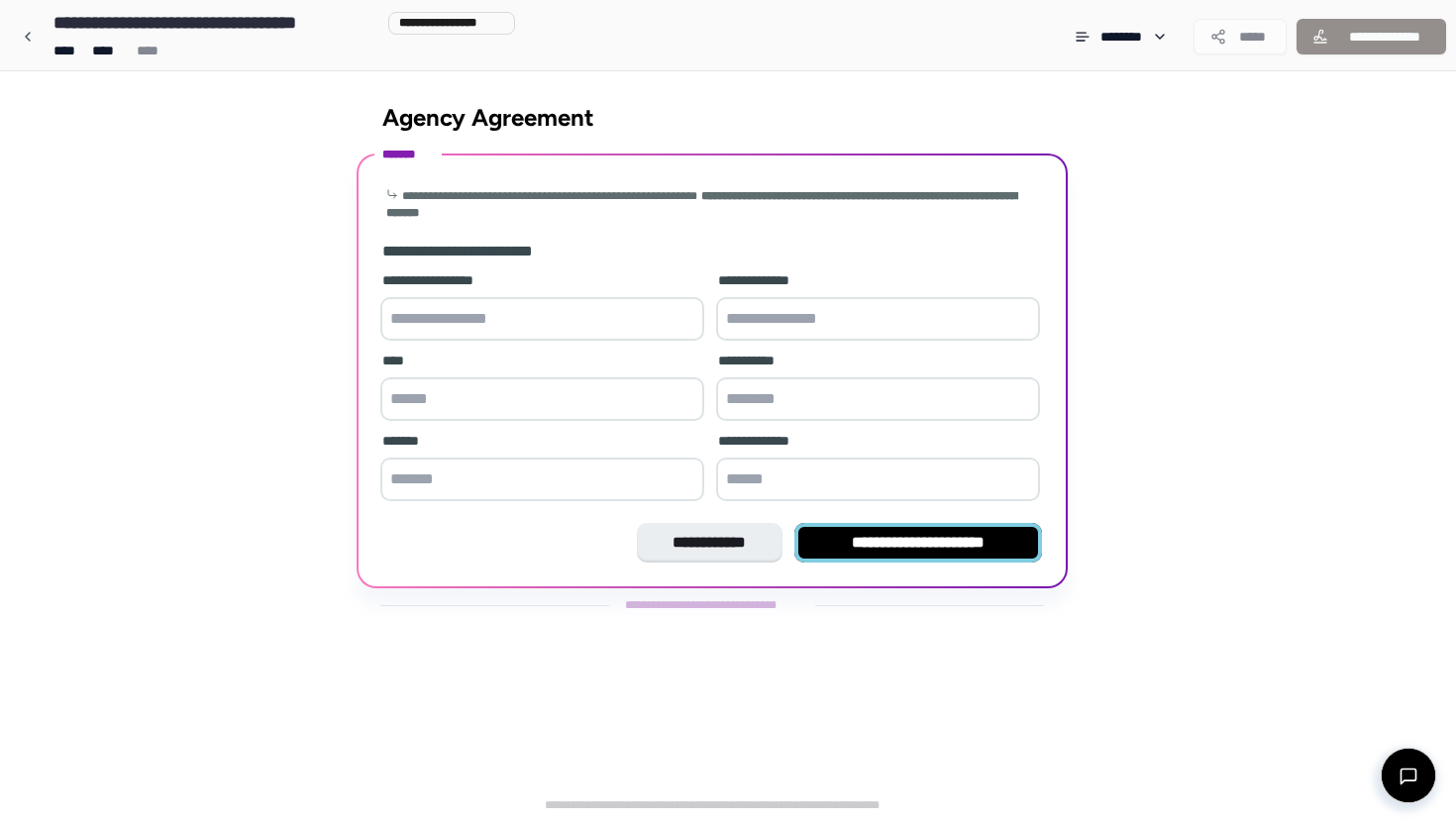 click on "**********" at bounding box center [918, 543] 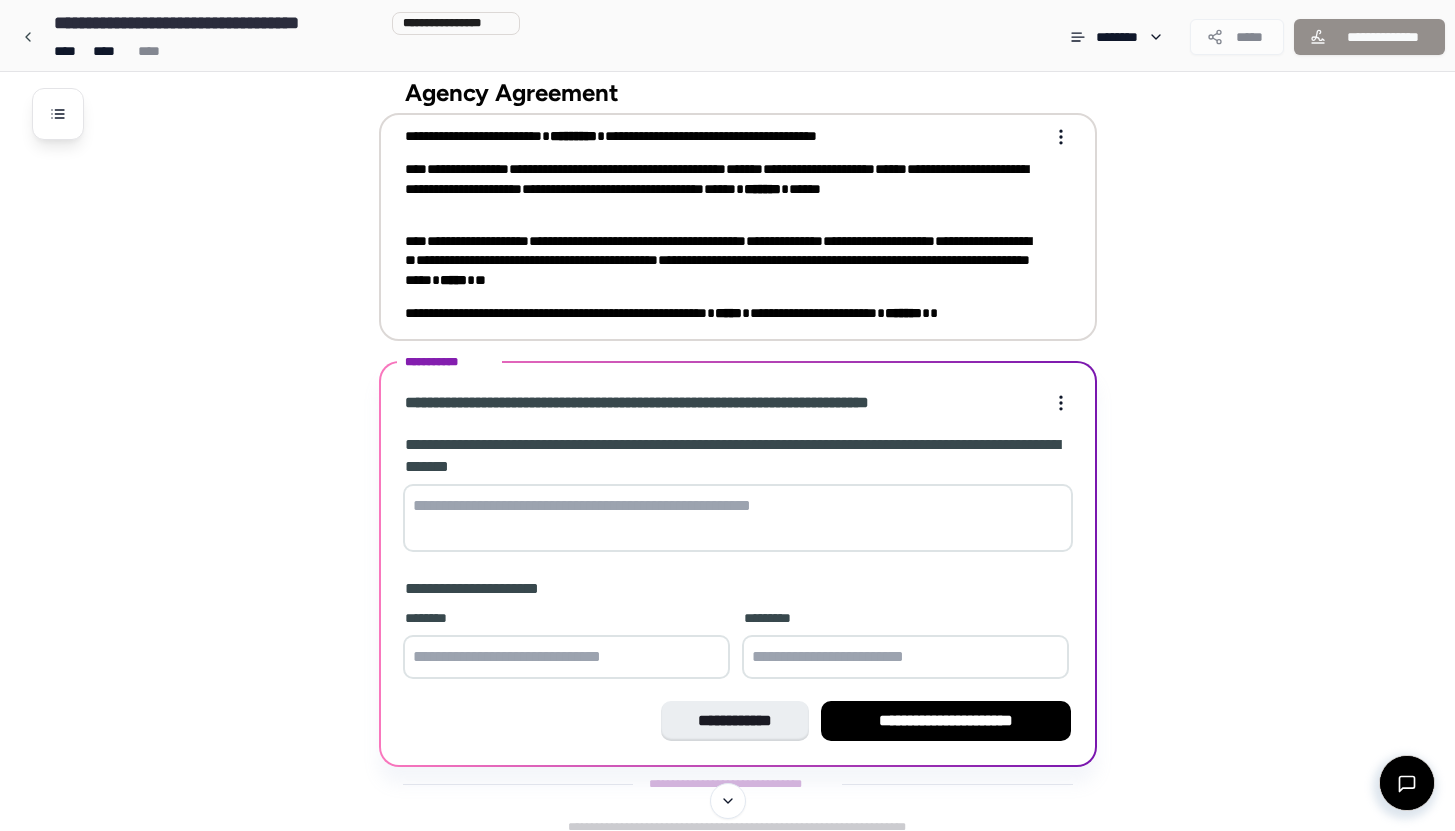scroll, scrollTop: 8, scrollLeft: 0, axis: vertical 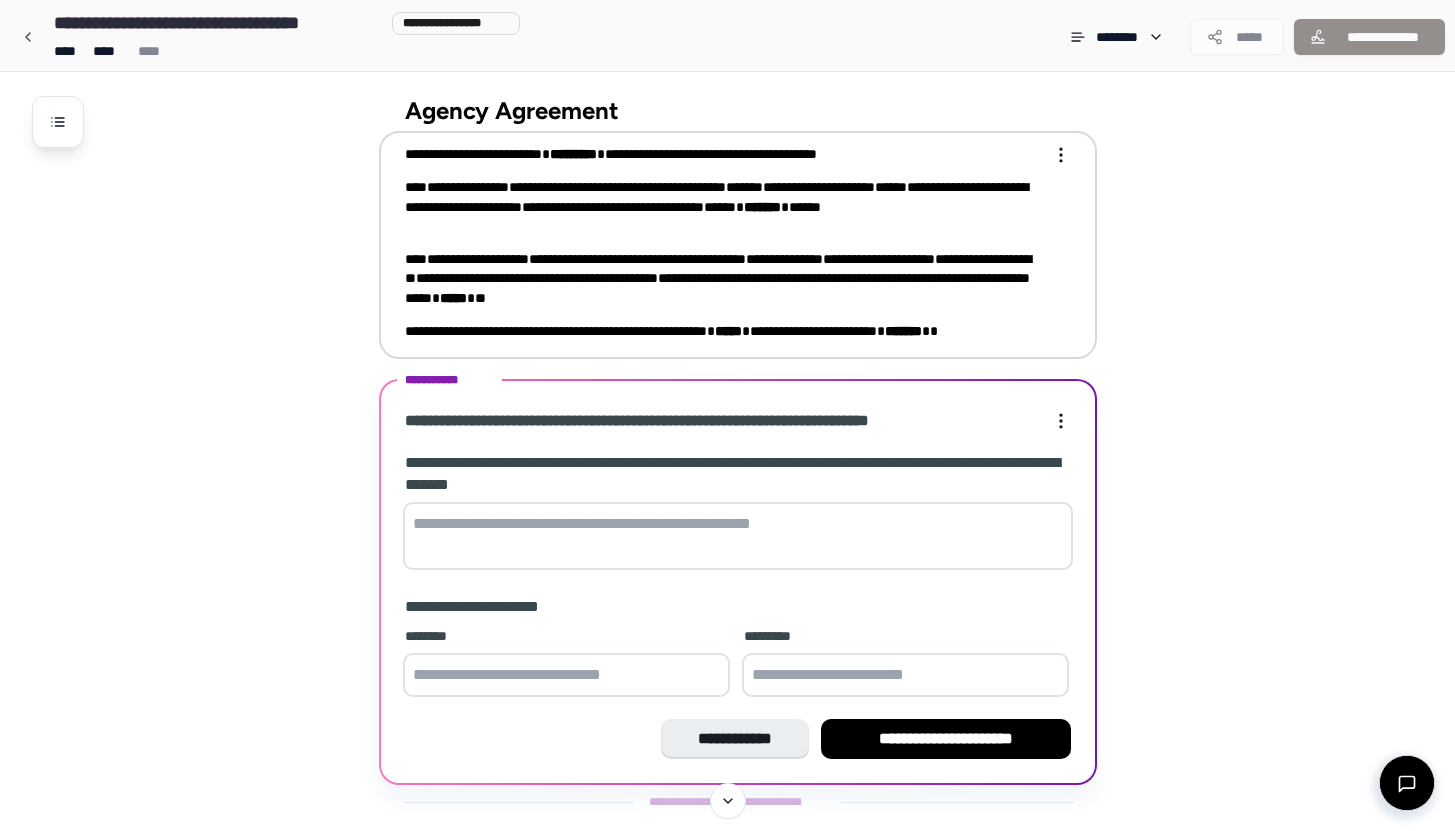 click on "**********" at bounding box center [724, 243] 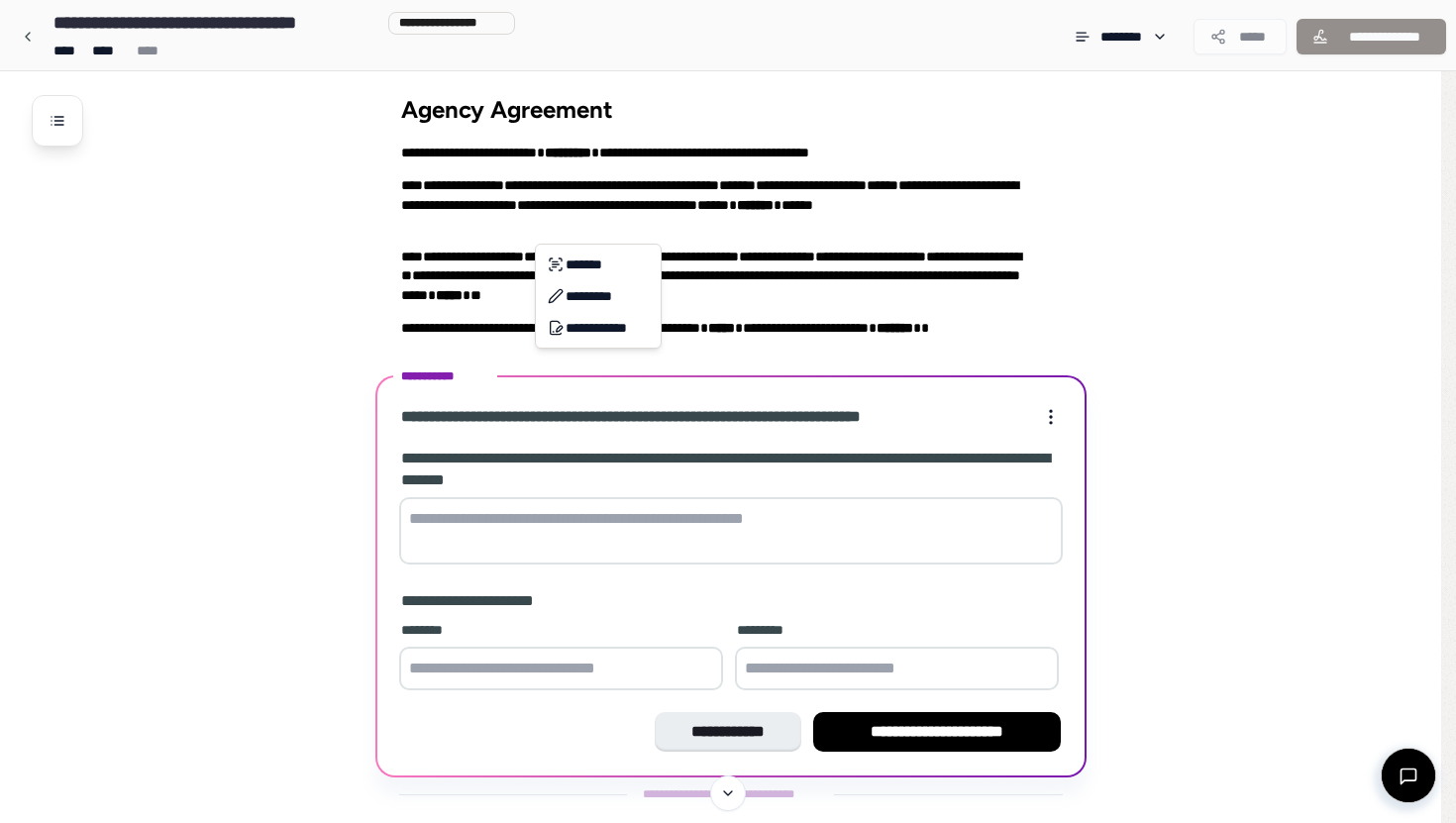 click on "**********" at bounding box center (728, 423) 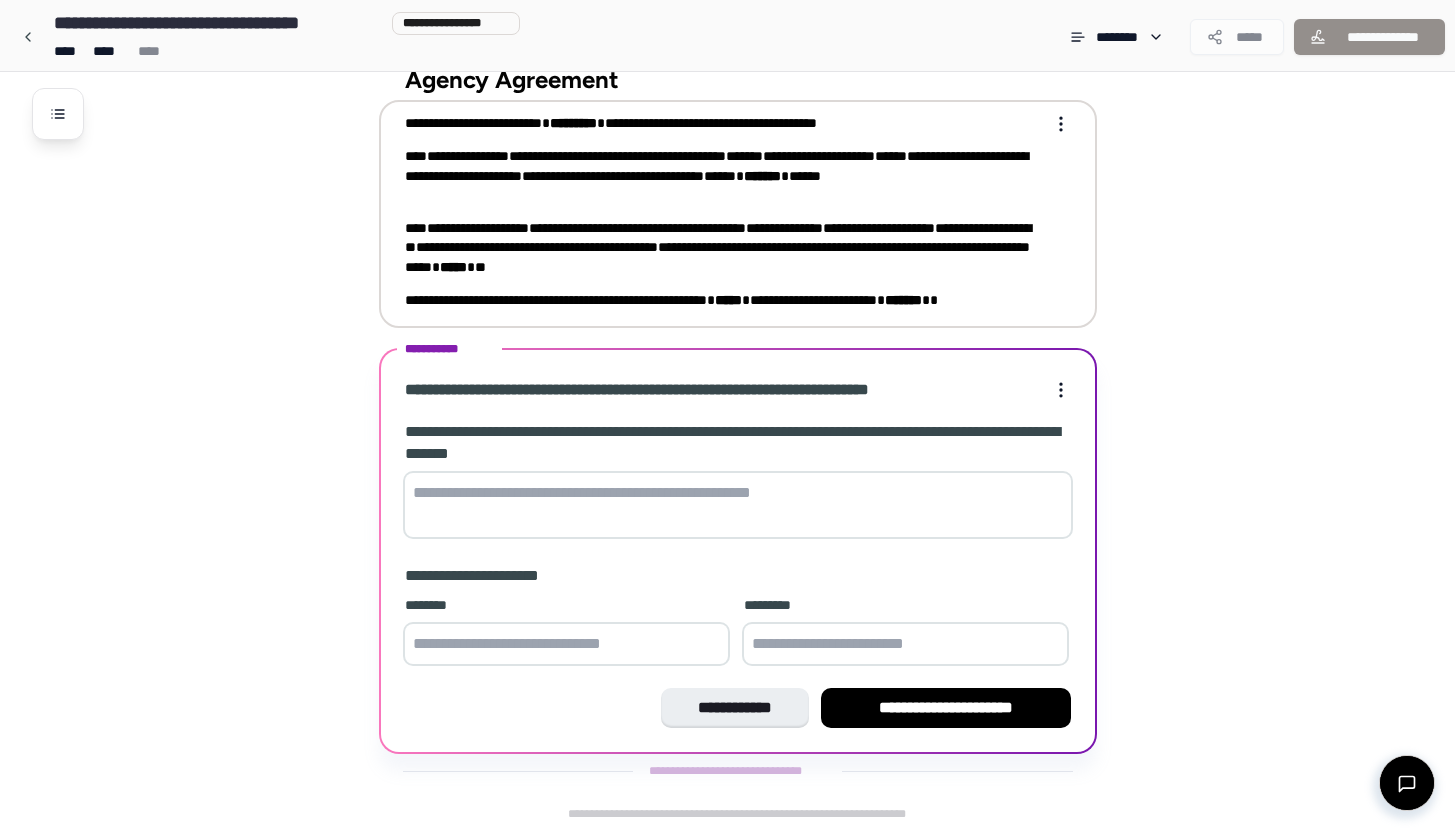 scroll, scrollTop: 40, scrollLeft: 0, axis: vertical 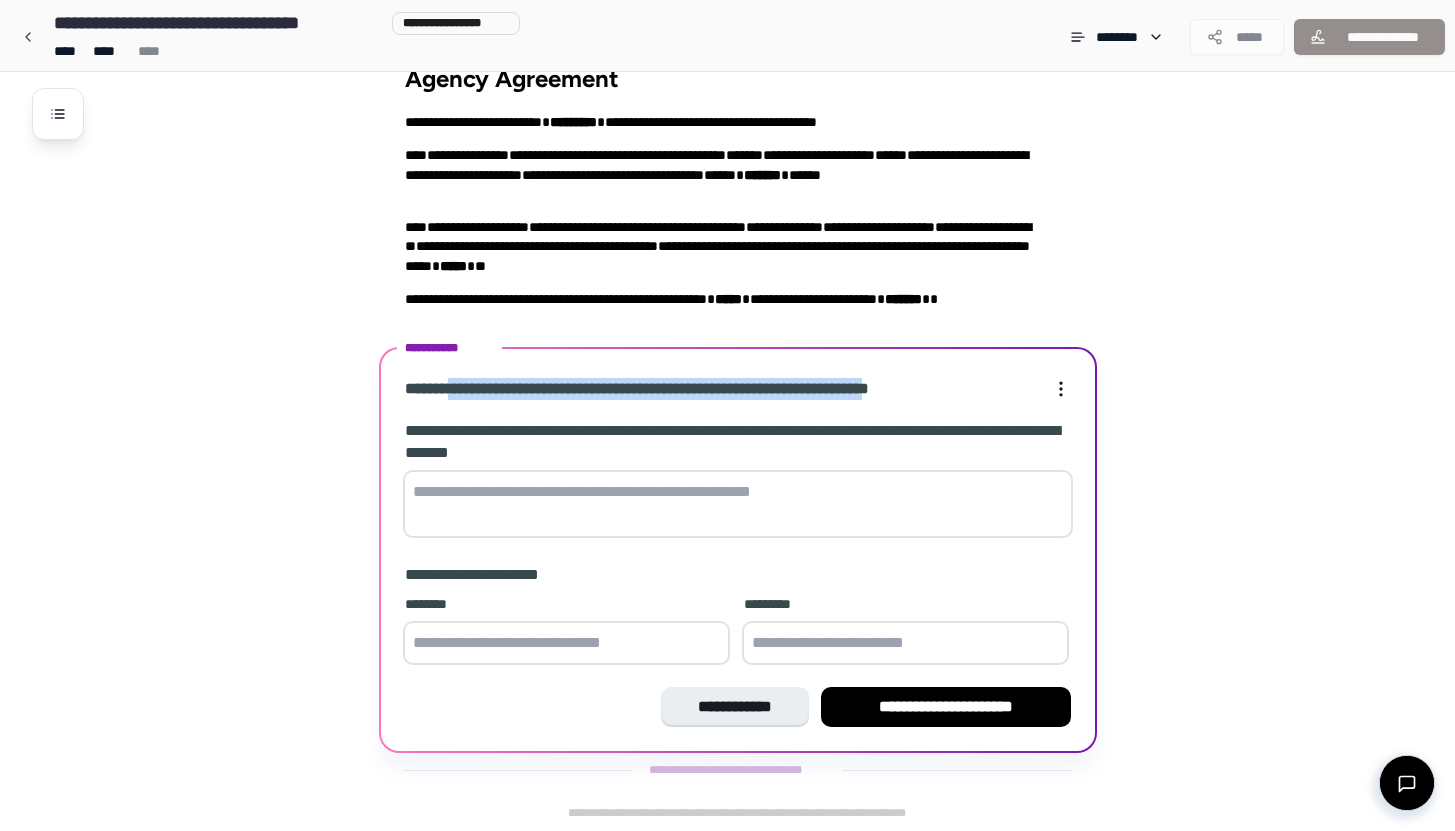 drag, startPoint x: 460, startPoint y: 389, endPoint x: 958, endPoint y: 395, distance: 498.03613 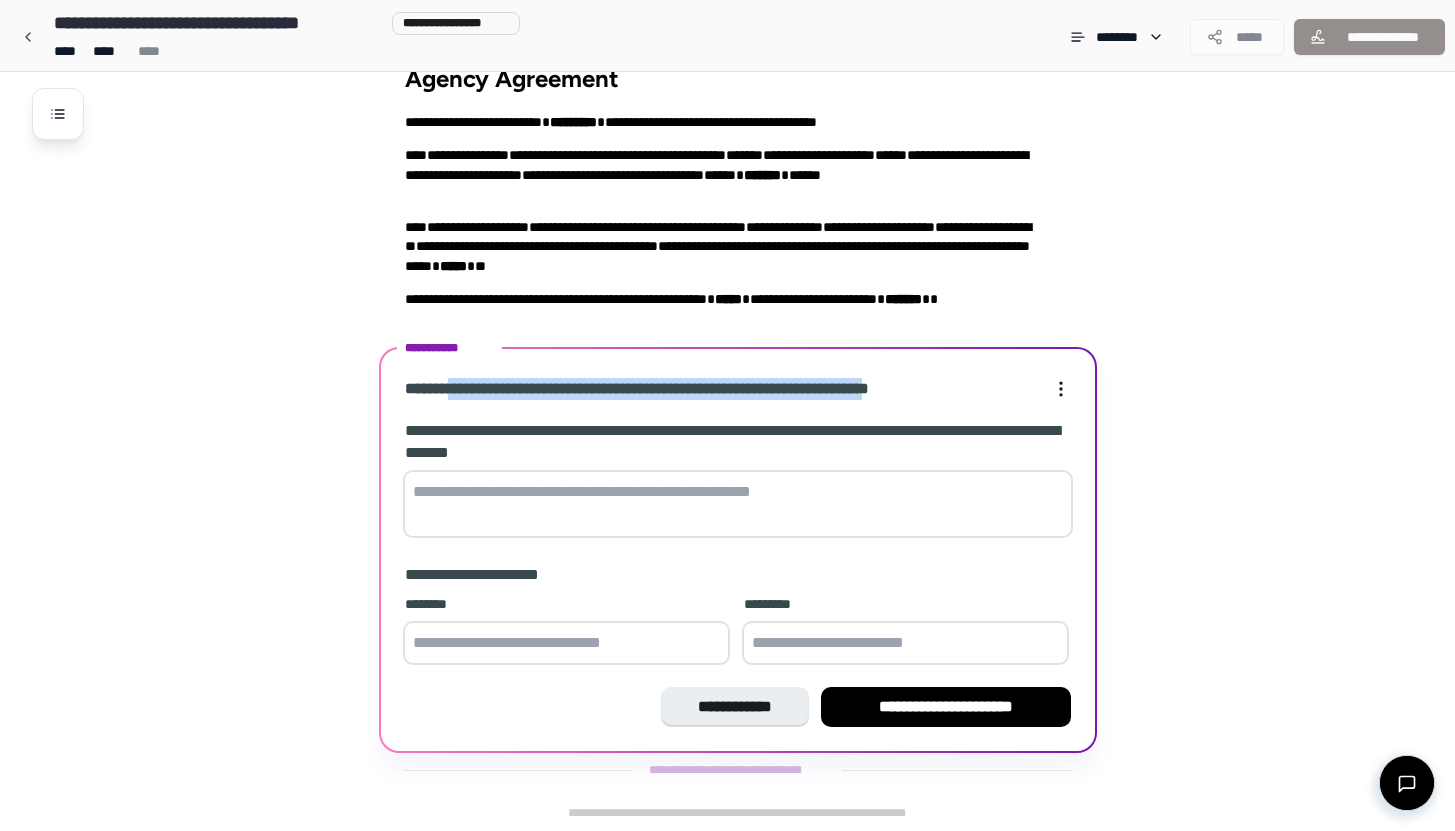 click on "**********" at bounding box center (684, 389) 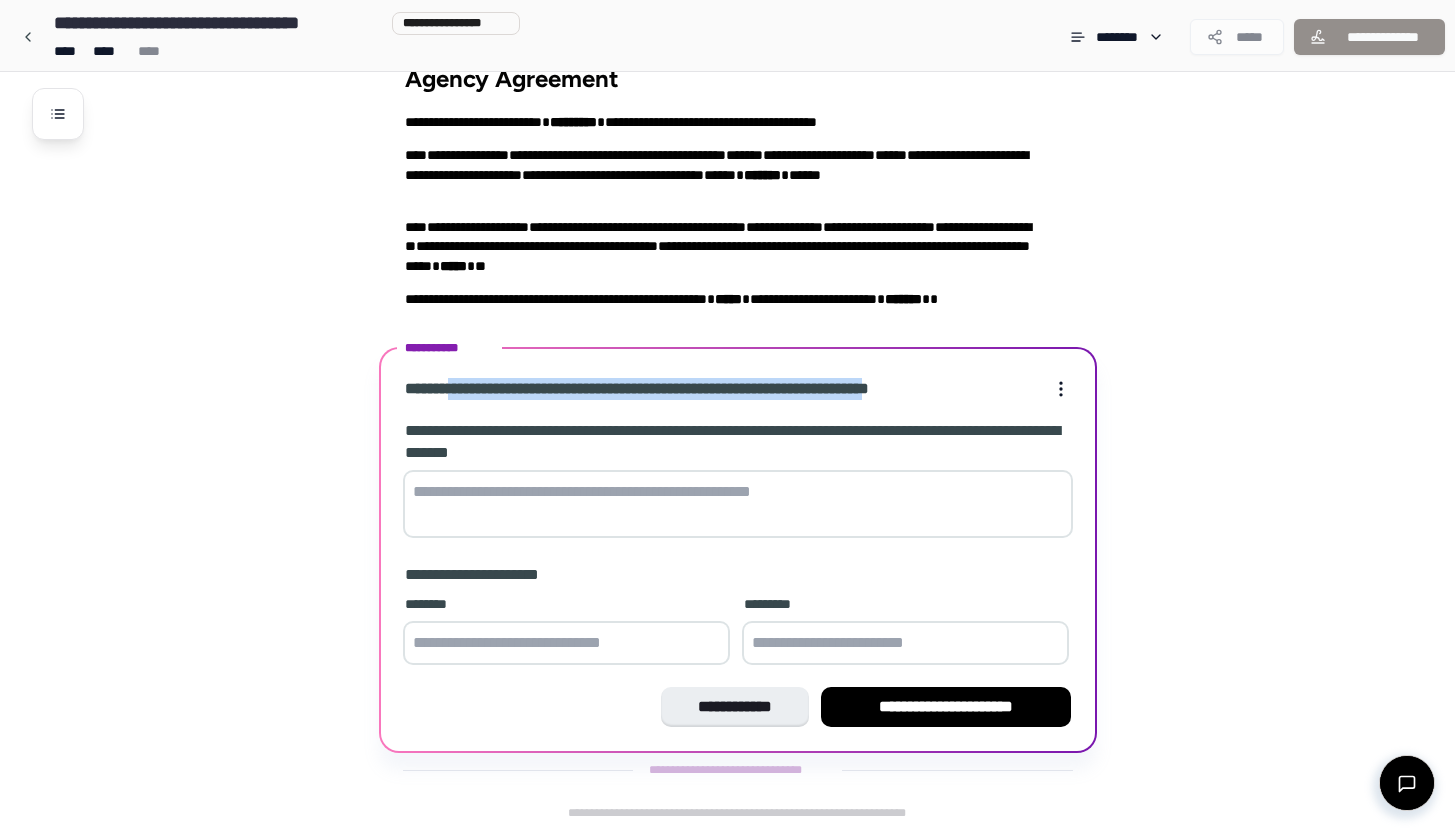 copy on "**********" 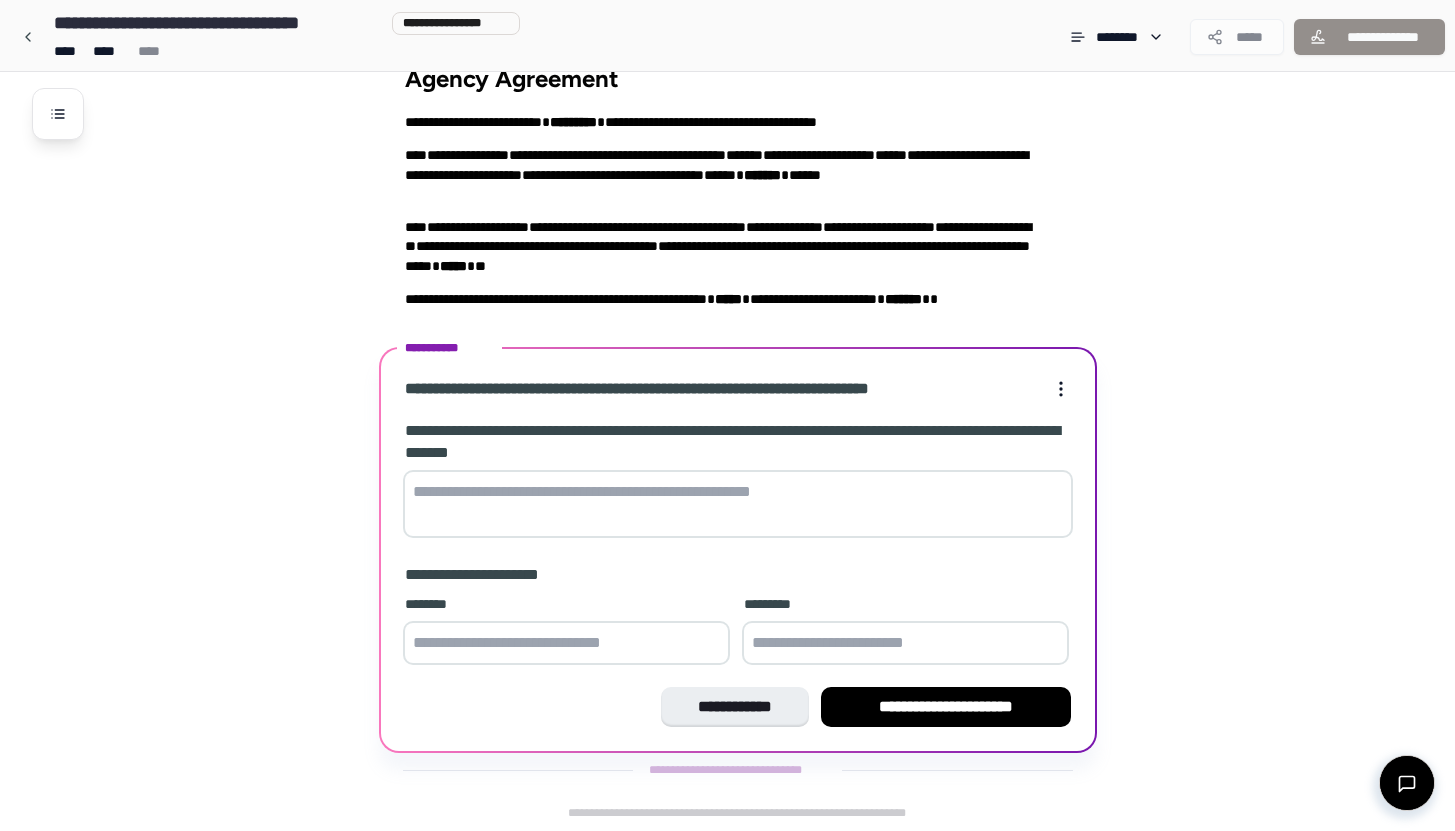 click at bounding box center [738, 504] 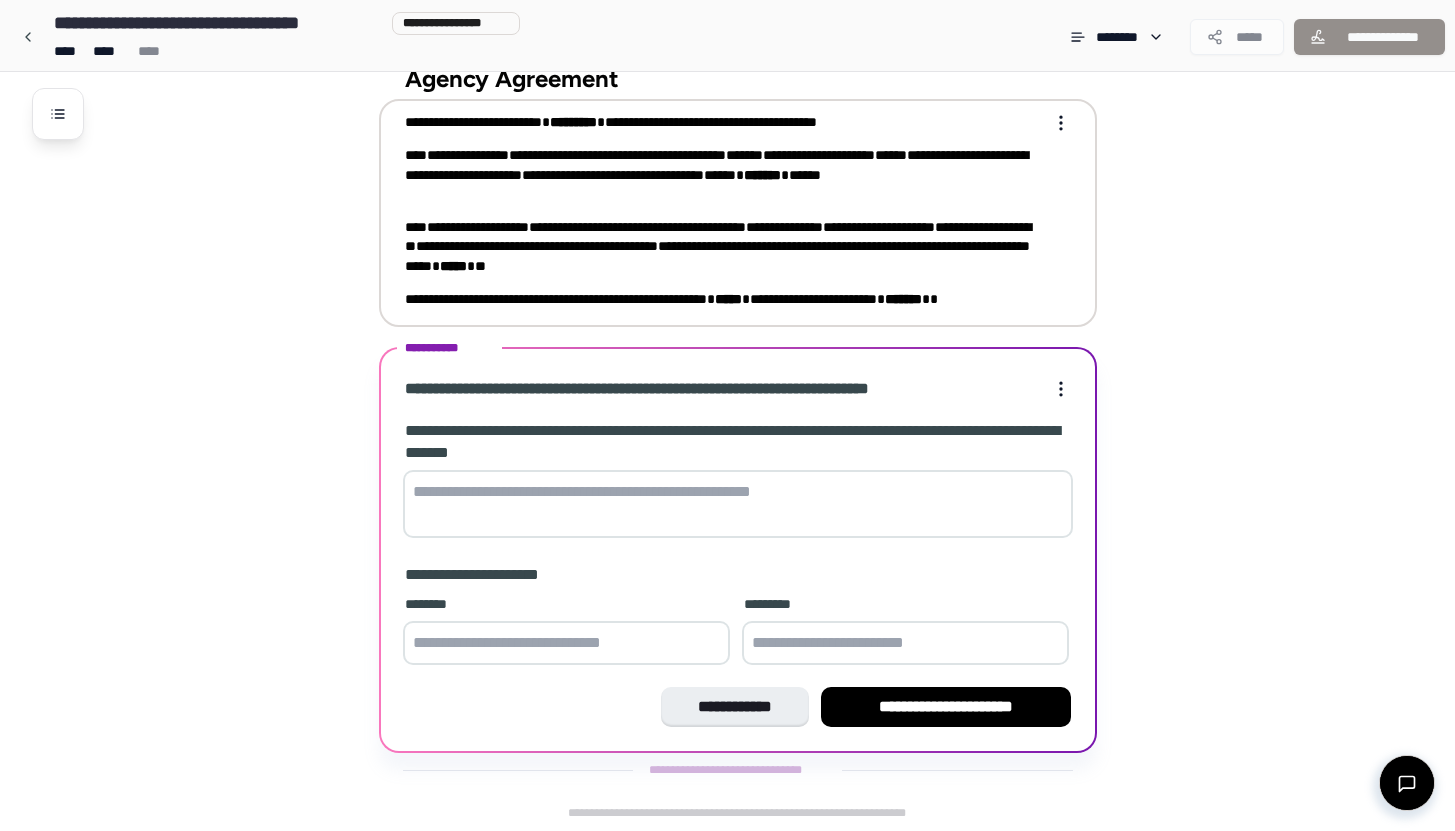 paste on "**********" 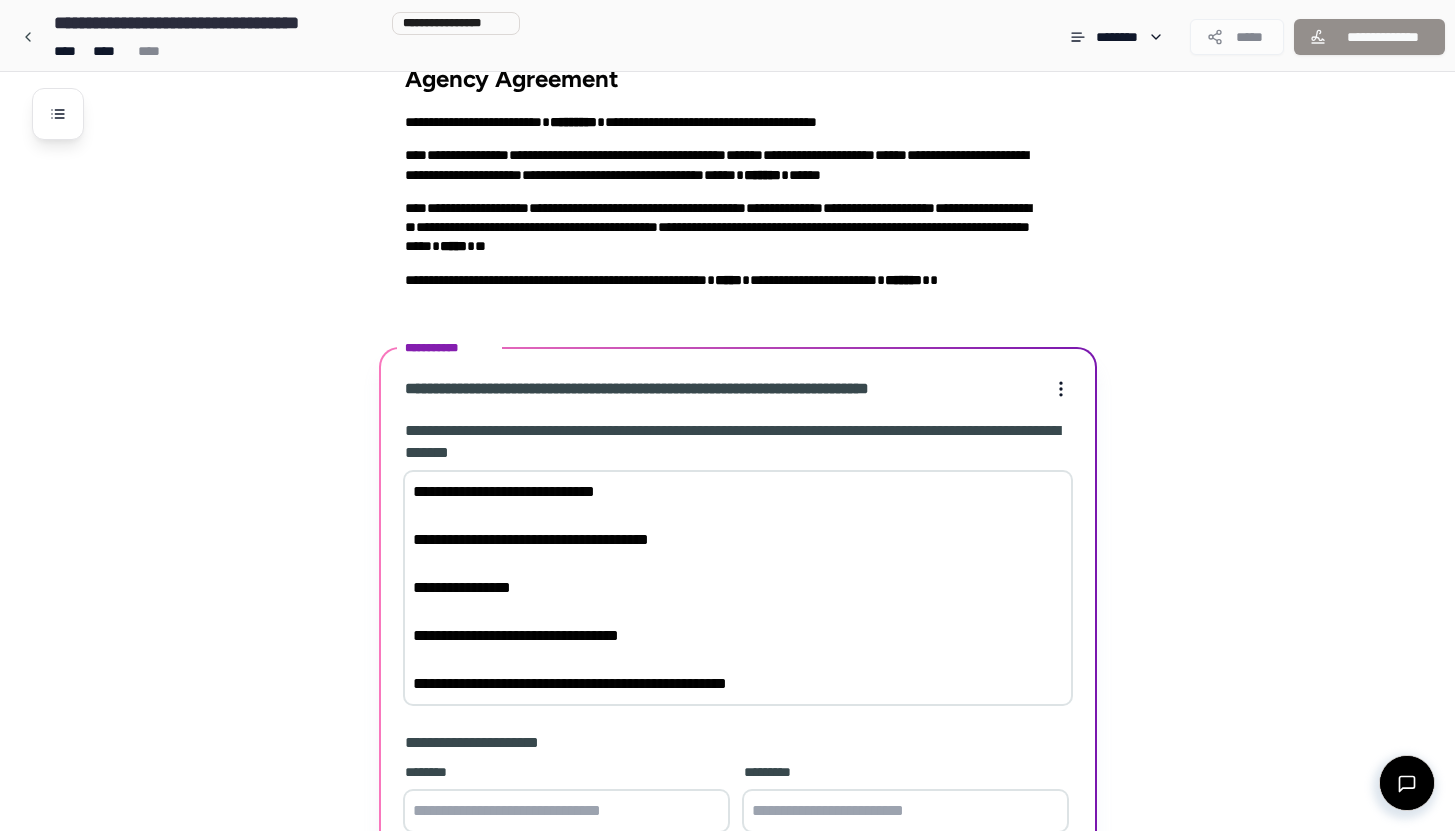 scroll, scrollTop: 208, scrollLeft: 0, axis: vertical 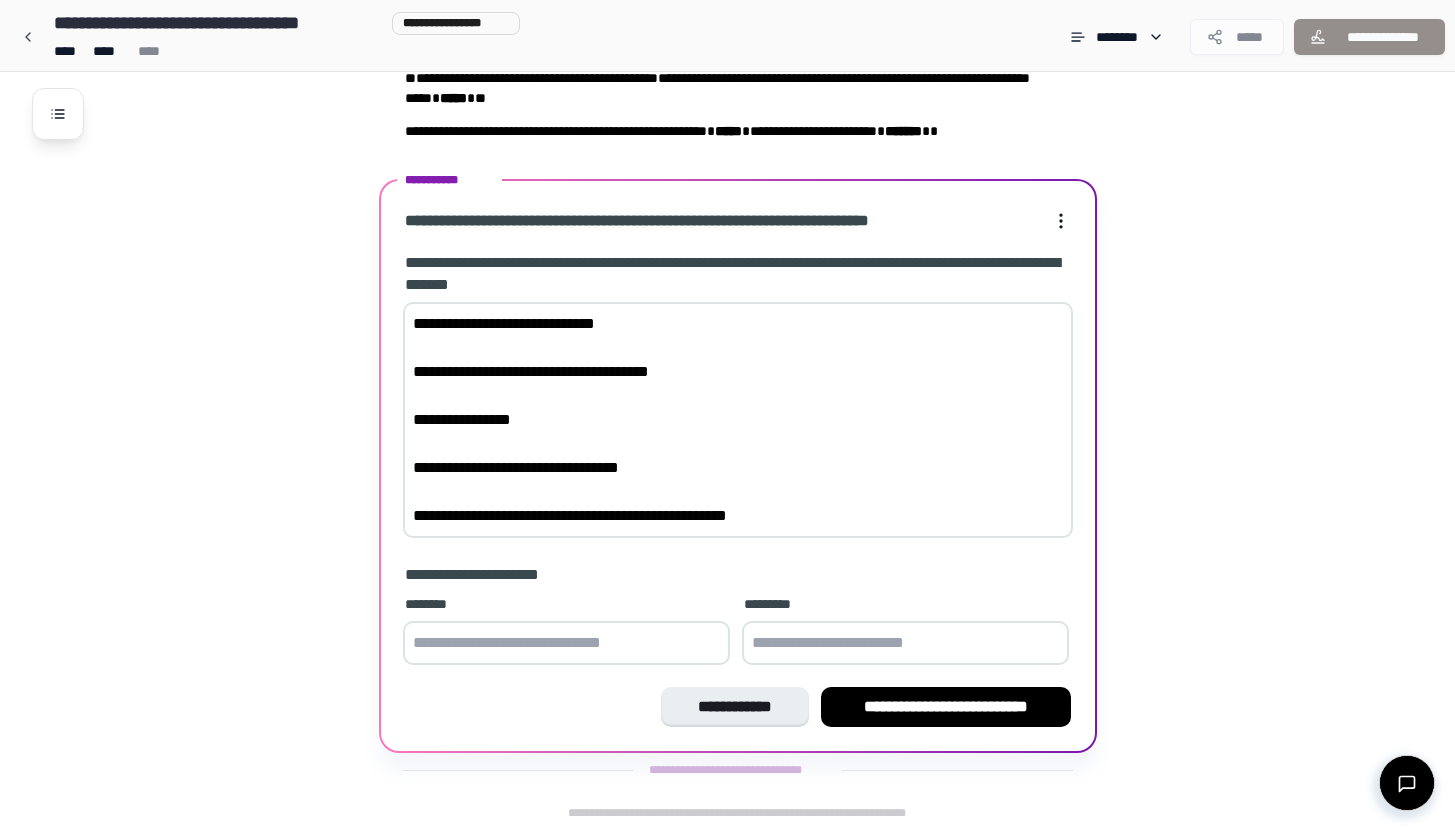 drag, startPoint x: 842, startPoint y: 519, endPoint x: 413, endPoint y: 323, distance: 471.65347 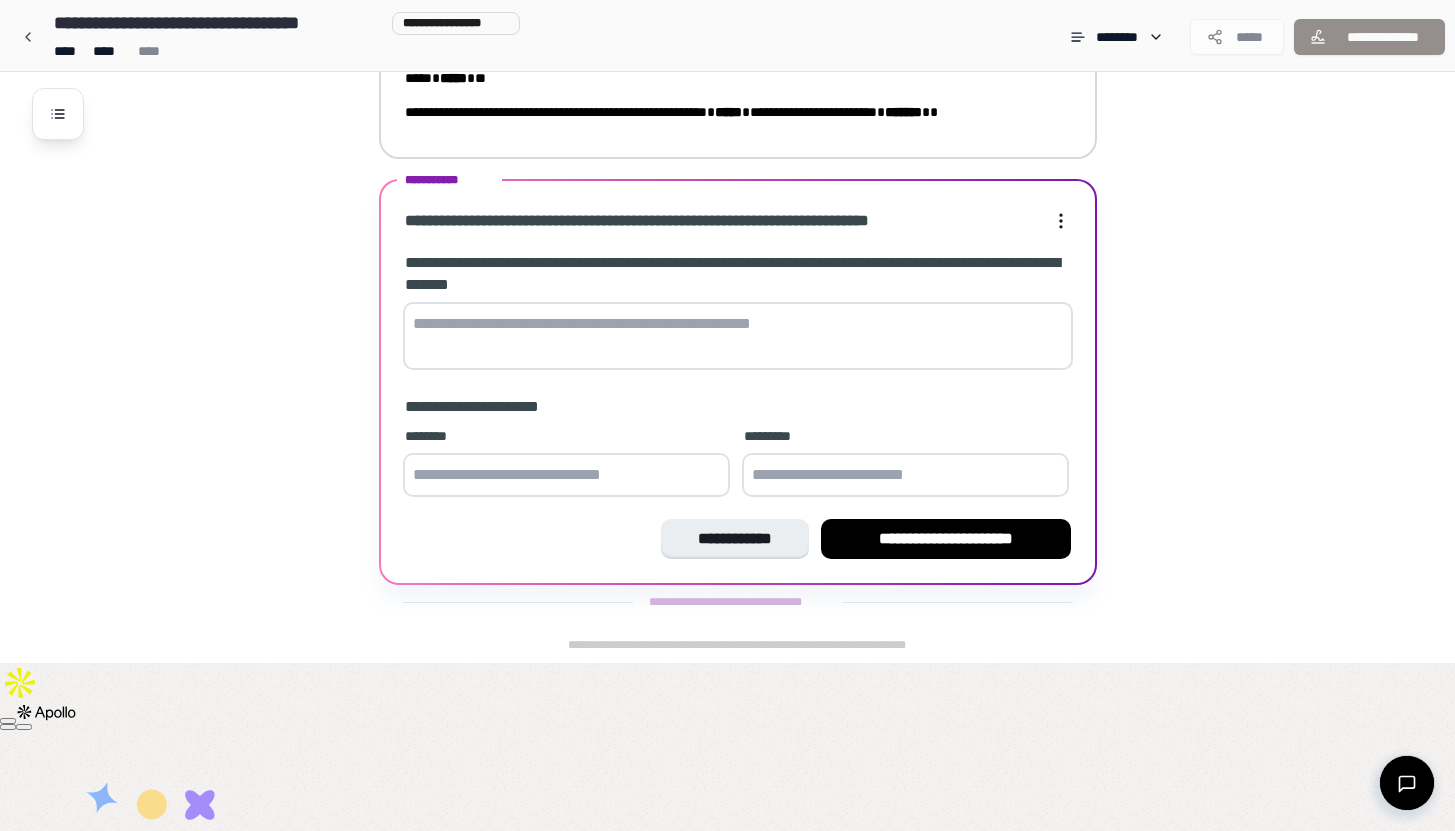 scroll, scrollTop: 40, scrollLeft: 0, axis: vertical 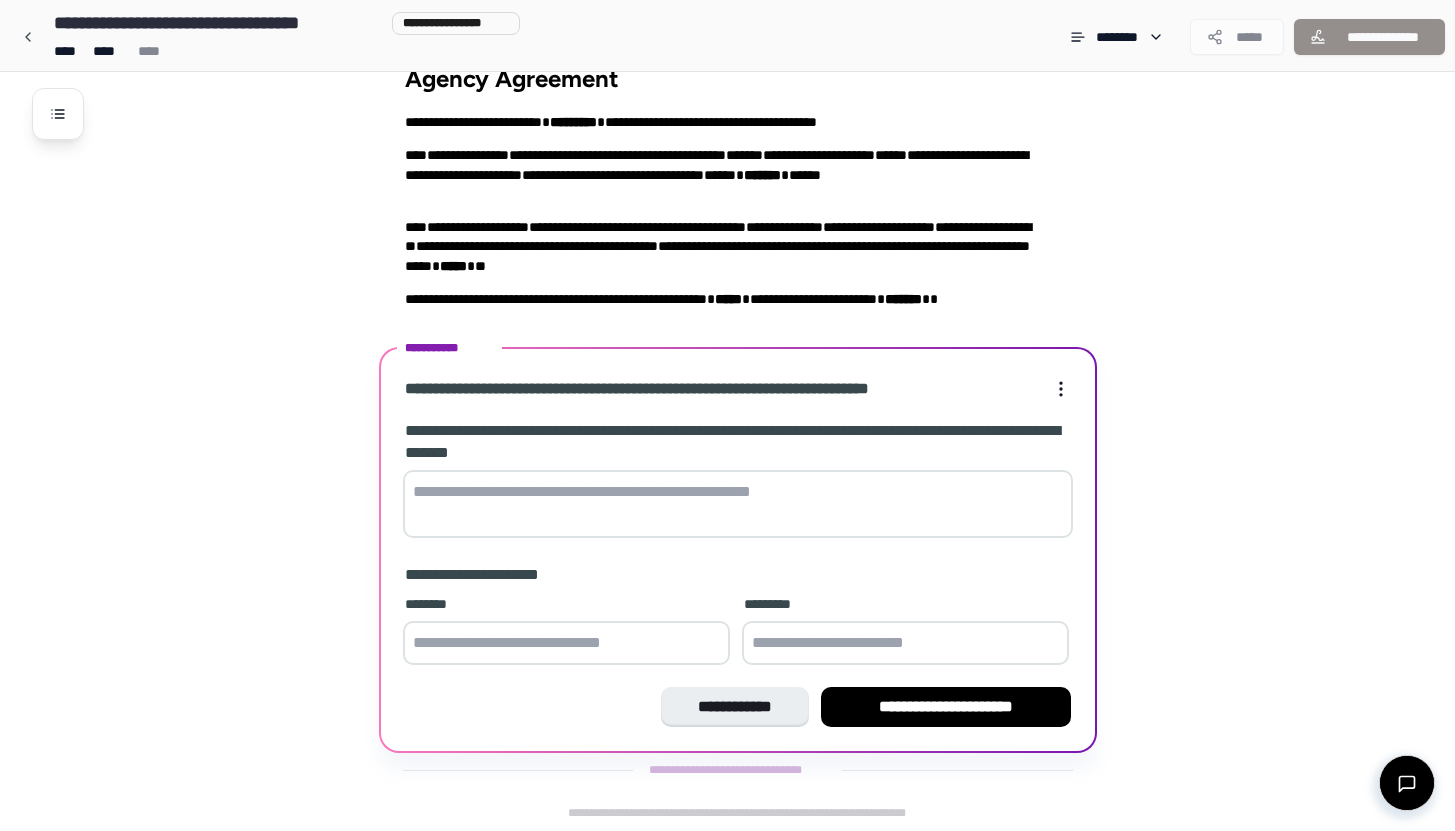 paste on "**********" 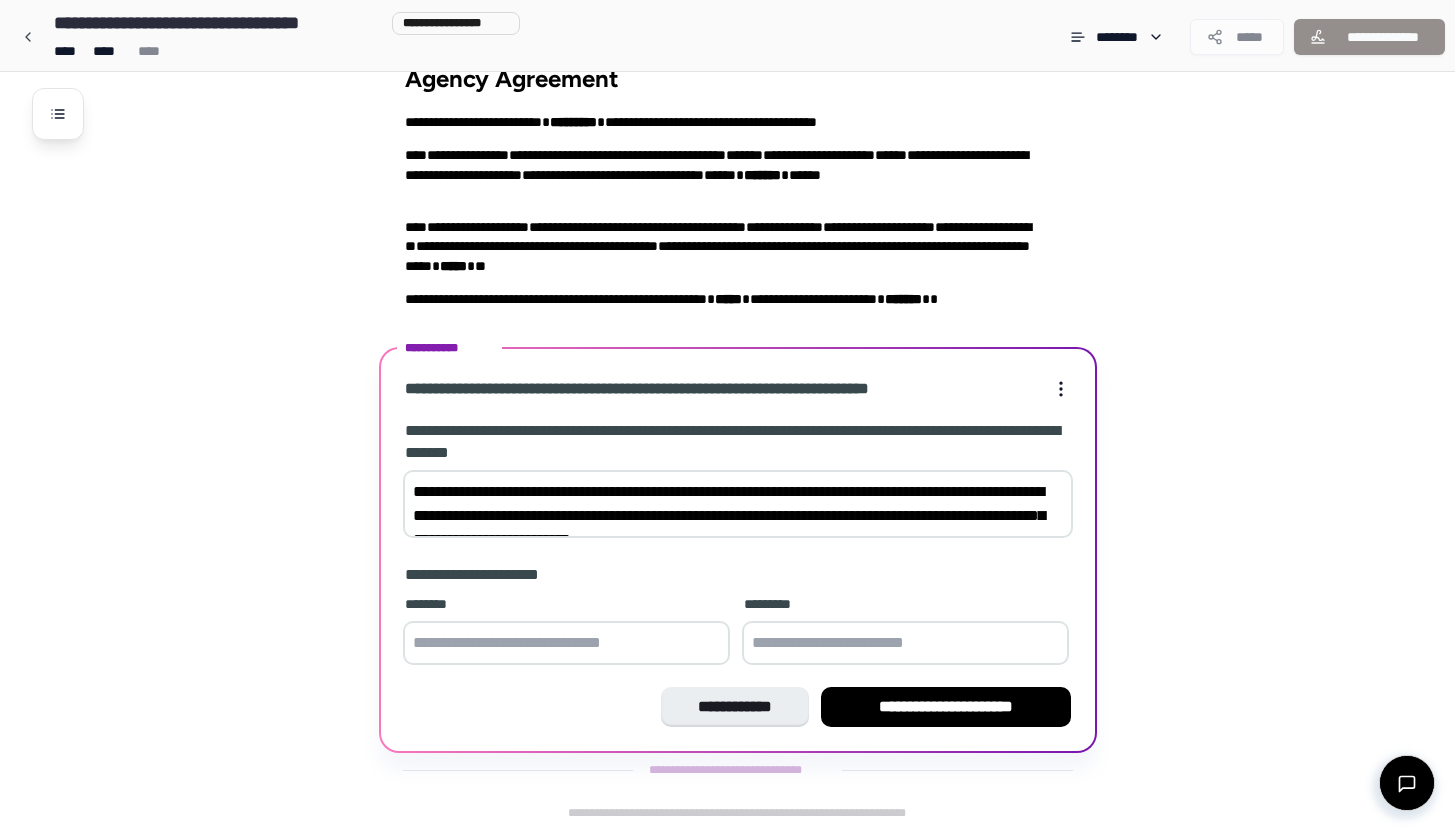 scroll, scrollTop: 136, scrollLeft: 0, axis: vertical 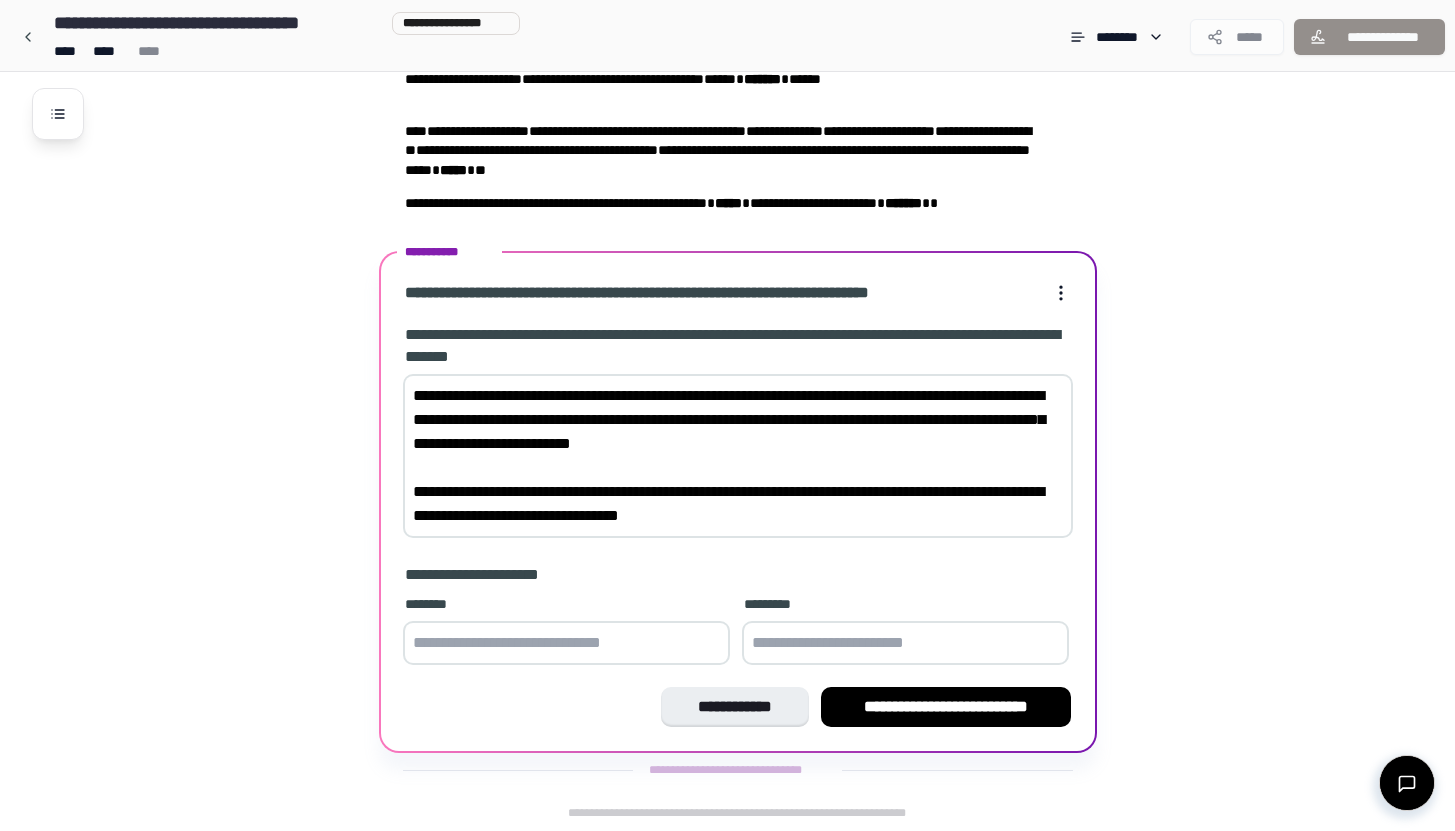 type on "**********" 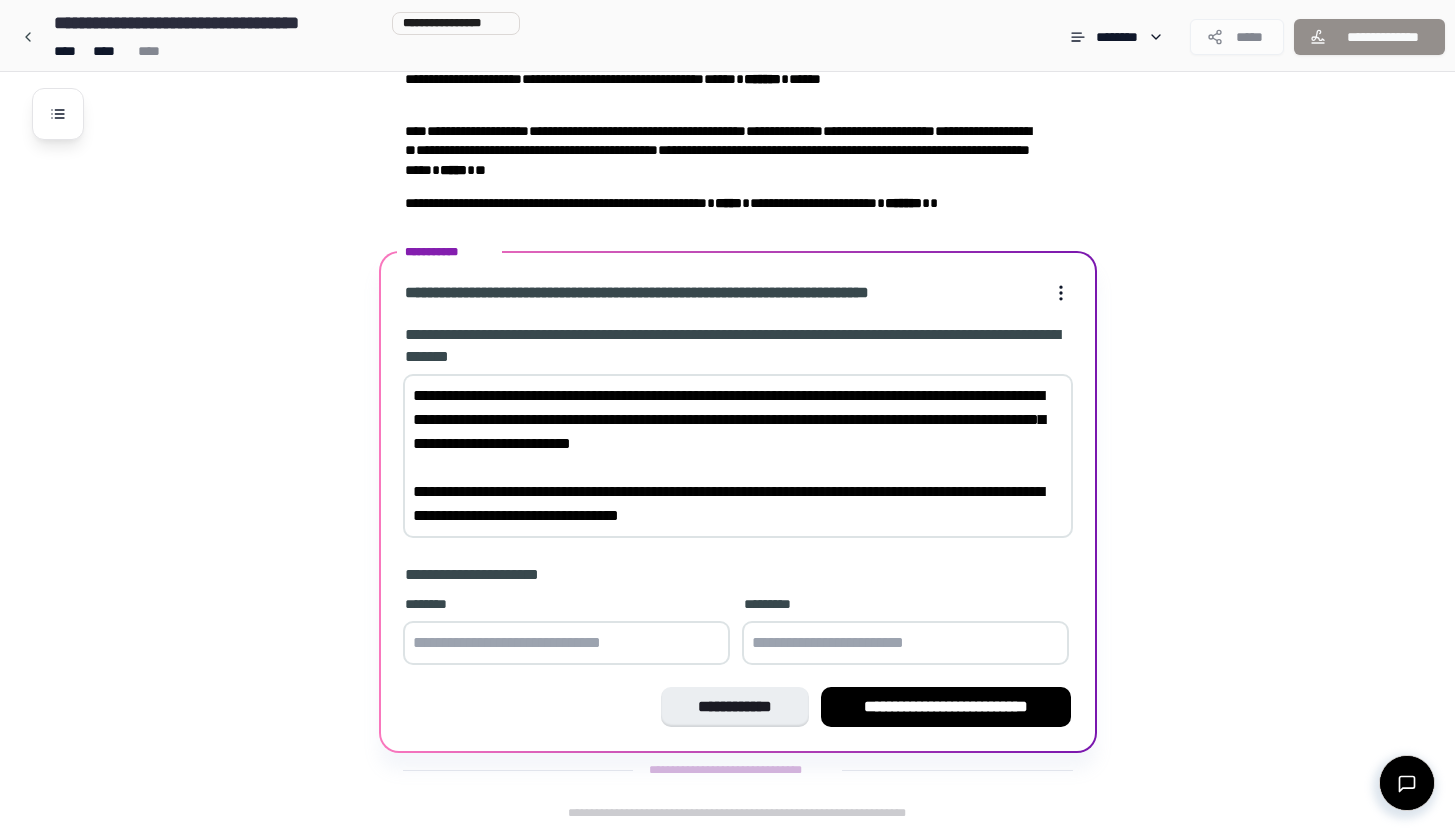 click at bounding box center [566, 643] 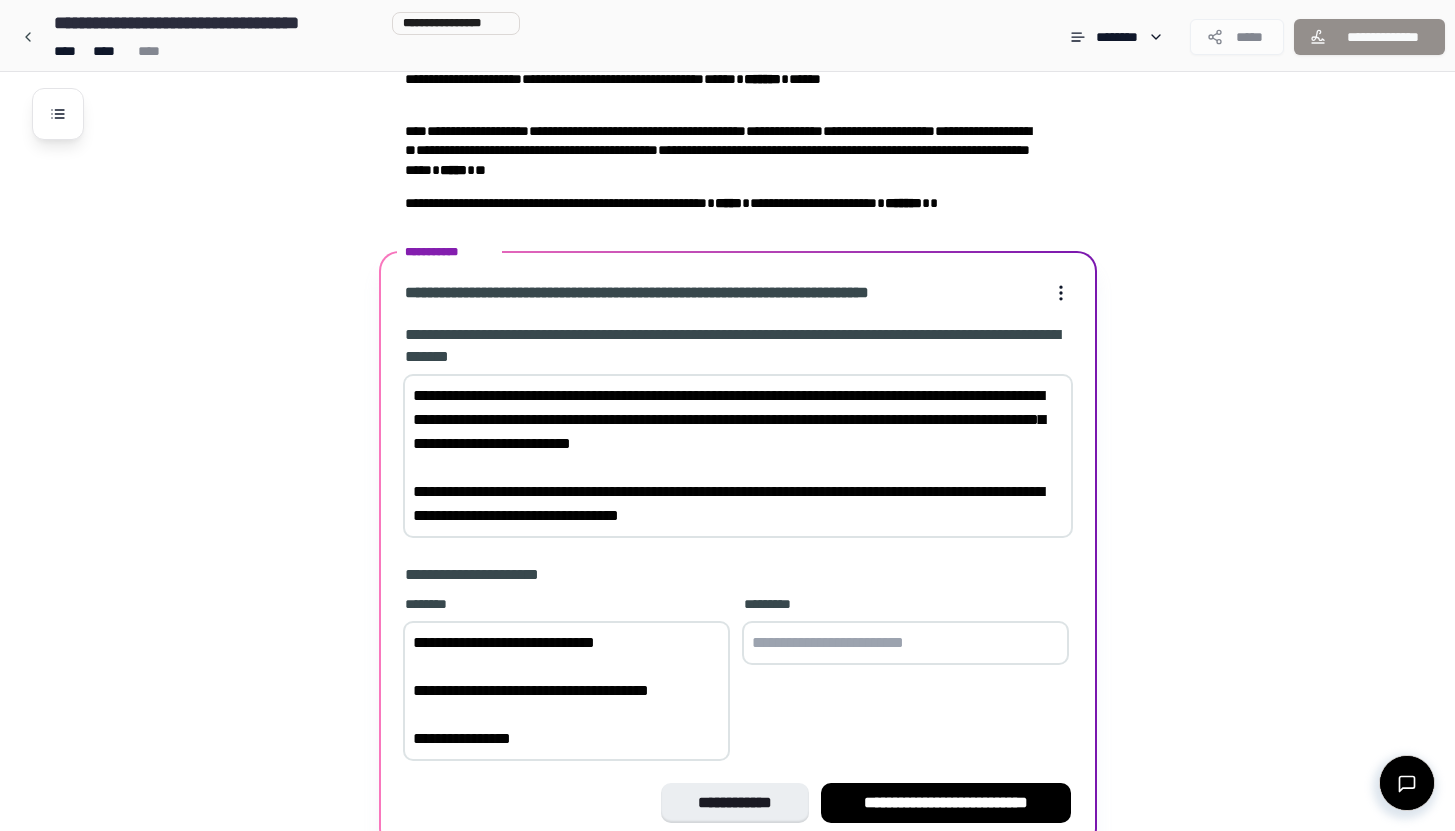scroll, scrollTop: 232, scrollLeft: 0, axis: vertical 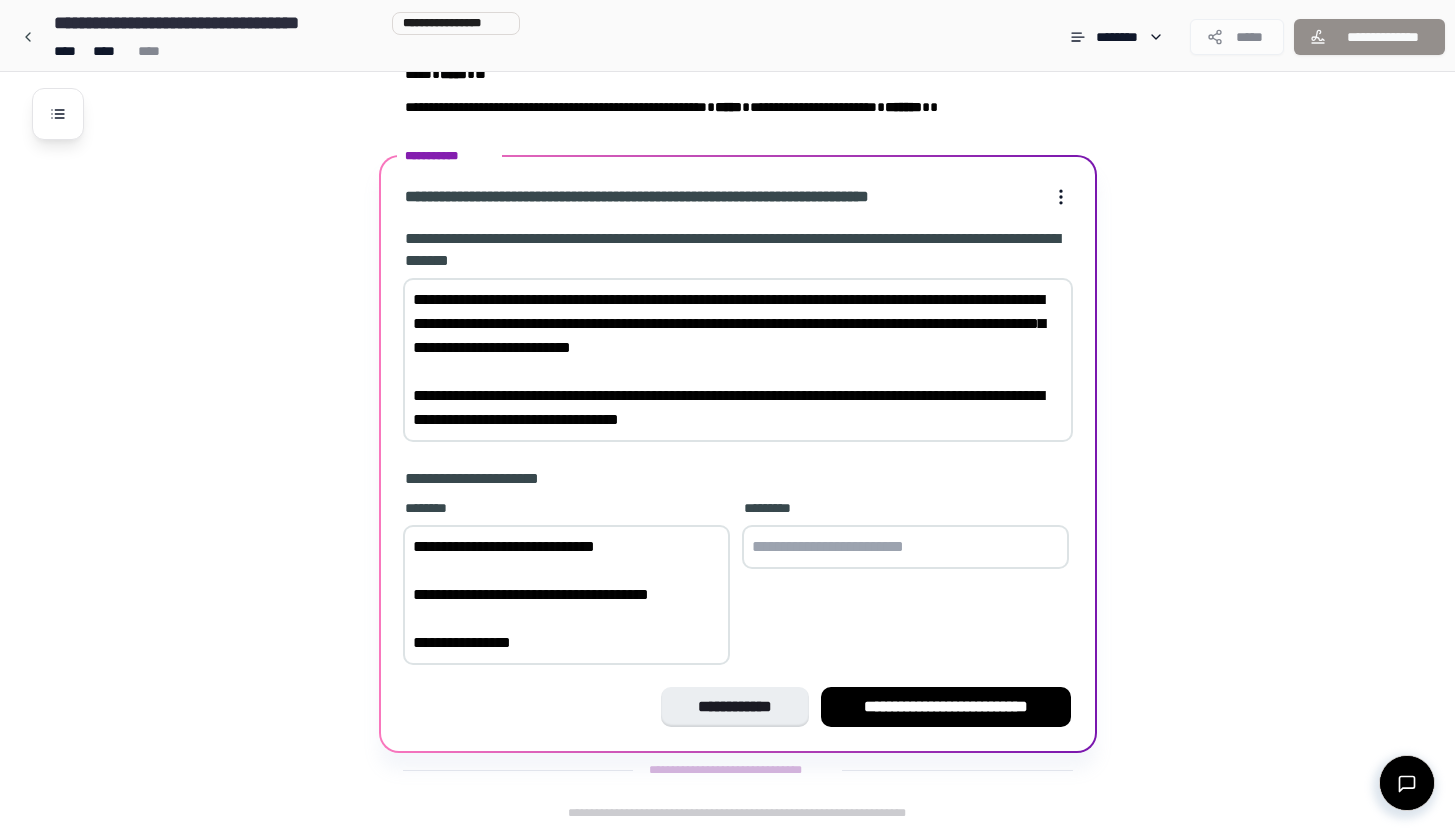 type on "**********" 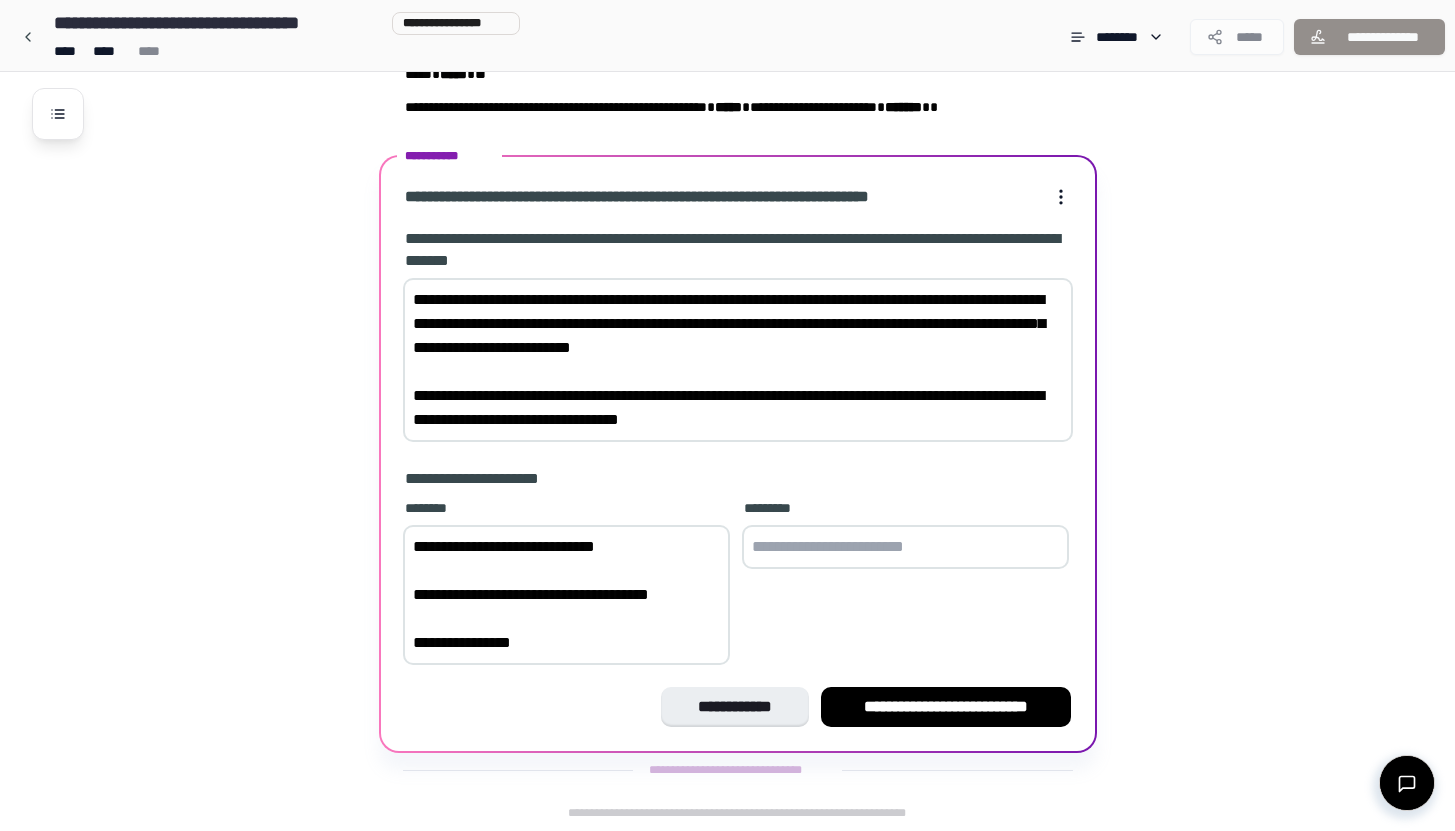 click at bounding box center [905, 547] 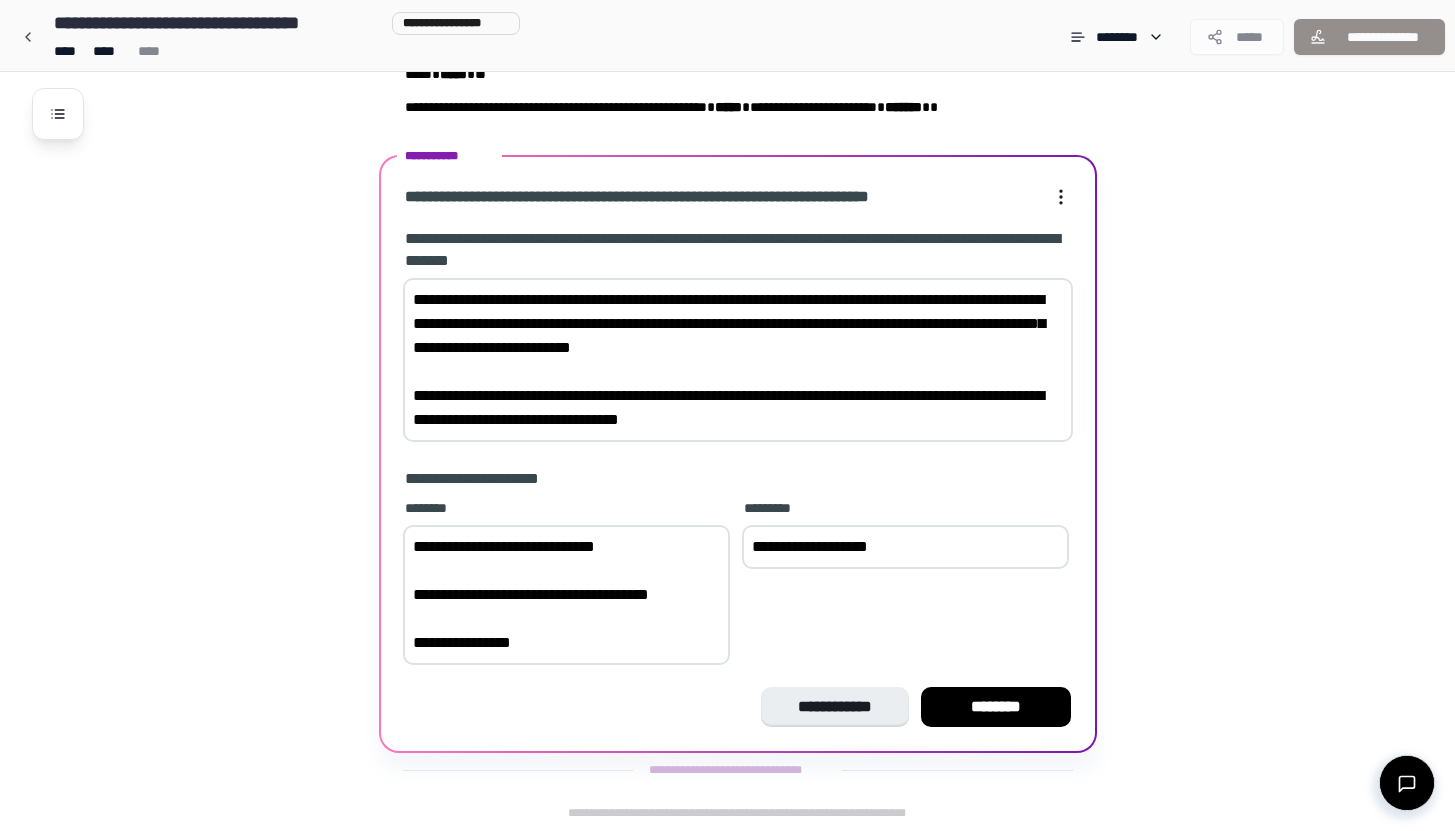 click on "**********" at bounding box center (905, 547) 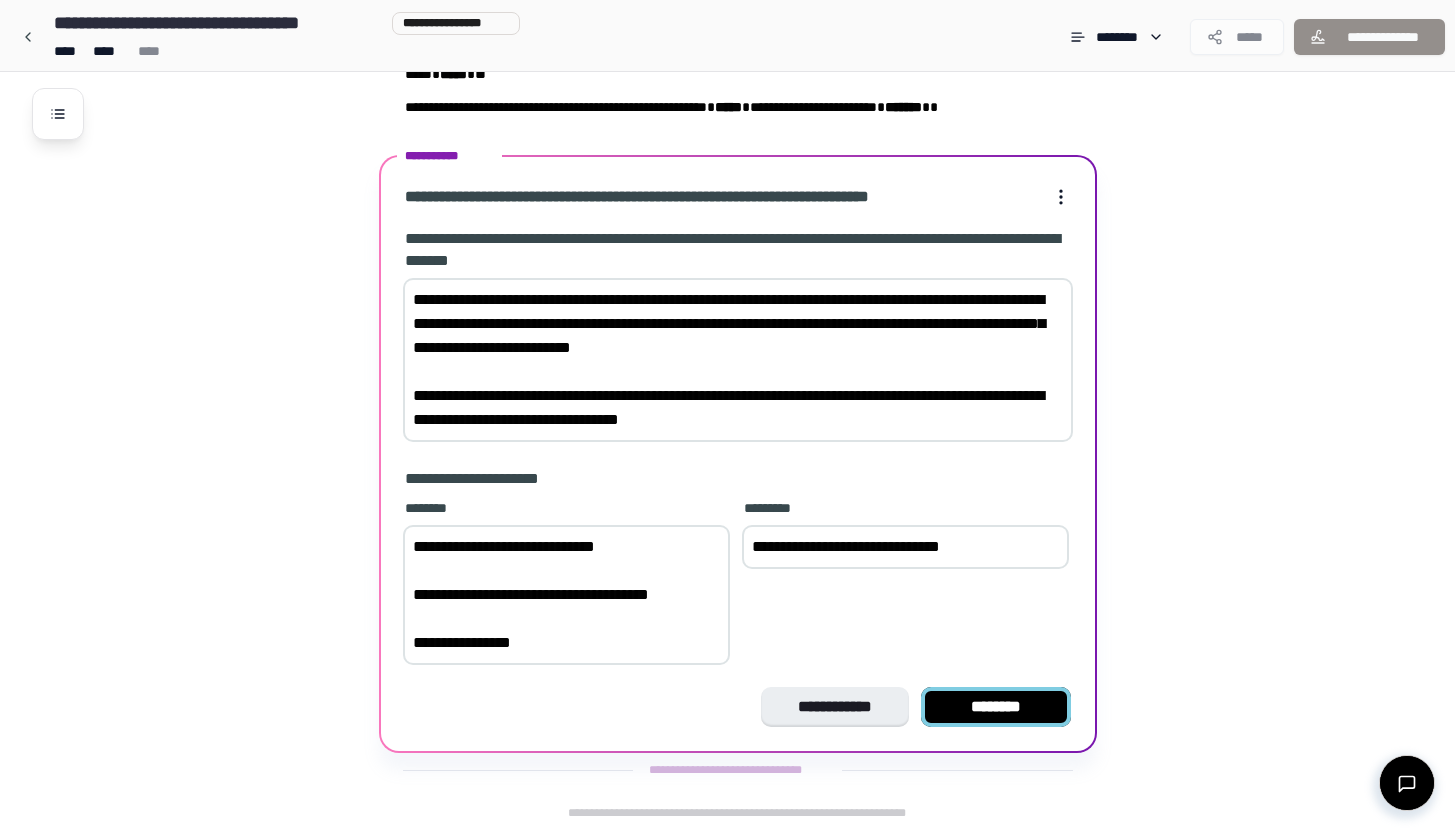 type on "**********" 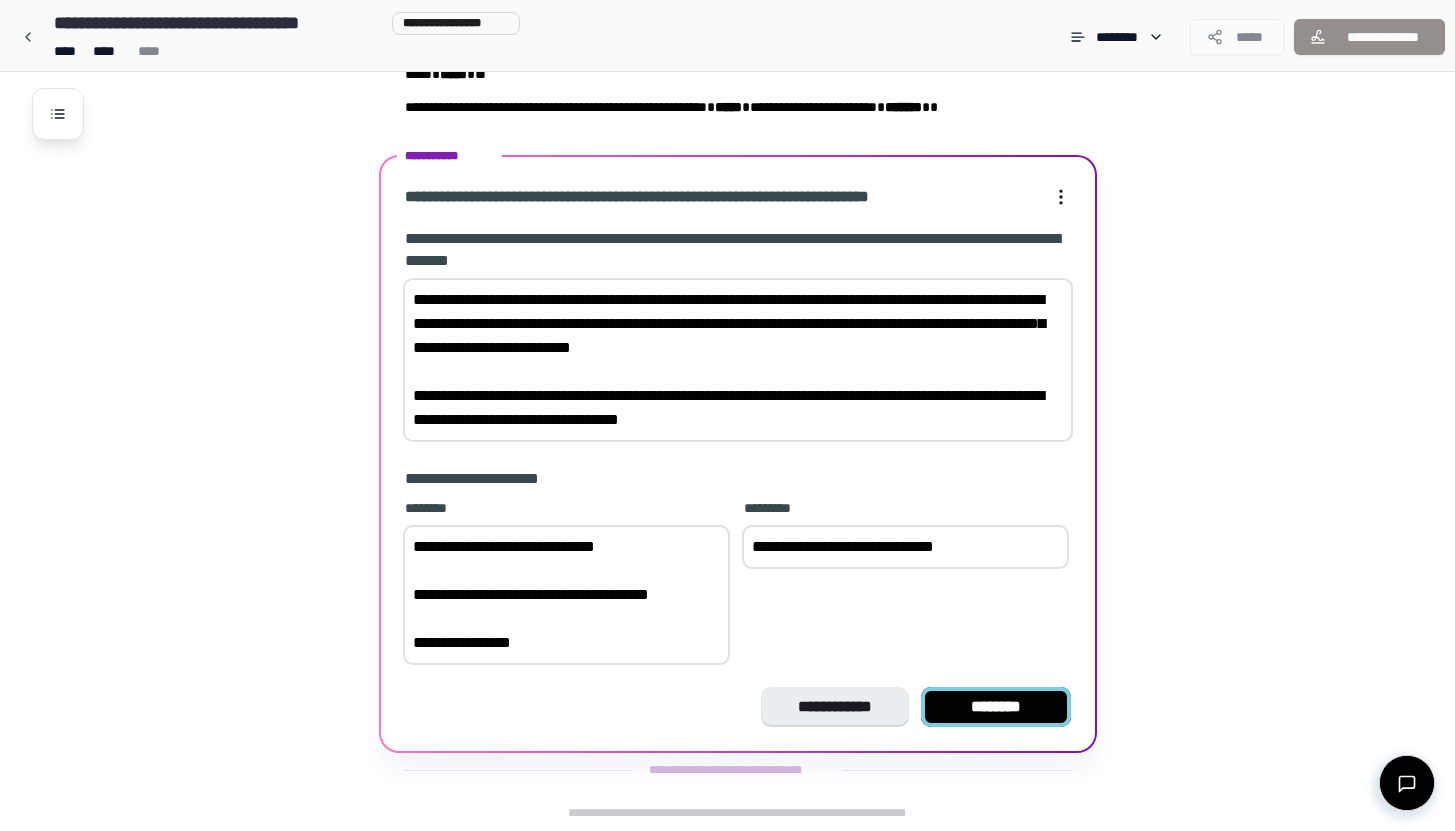 click on "********" at bounding box center (996, 707) 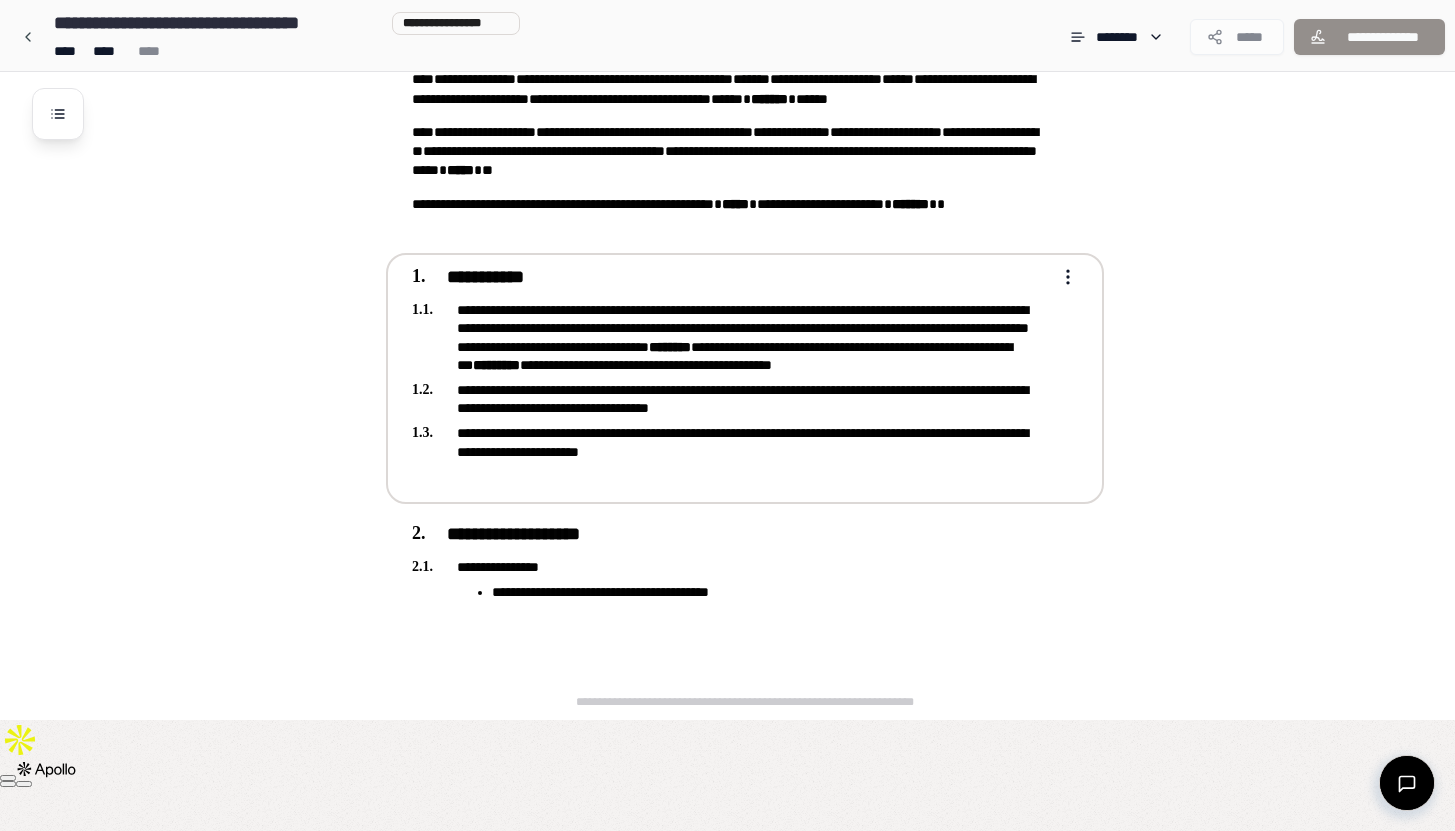 scroll, scrollTop: 257, scrollLeft: 0, axis: vertical 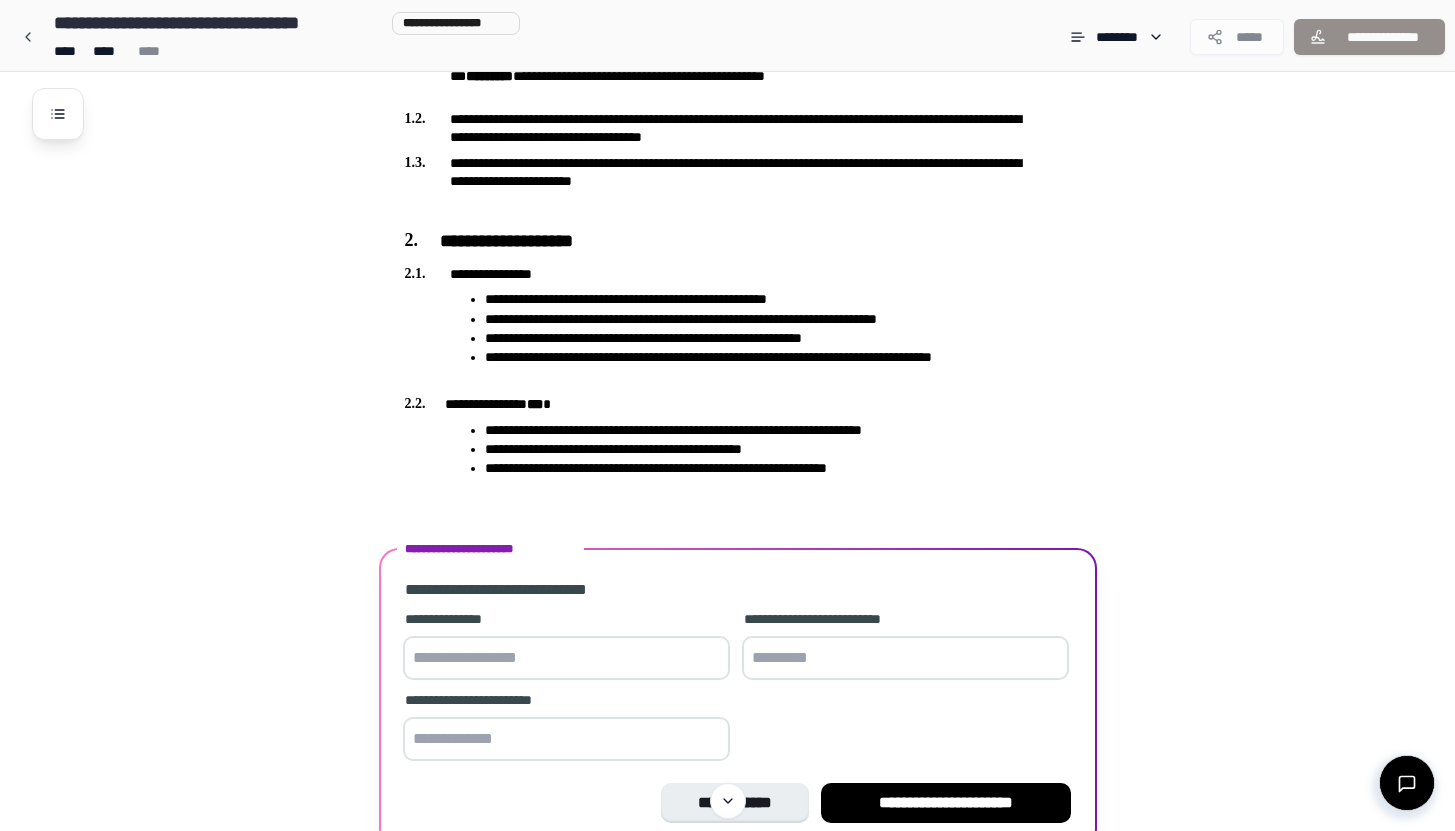 click at bounding box center [566, 658] 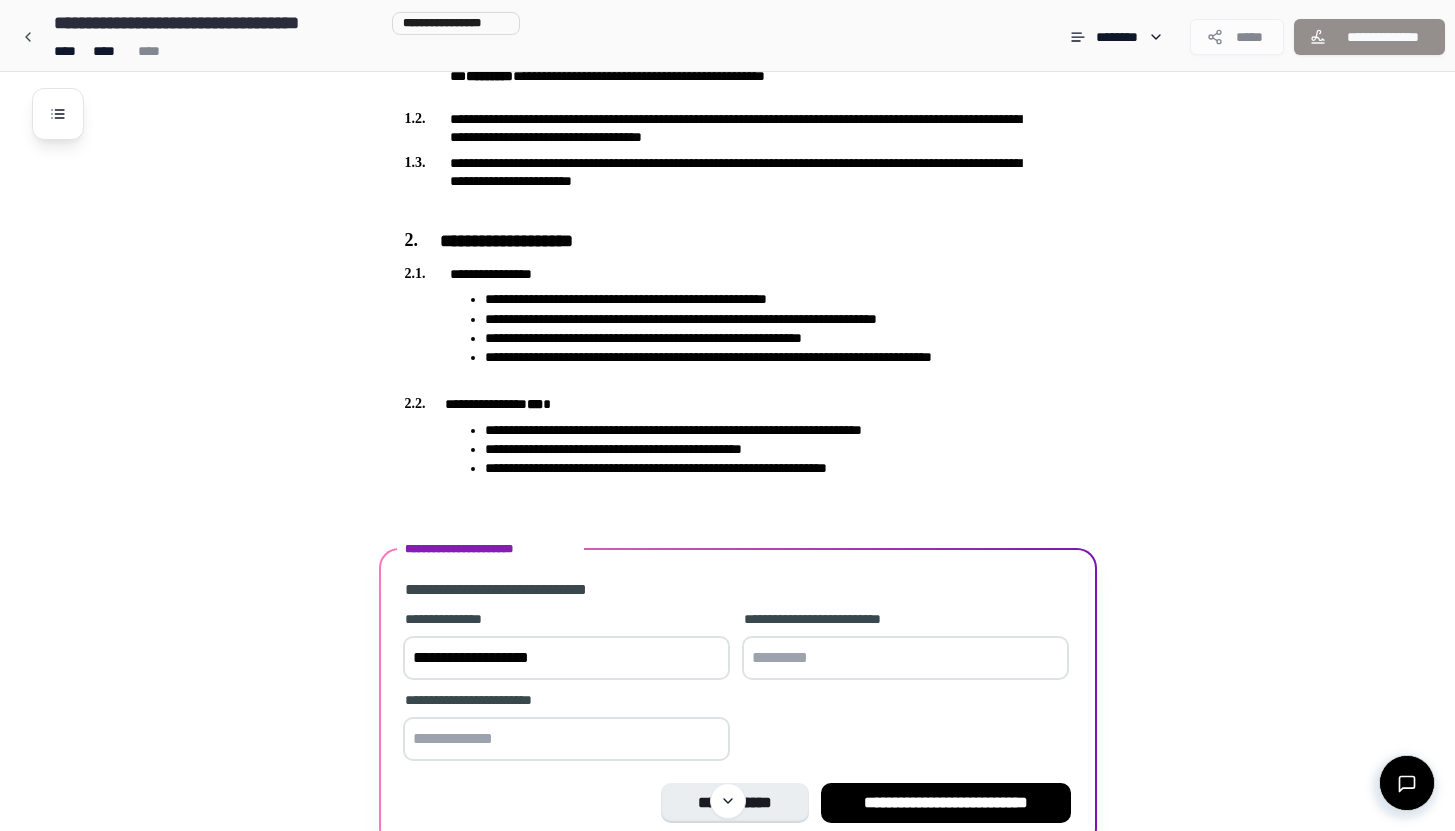 type on "**********" 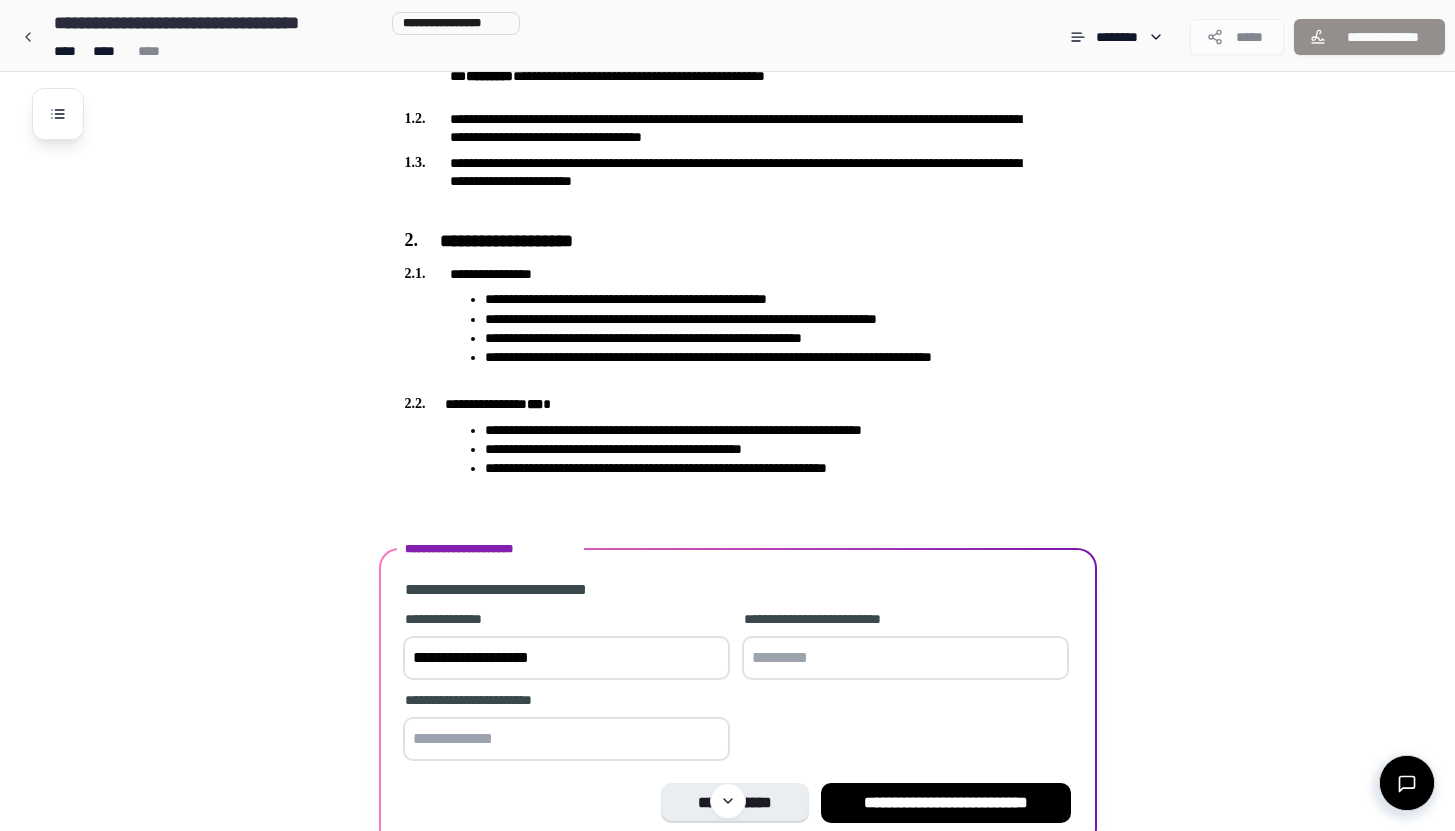click at bounding box center (905, 658) 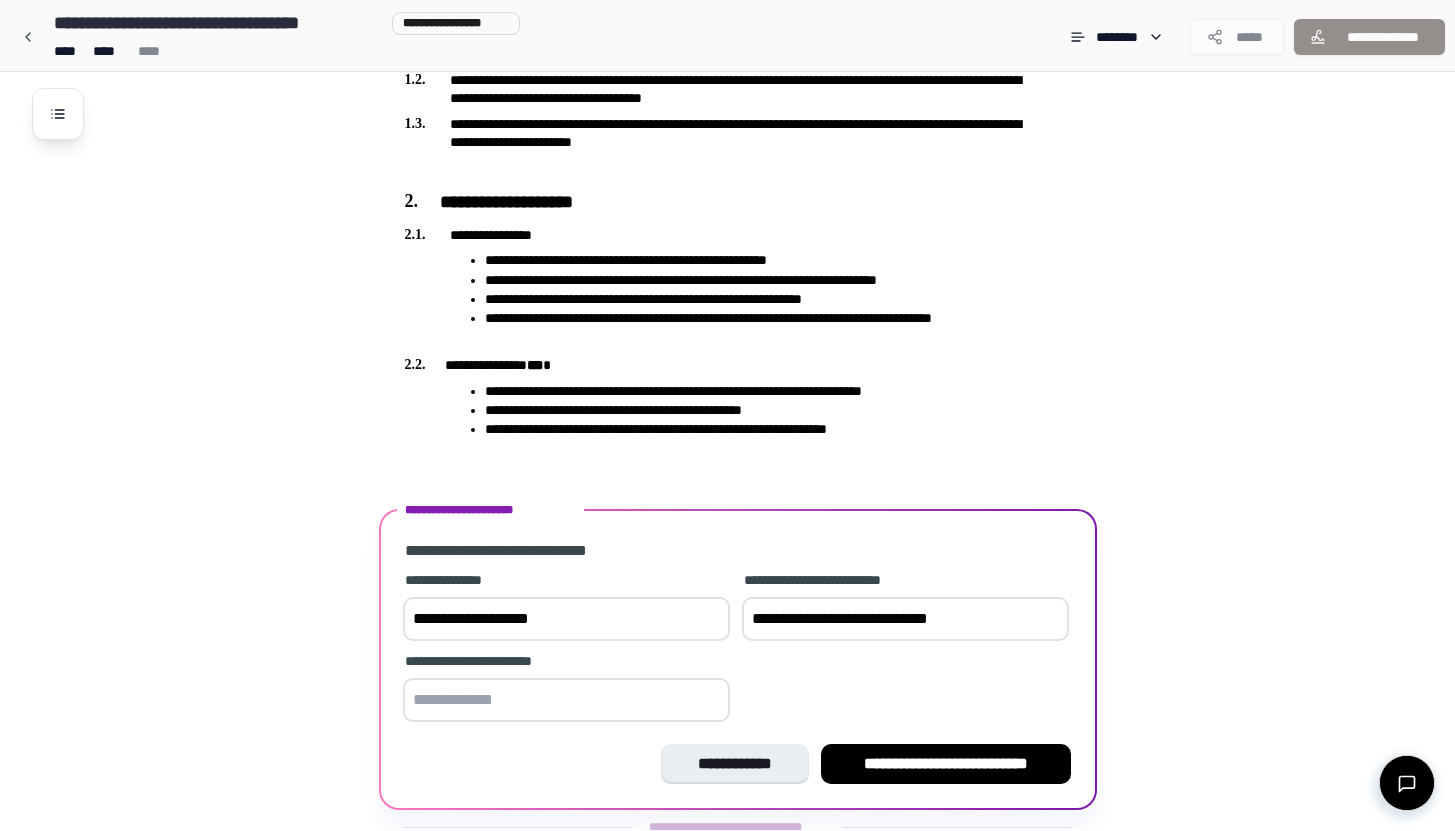 scroll, scrollTop: 501, scrollLeft: 0, axis: vertical 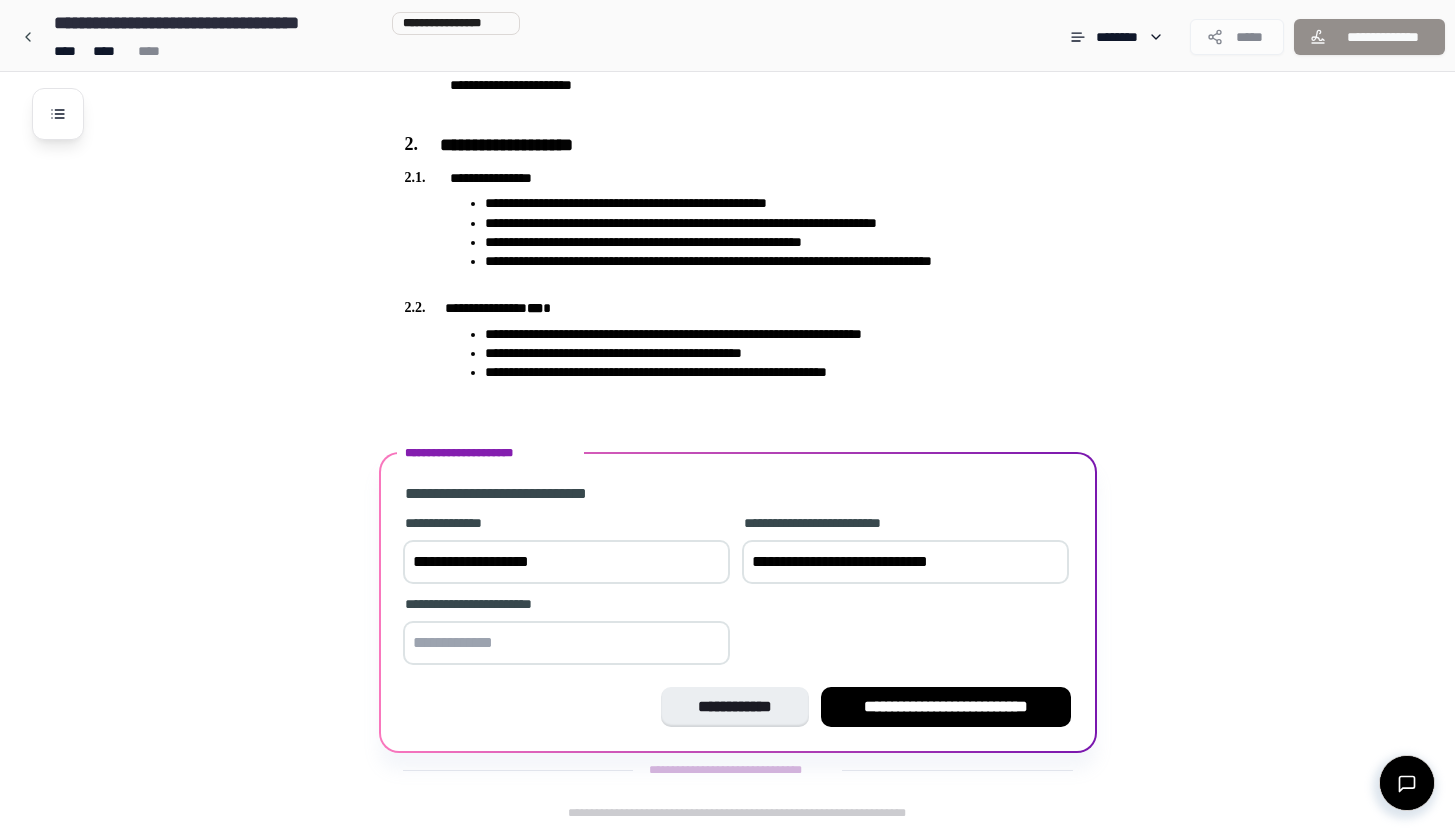 type on "**********" 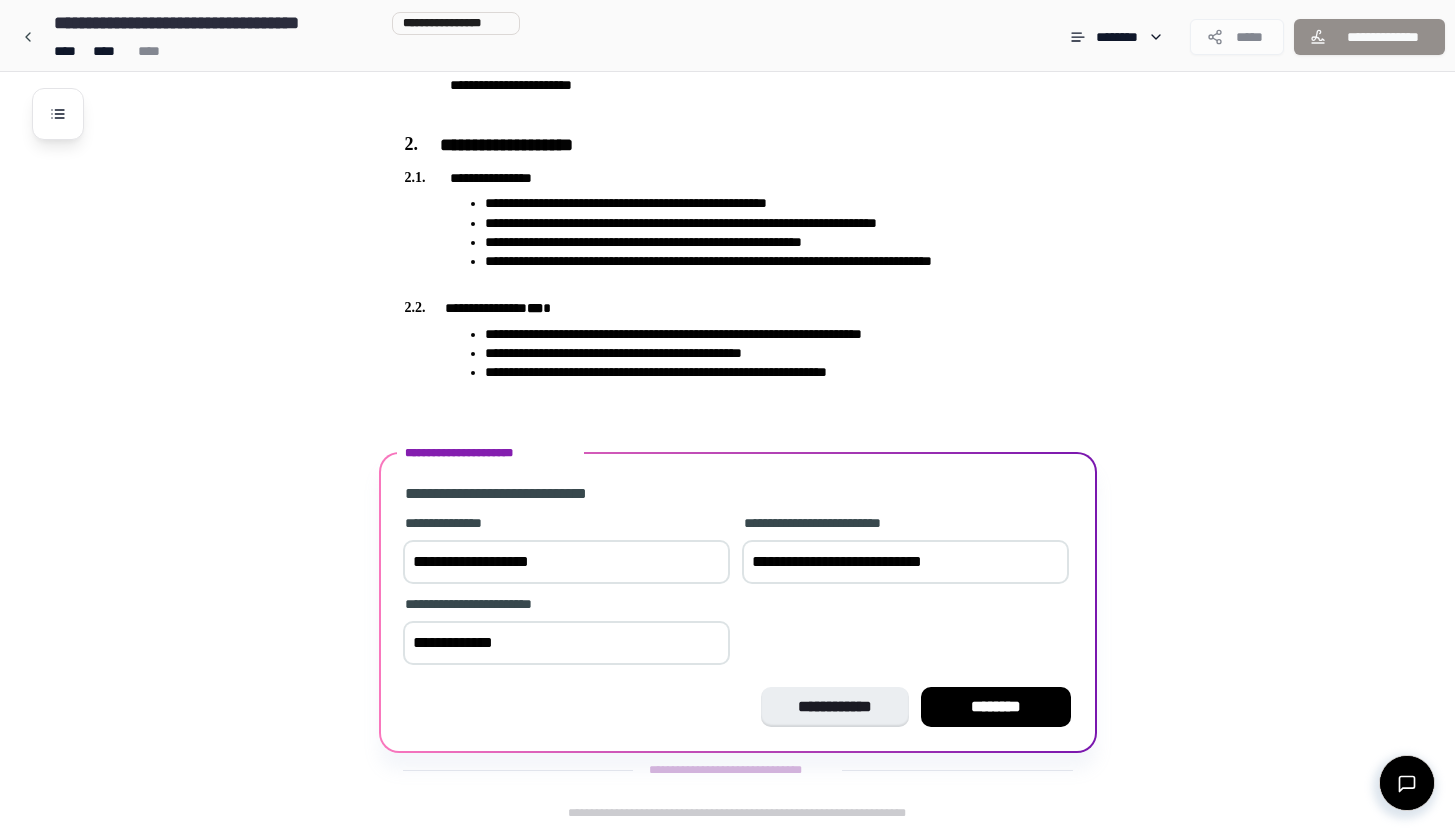 click on "**********" at bounding box center (566, 643) 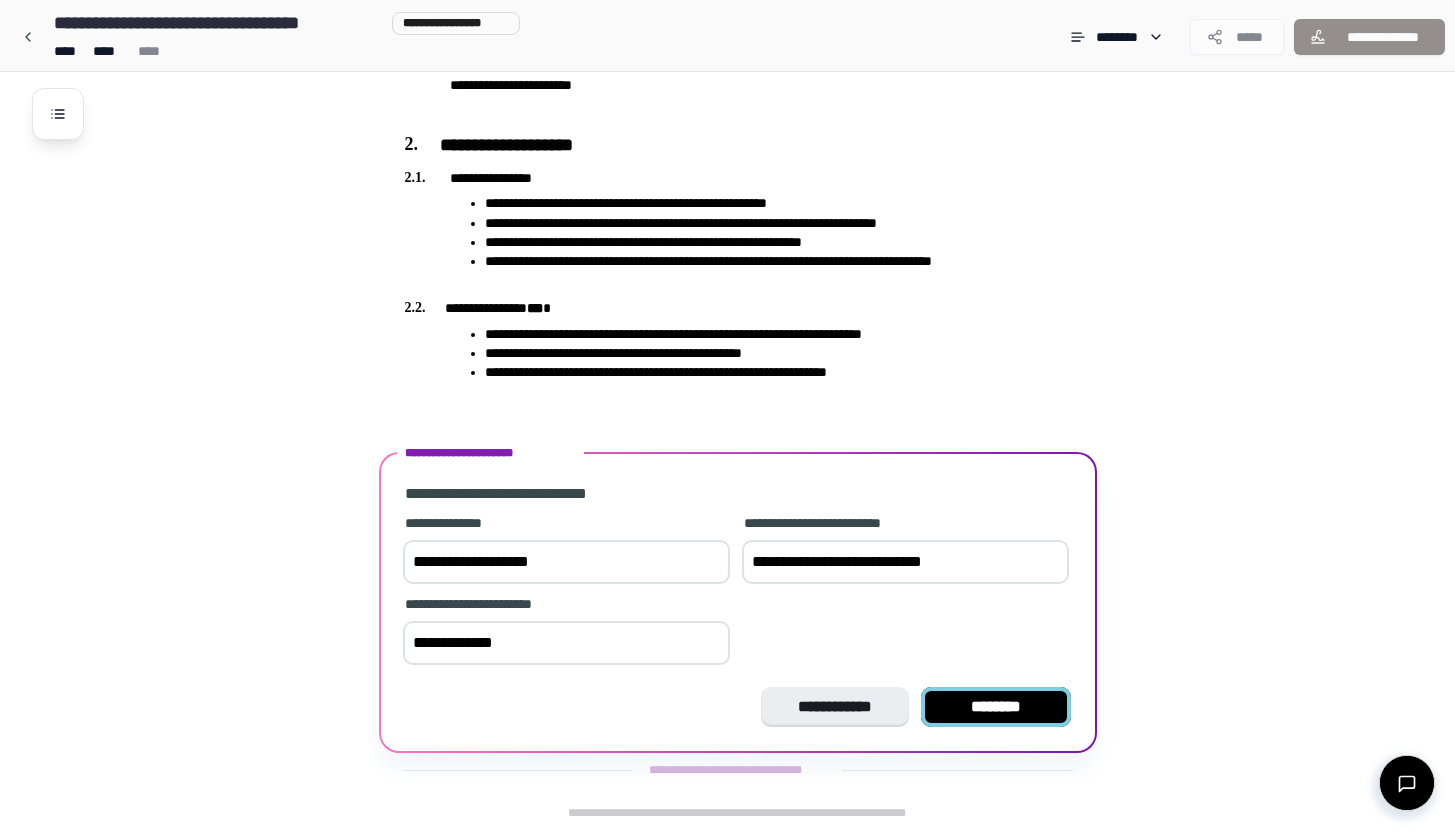 type on "**********" 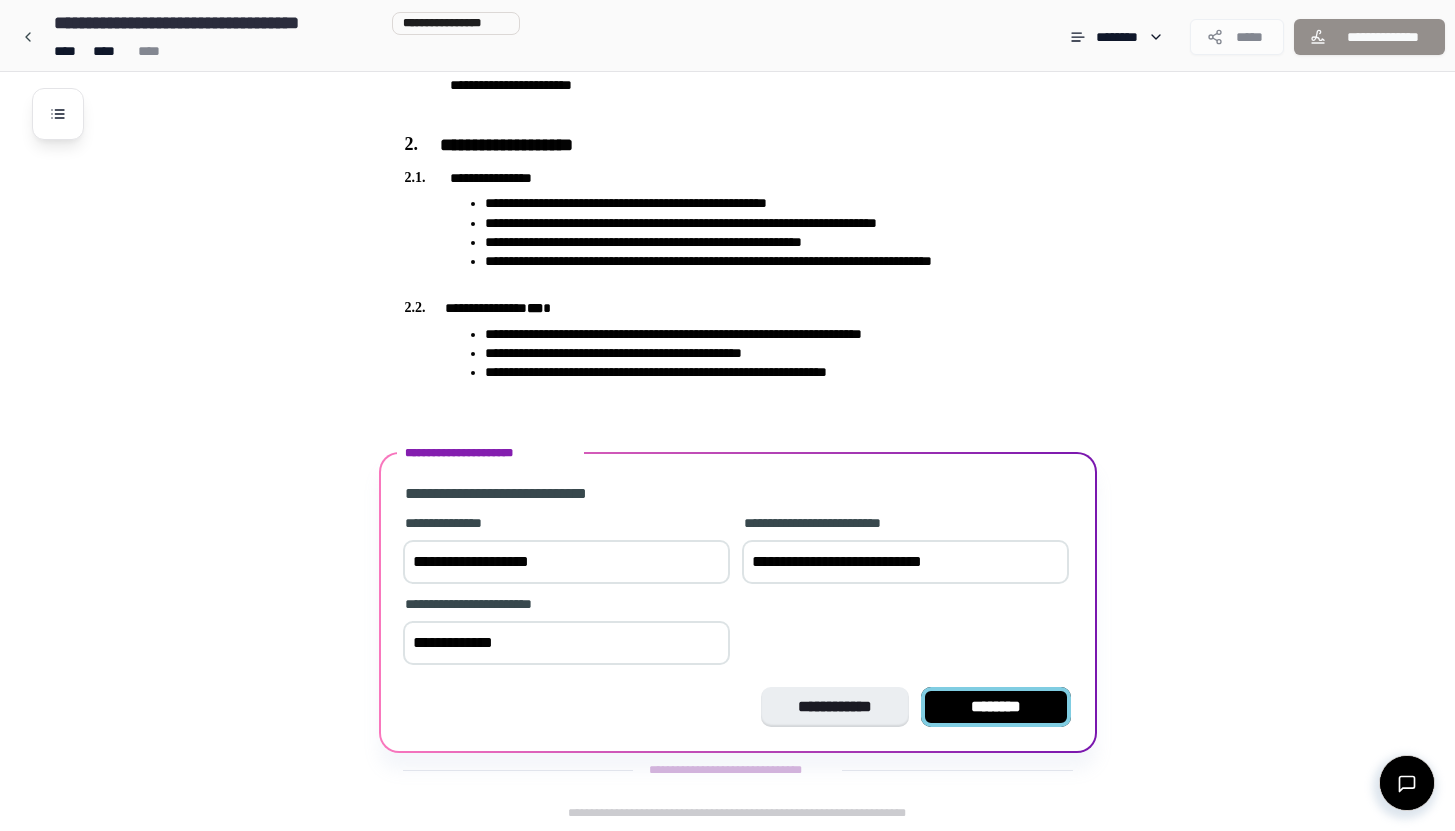 click on "********" at bounding box center (996, 707) 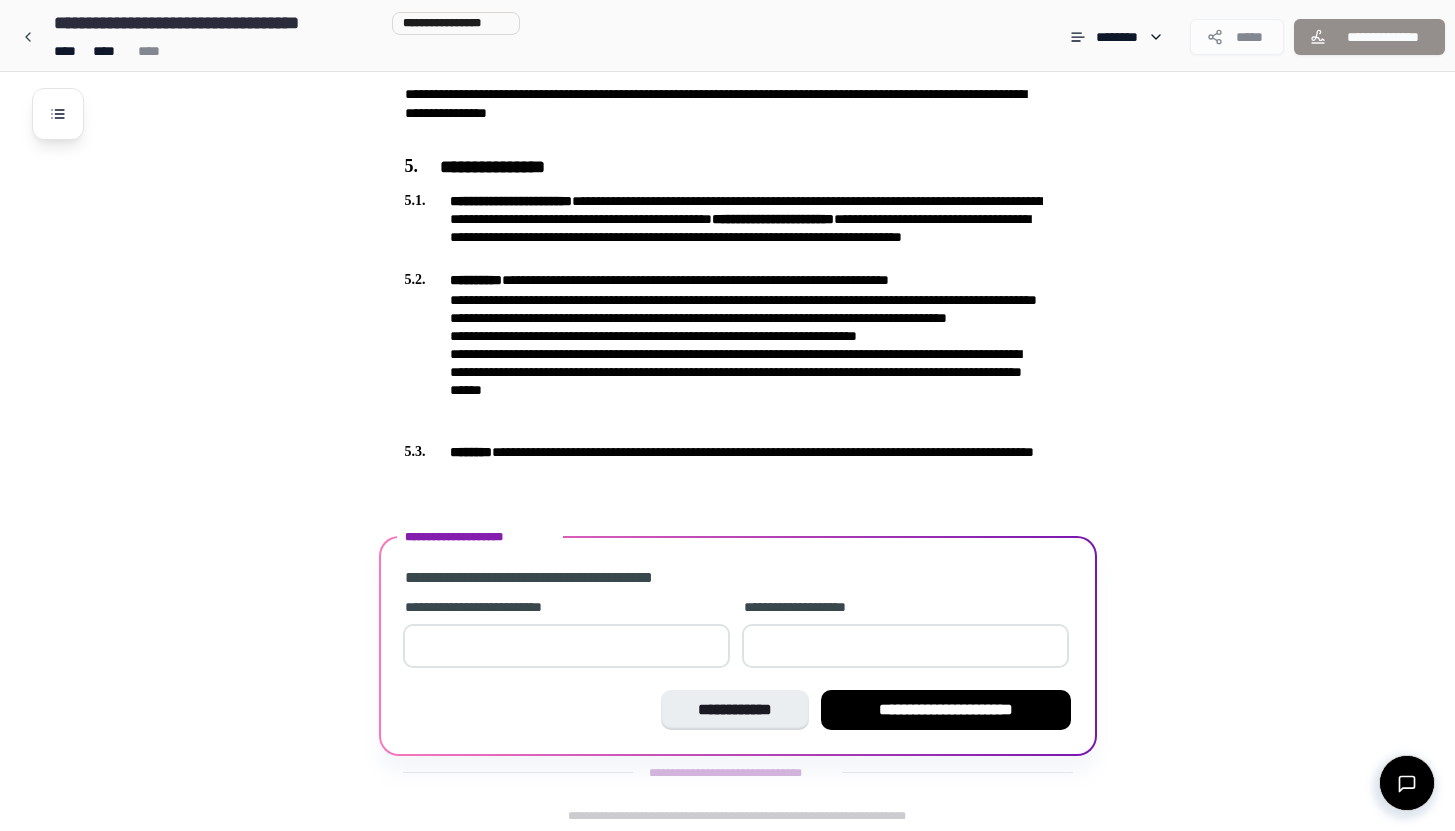 scroll, scrollTop: 1095, scrollLeft: 0, axis: vertical 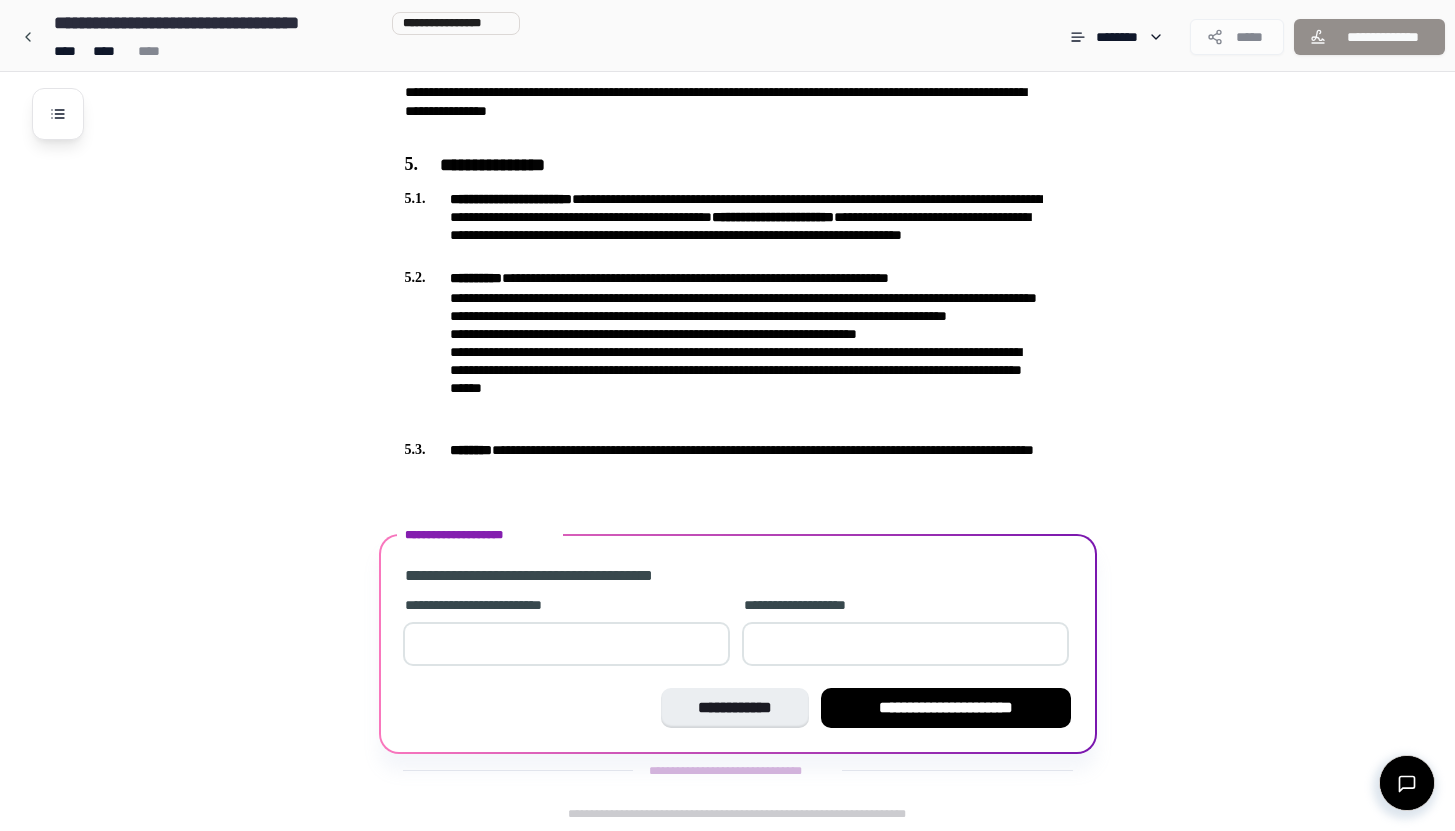 type on "*" 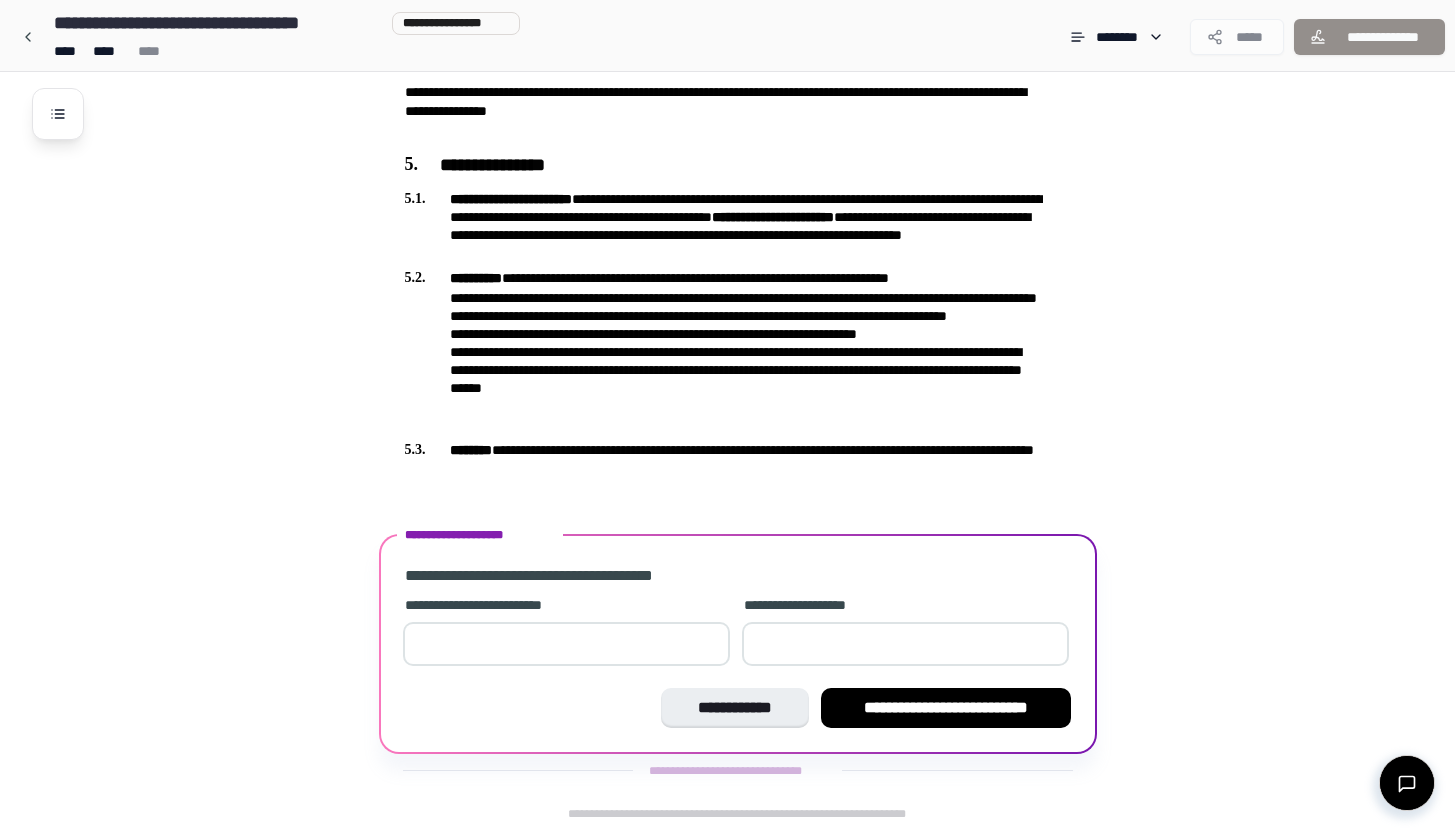 drag, startPoint x: 570, startPoint y: 639, endPoint x: 335, endPoint y: 626, distance: 235.3593 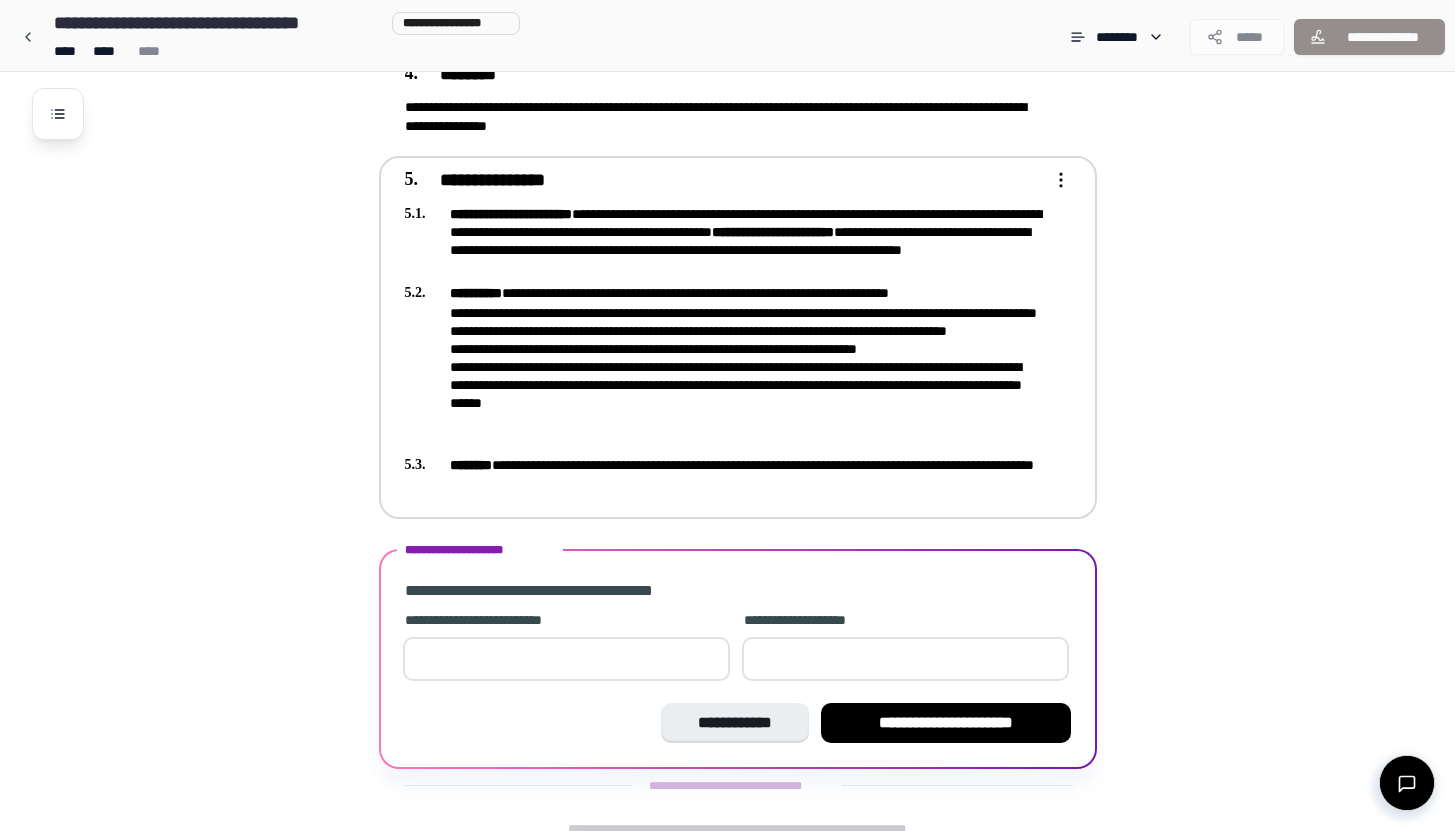 scroll, scrollTop: 1055, scrollLeft: 0, axis: vertical 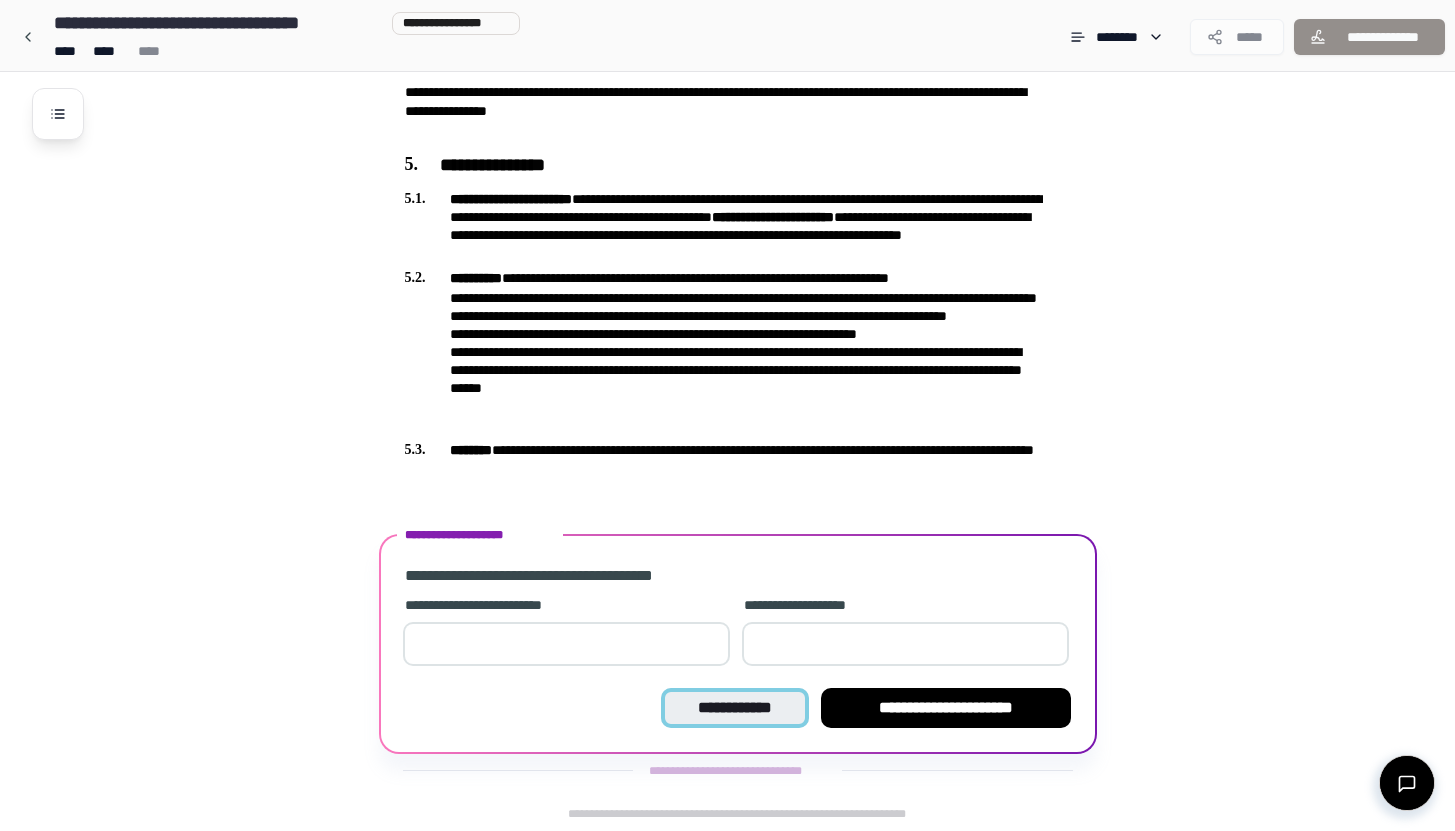 type 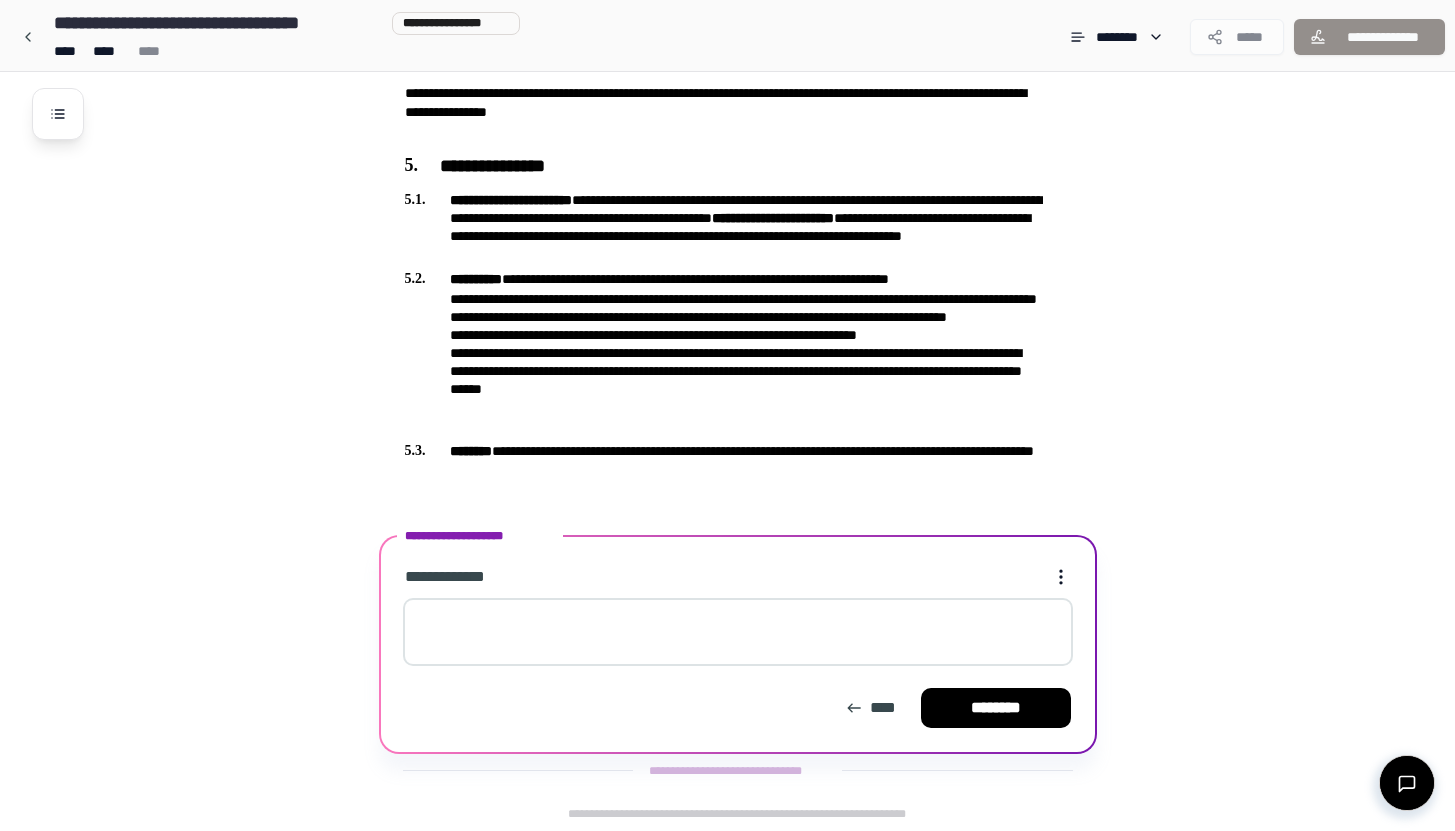 click at bounding box center (738, 632) 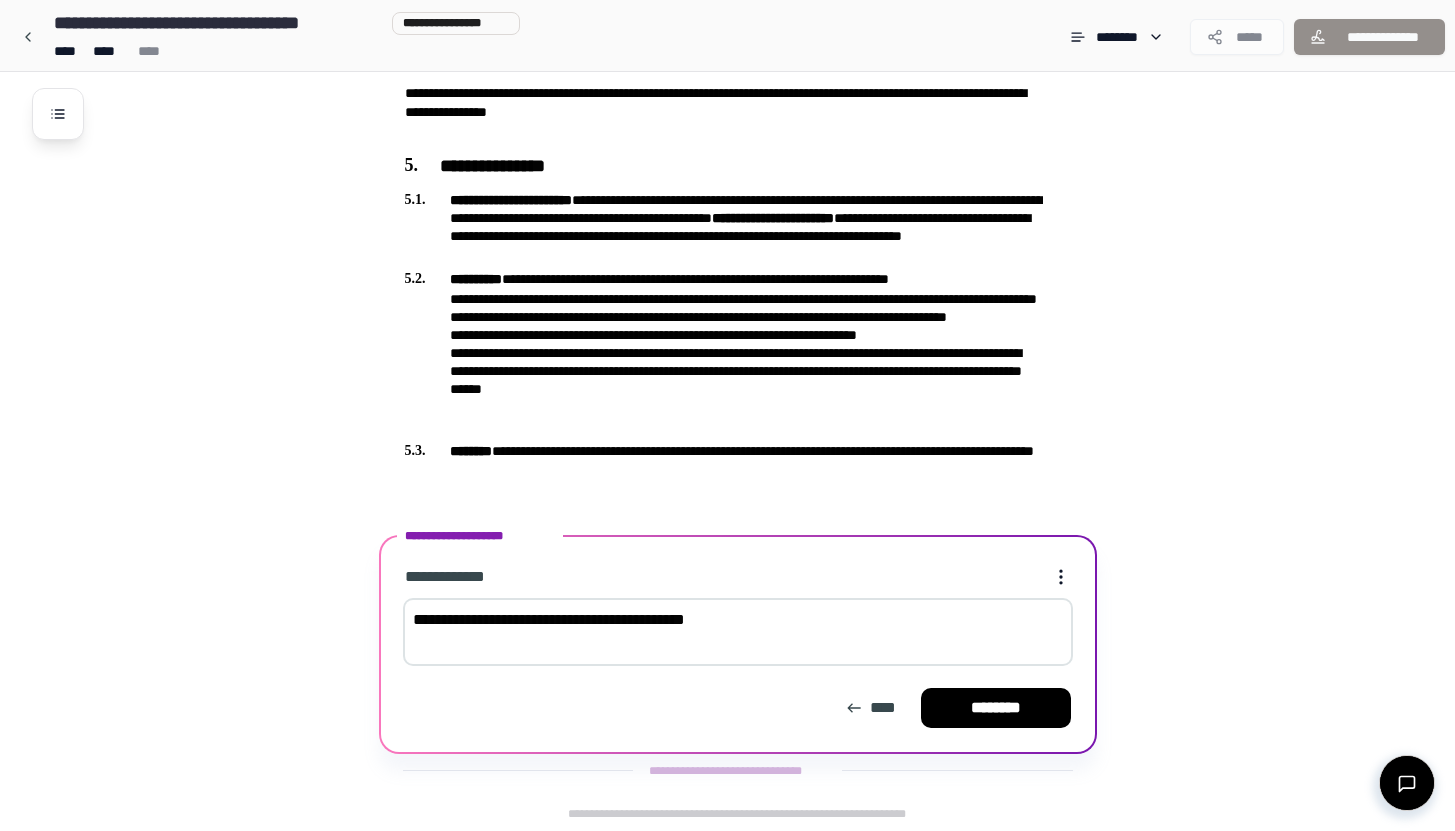 click on "**********" at bounding box center [738, 632] 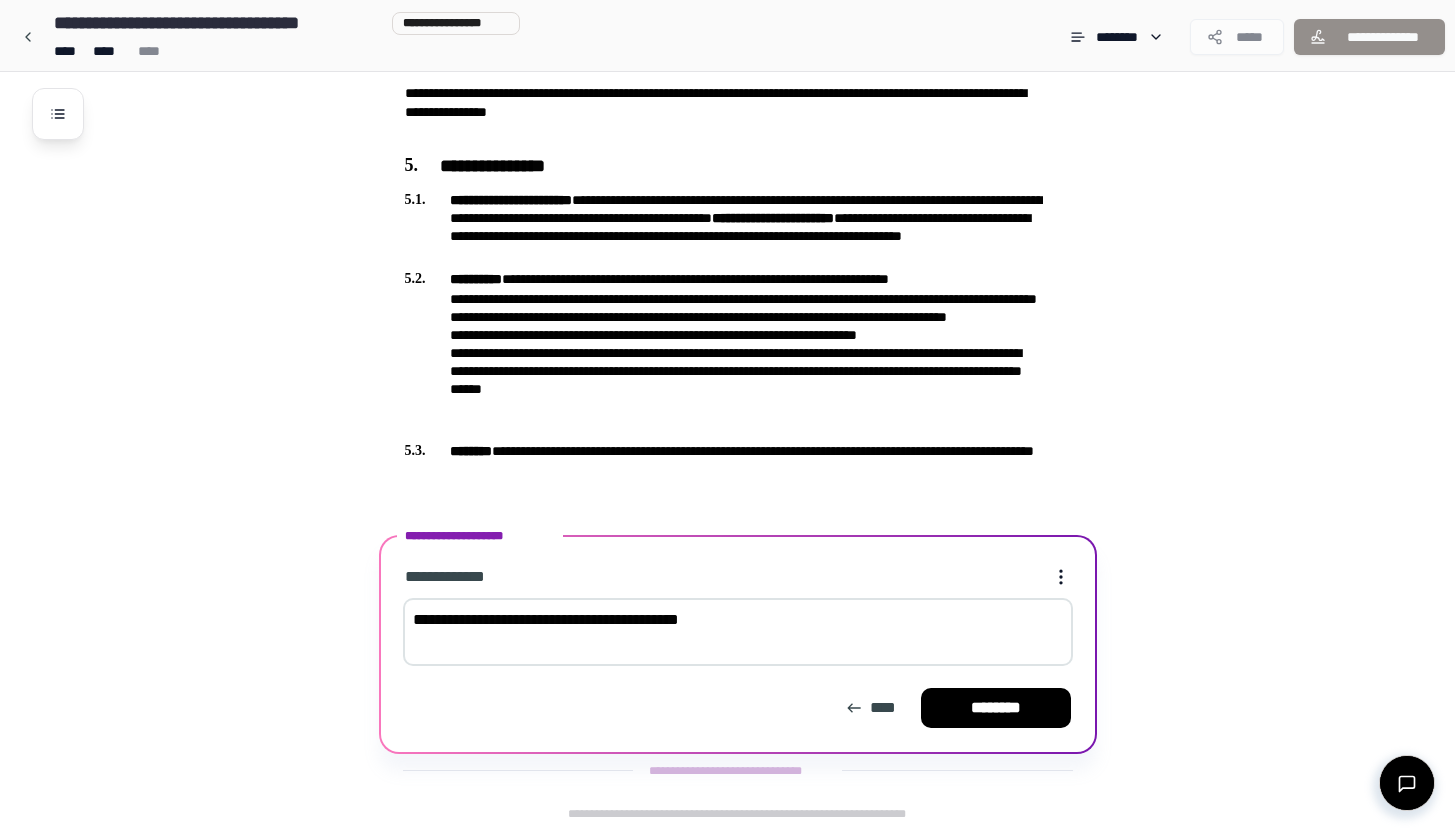 click on "**********" at bounding box center [738, 632] 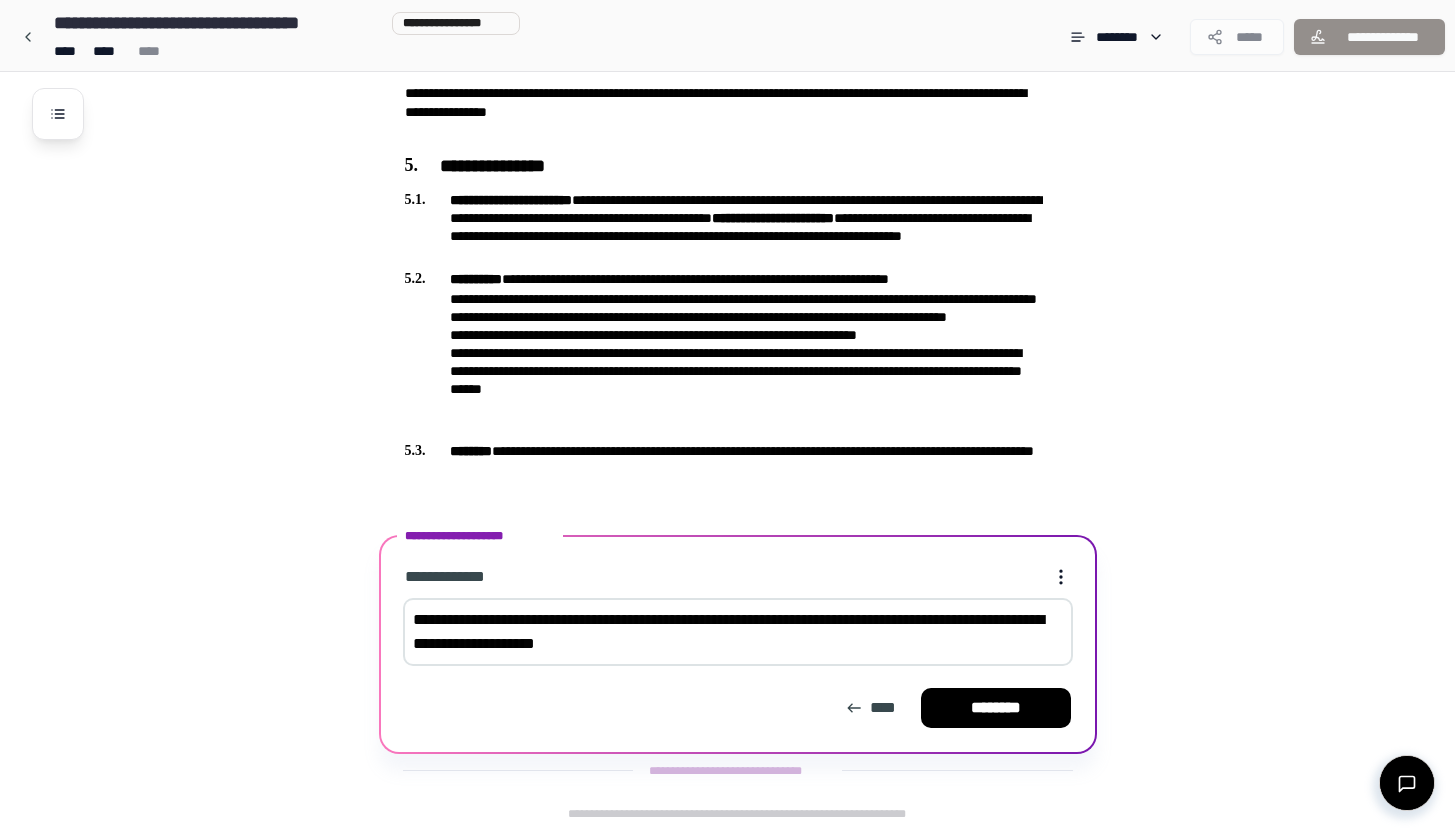 drag, startPoint x: 699, startPoint y: 650, endPoint x: 359, endPoint y: 624, distance: 340.99268 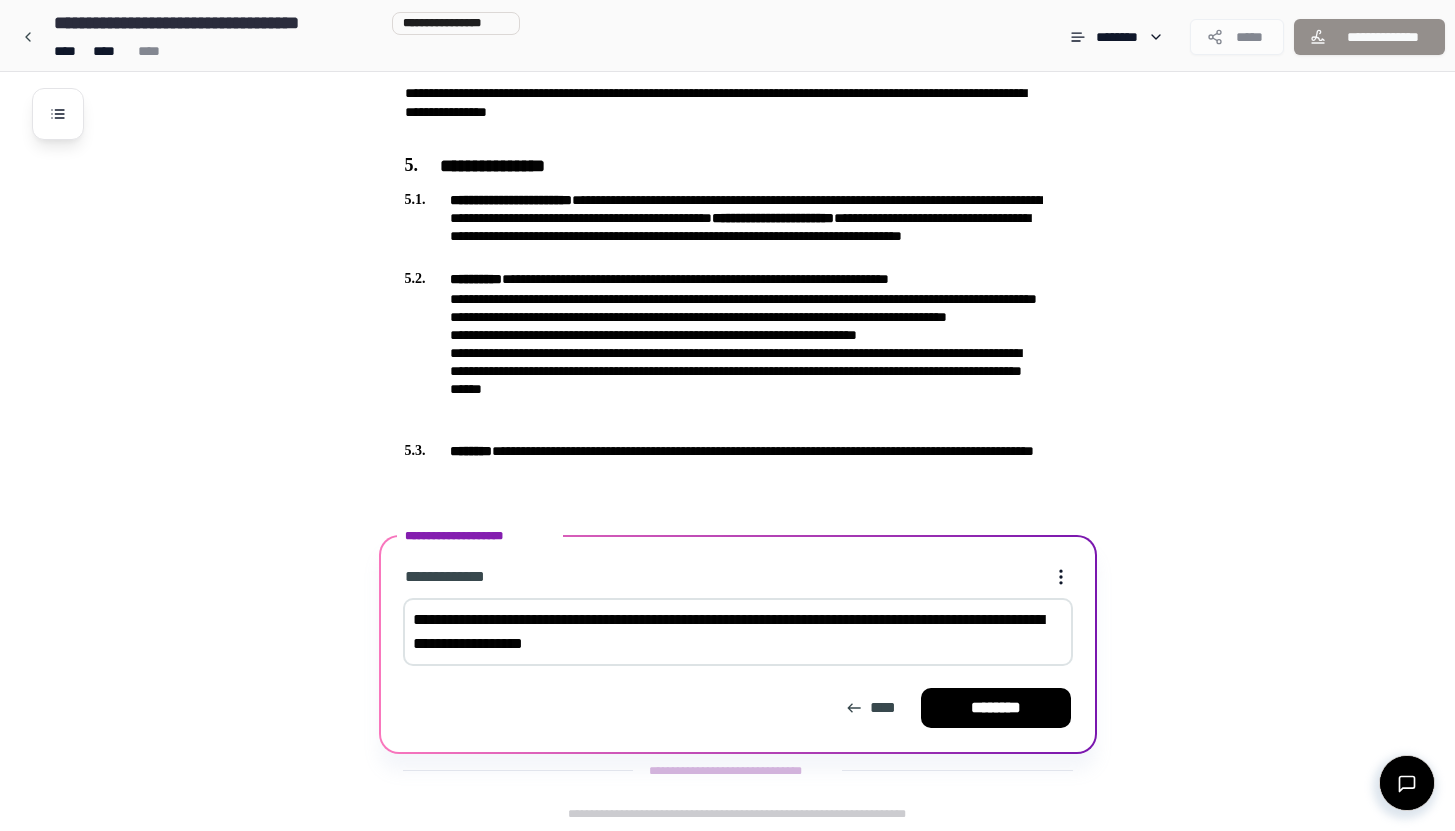 drag, startPoint x: 676, startPoint y: 645, endPoint x: 397, endPoint y: 609, distance: 281.313 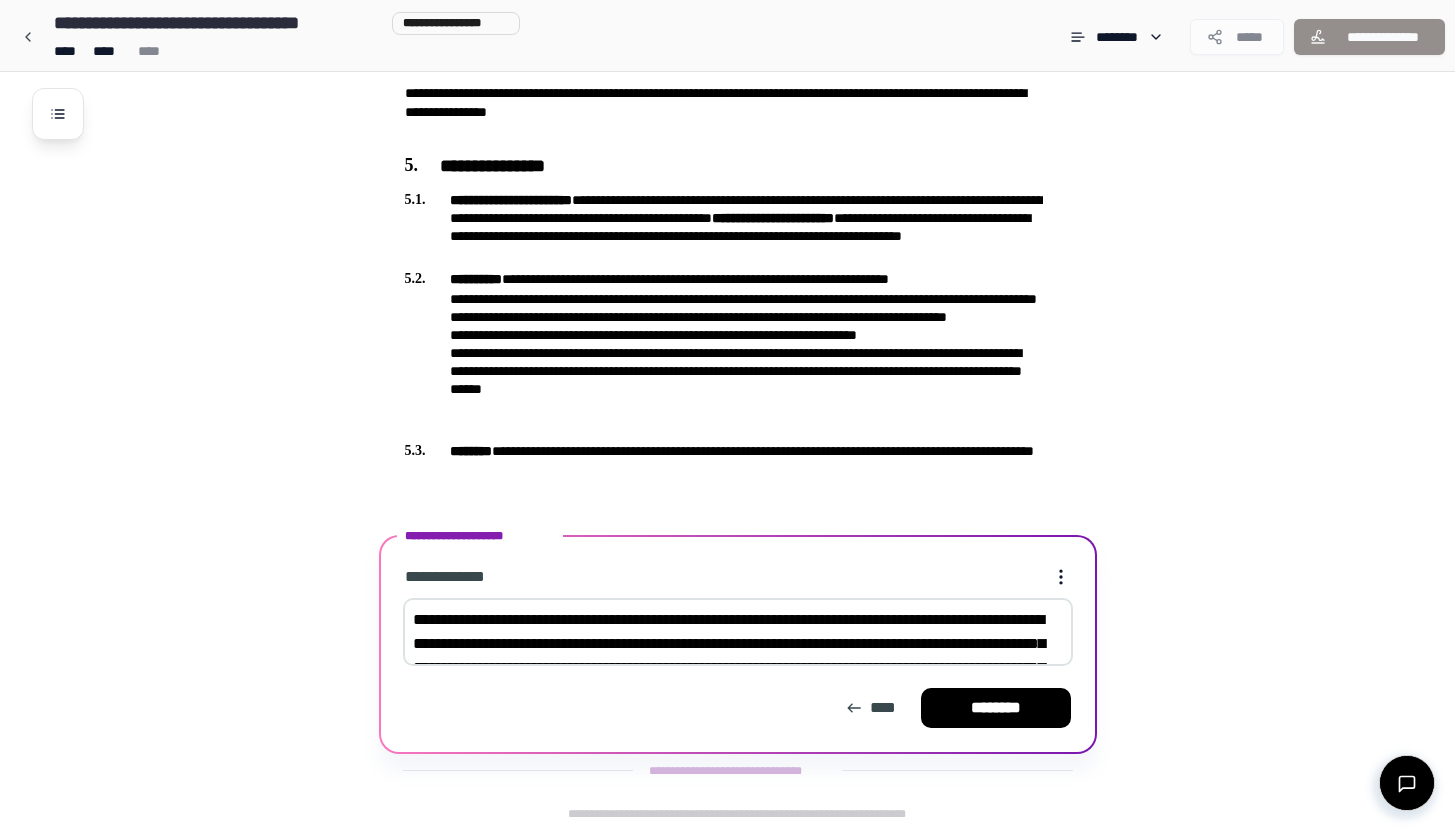 scroll, scrollTop: 1142, scrollLeft: 0, axis: vertical 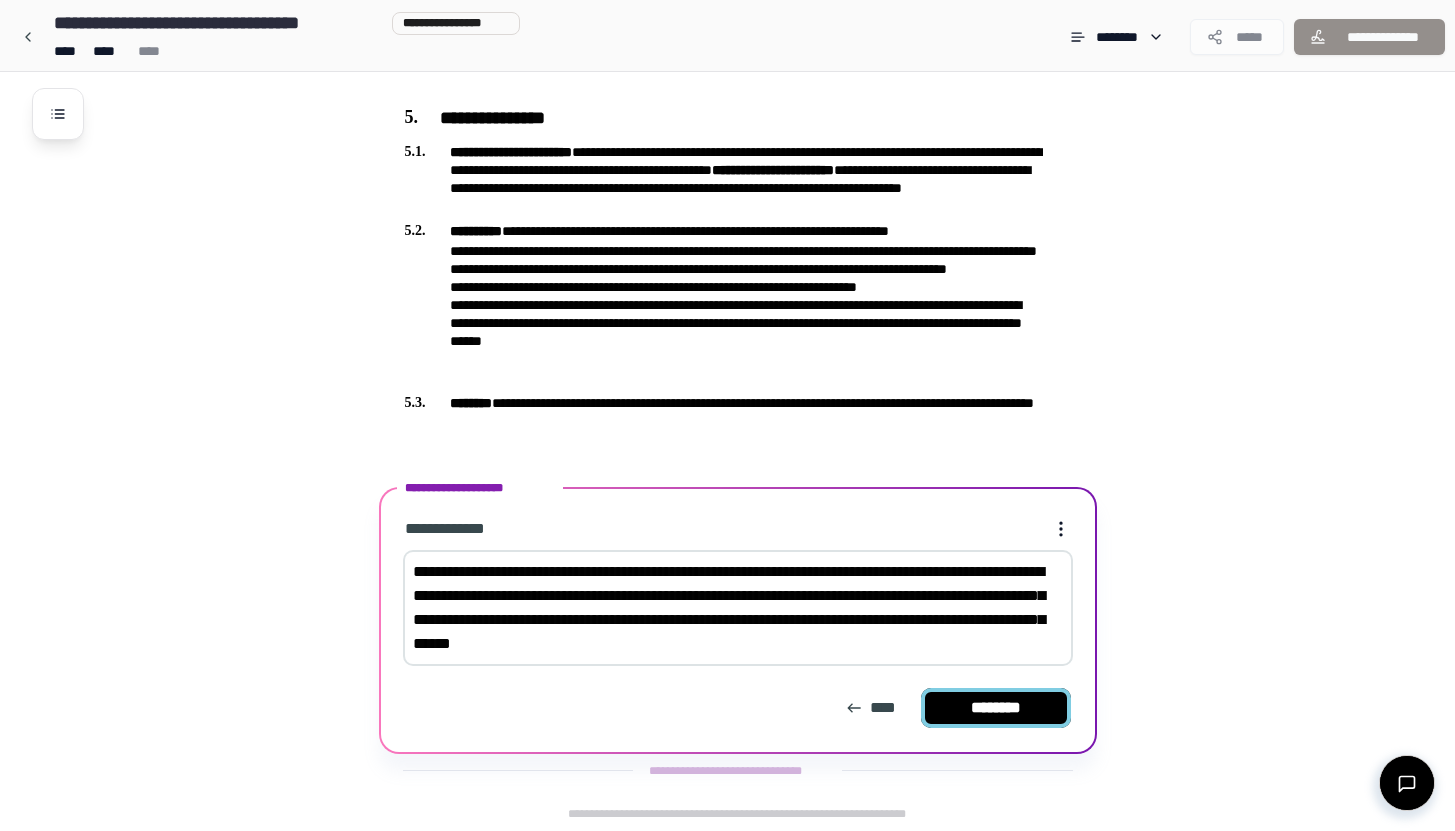 type on "**********" 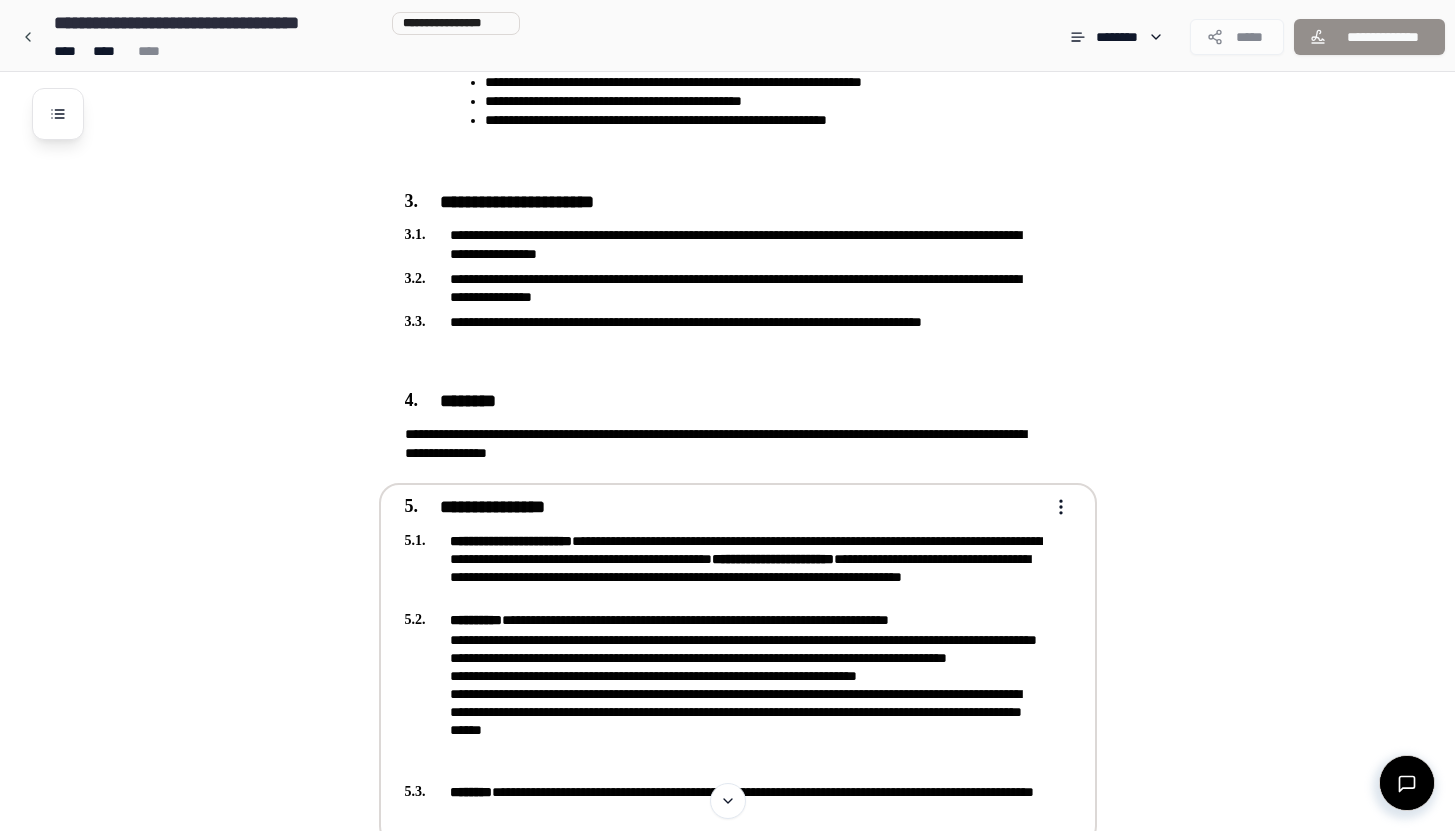 scroll, scrollTop: 1156, scrollLeft: 0, axis: vertical 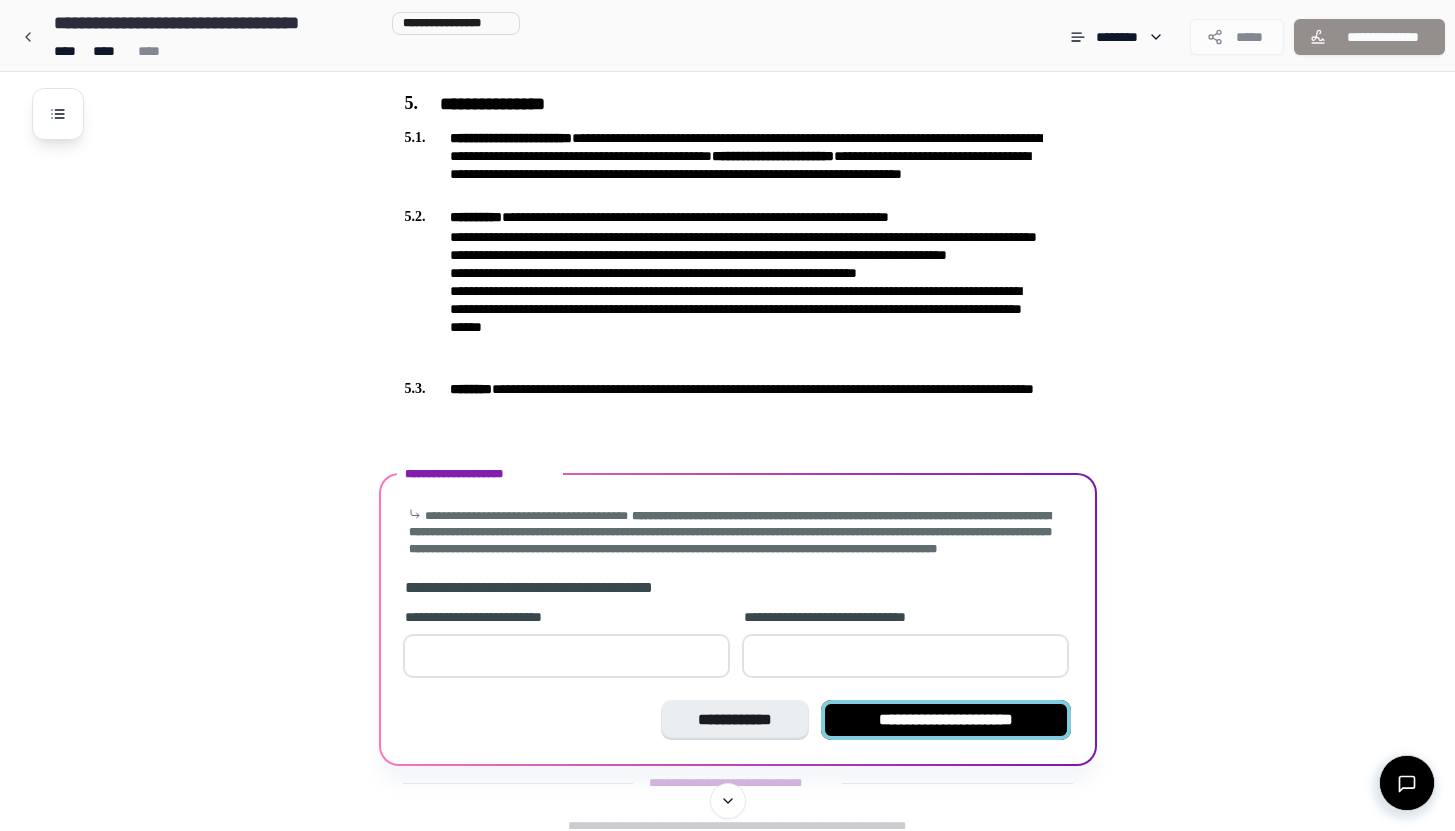 click on "**********" at bounding box center [946, 720] 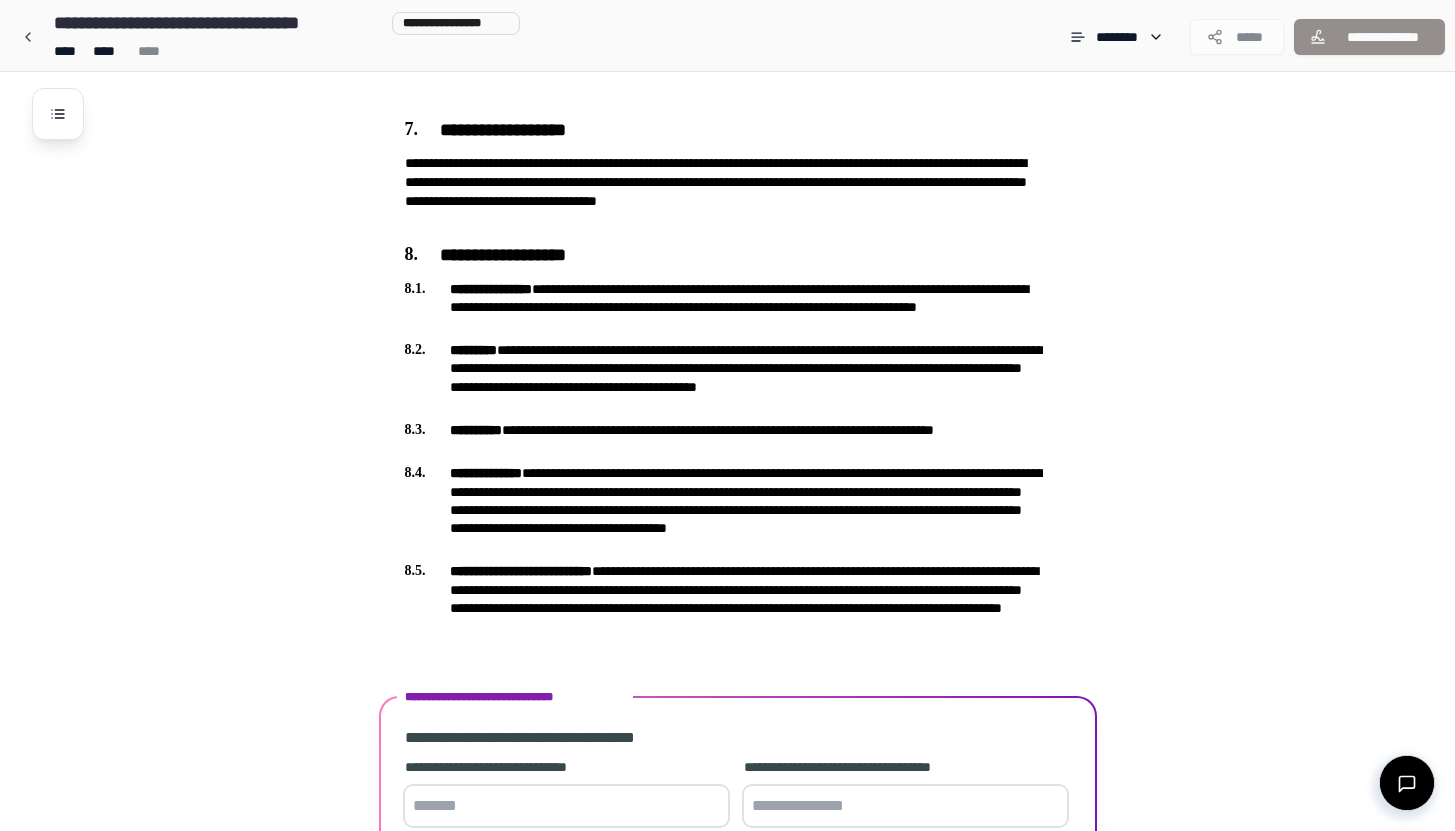 scroll, scrollTop: 1806, scrollLeft: 0, axis: vertical 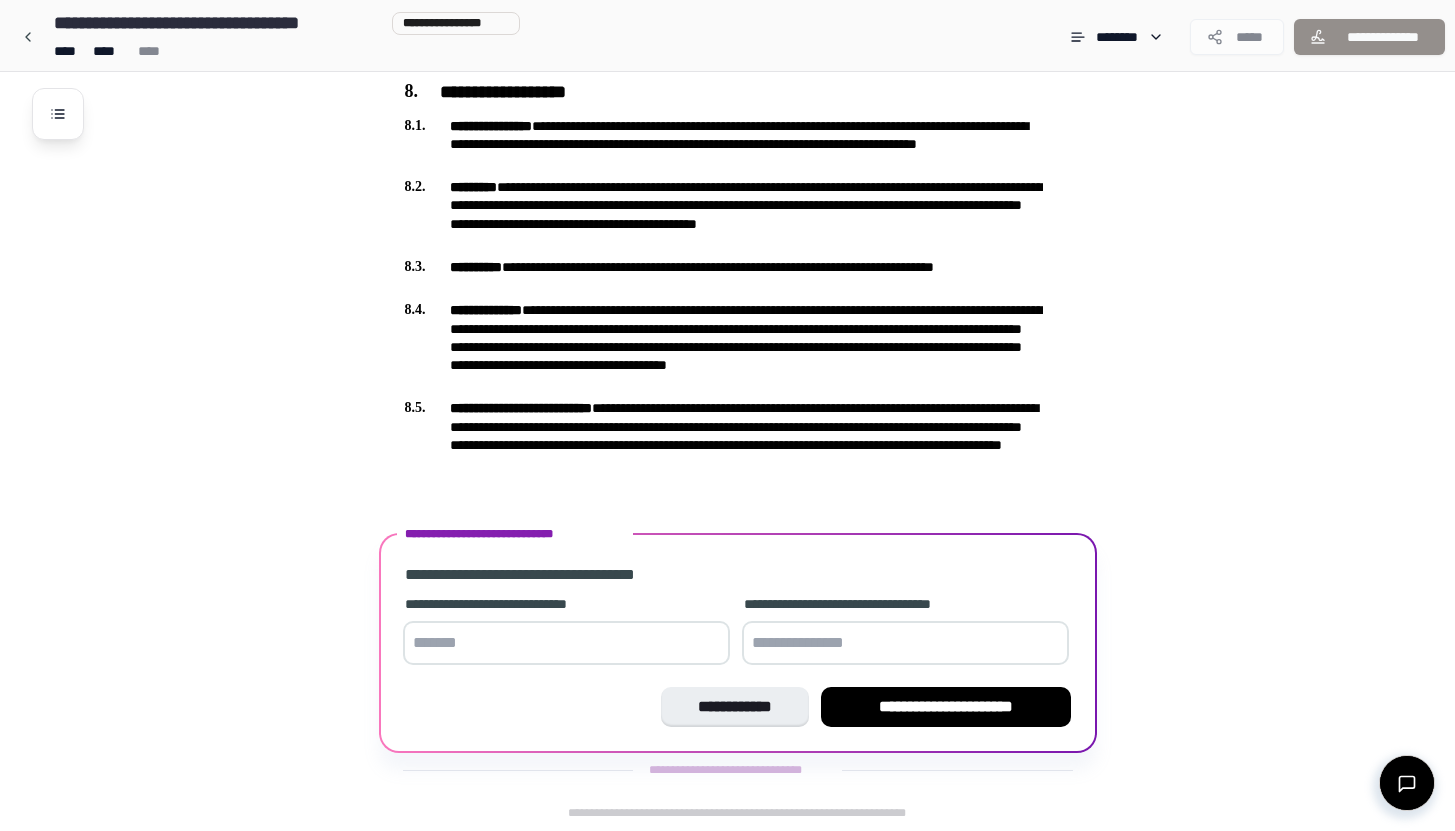 click at bounding box center [566, 643] 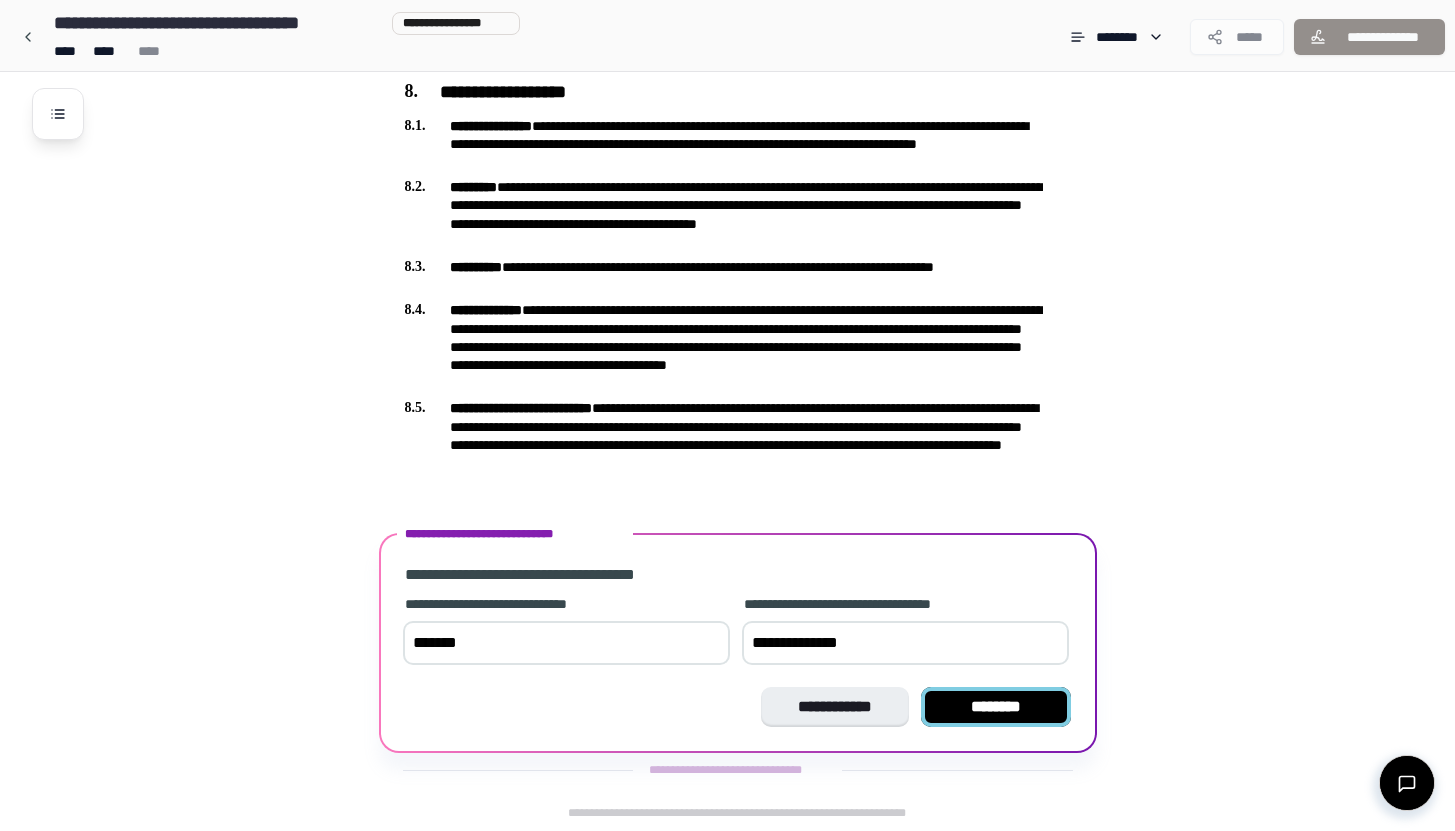 type on "**********" 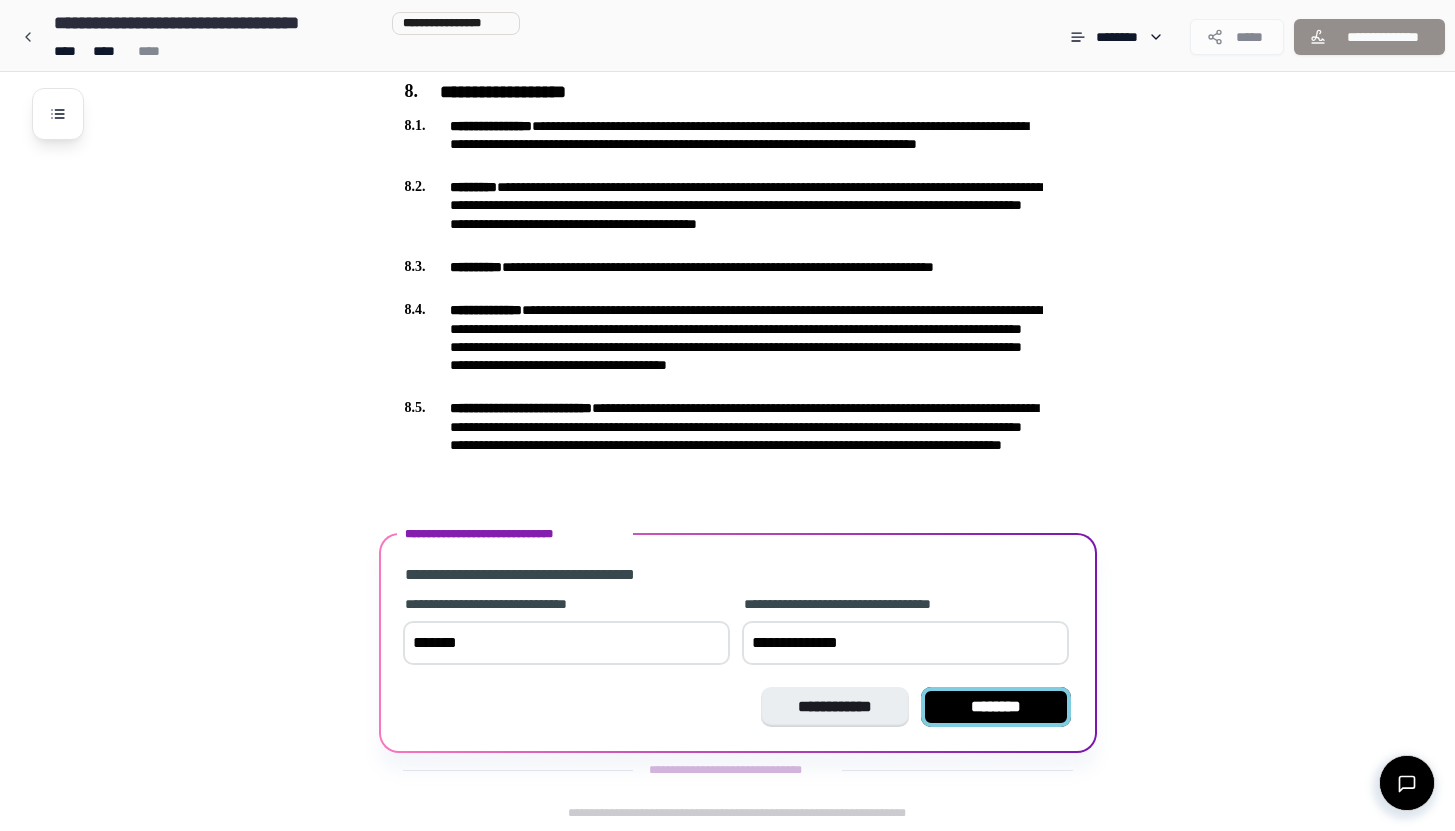 click on "********" at bounding box center [996, 707] 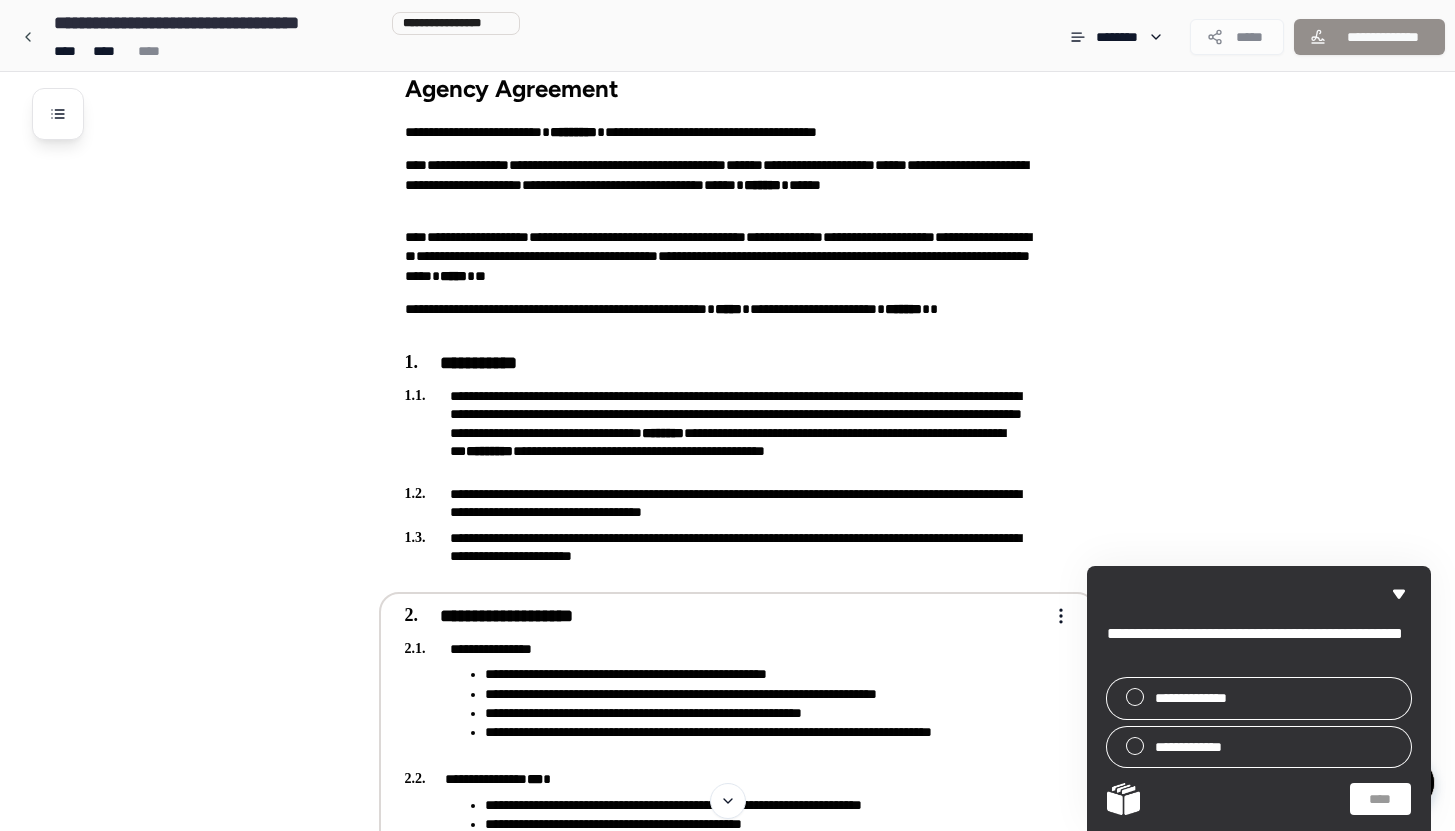 scroll, scrollTop: 0, scrollLeft: 0, axis: both 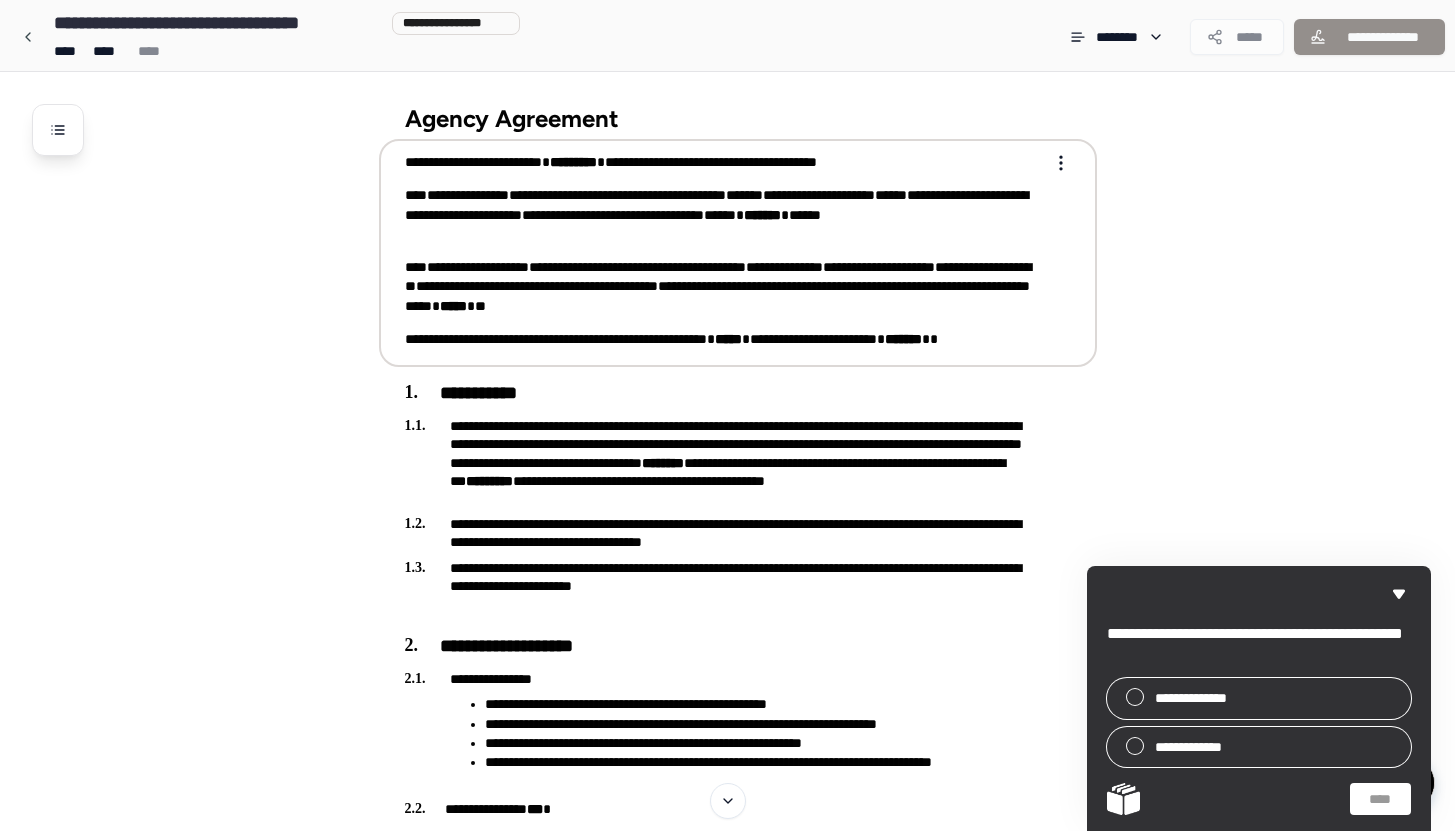 click on "**********" at bounding box center (727, 1450) 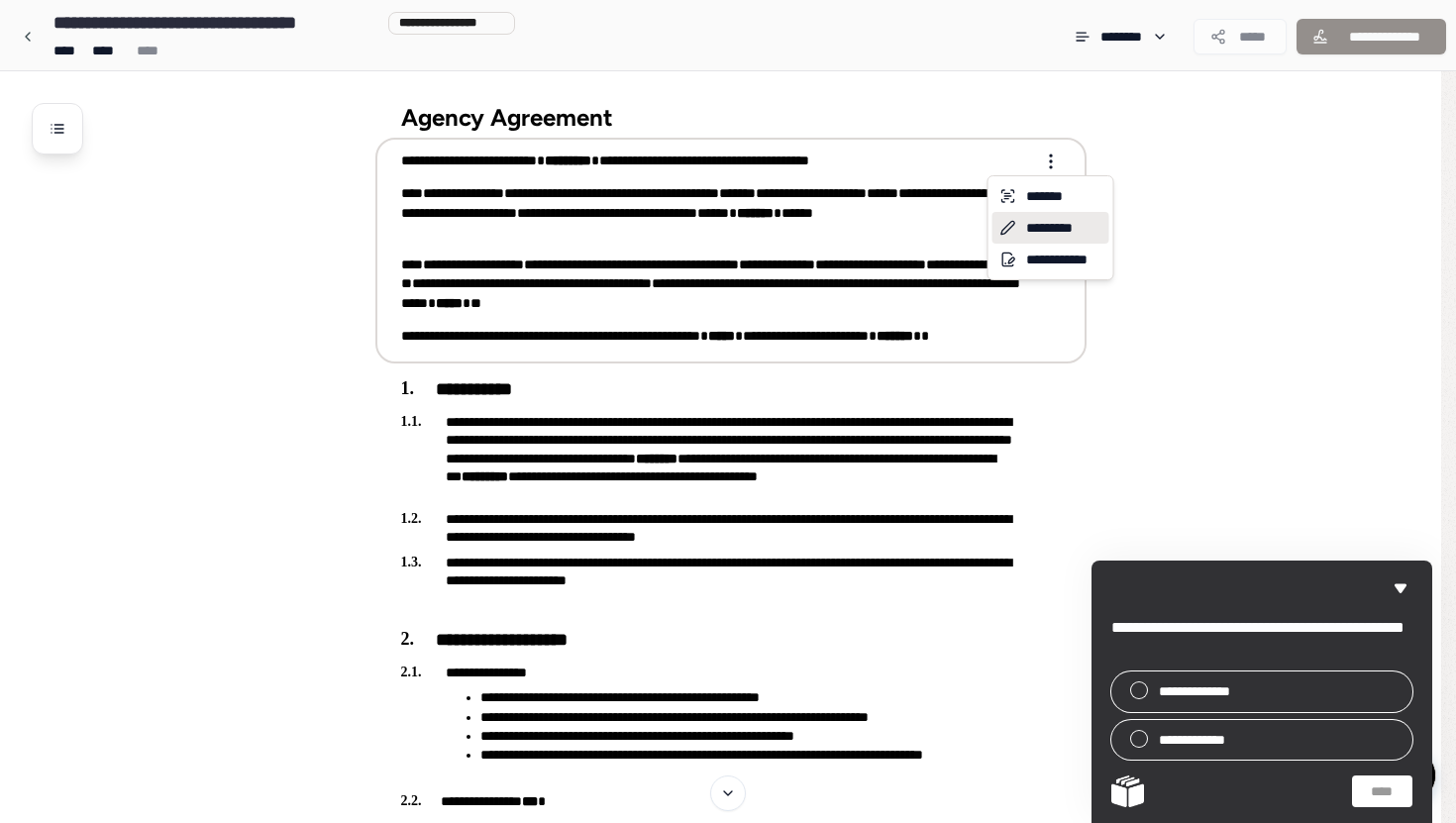 click on "*********" at bounding box center (1051, 228) 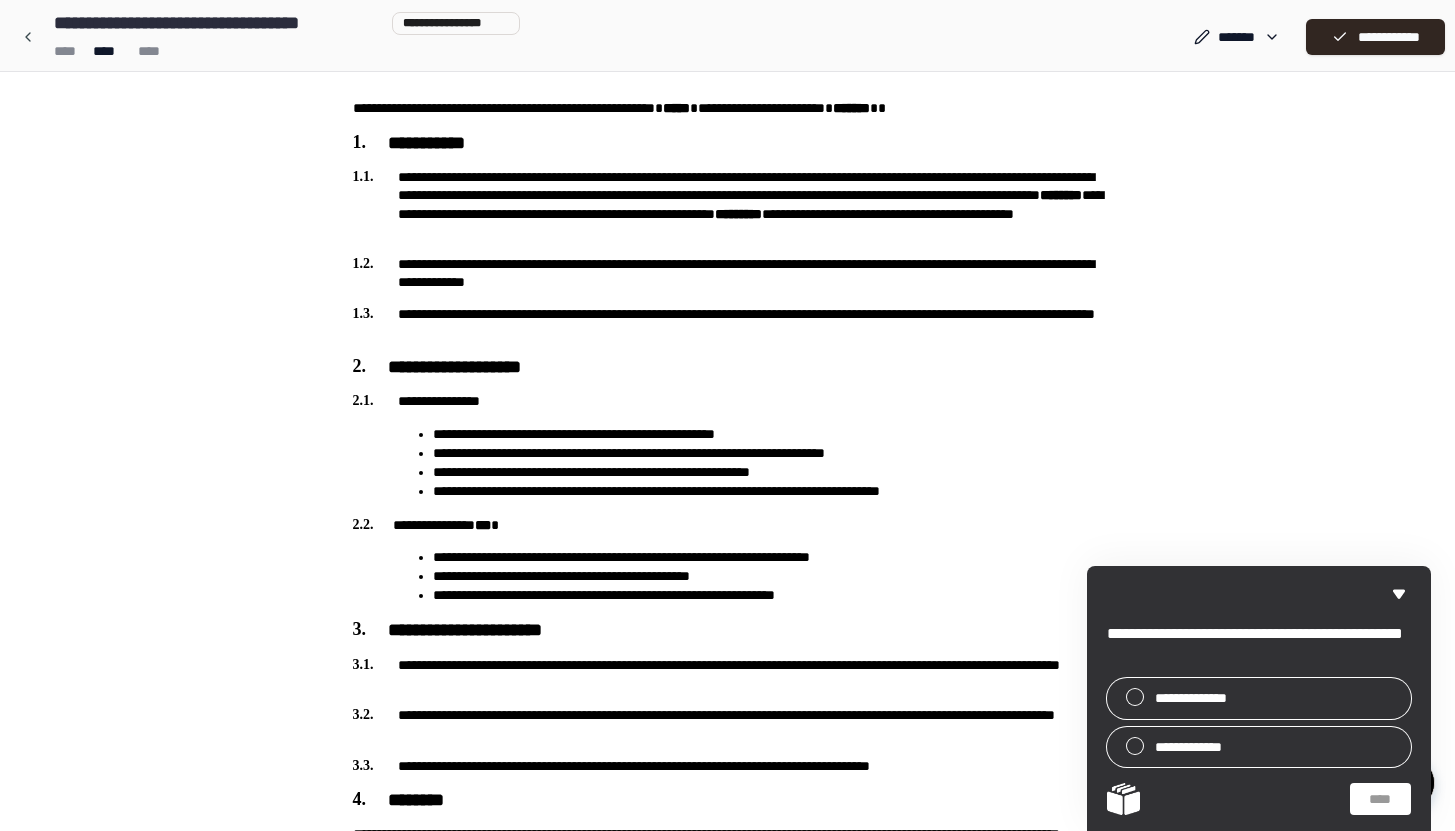 scroll, scrollTop: 379, scrollLeft: 0, axis: vertical 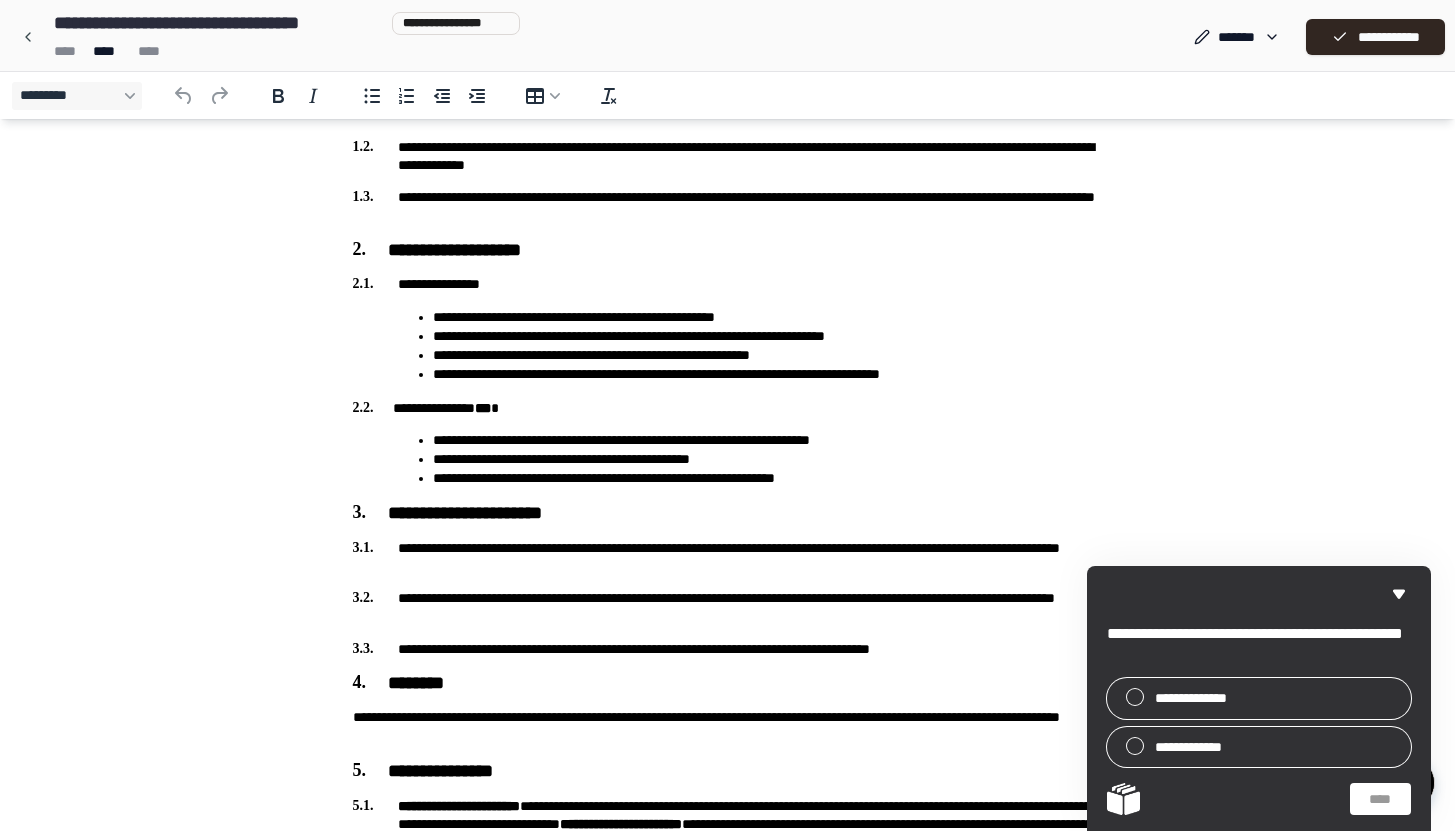 click on "**********" at bounding box center (1259, 698) 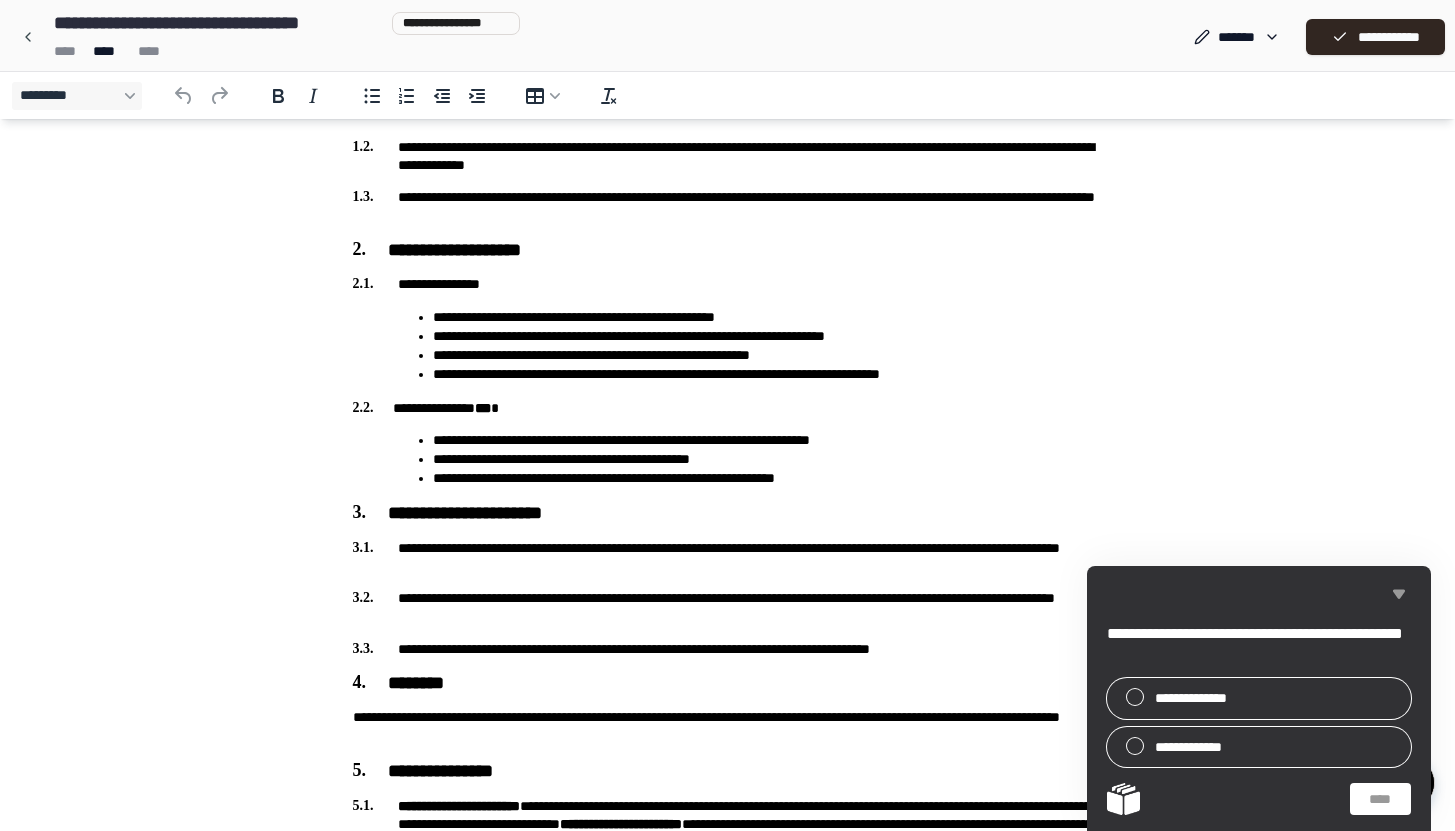 click 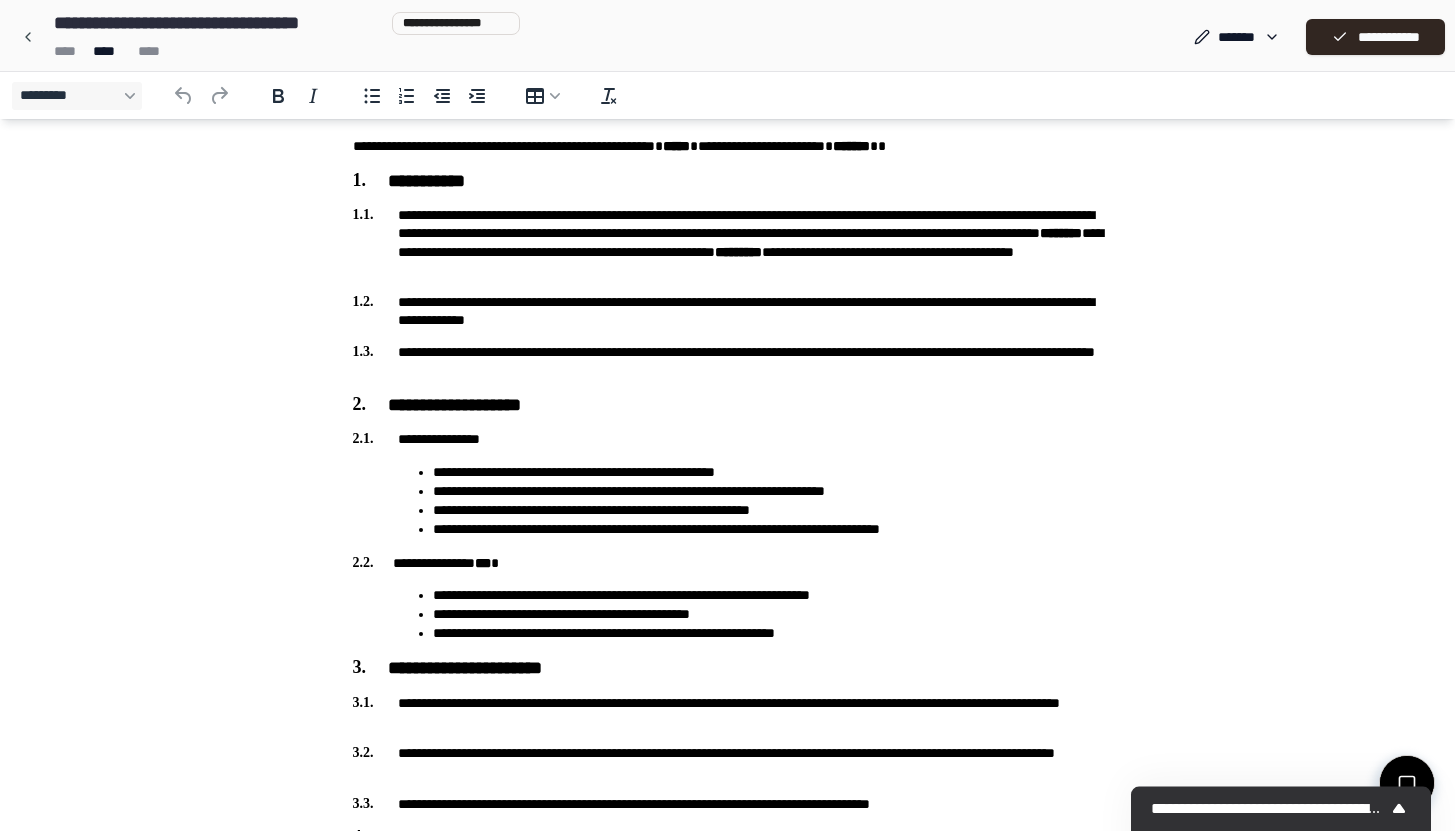 scroll, scrollTop: 0, scrollLeft: 0, axis: both 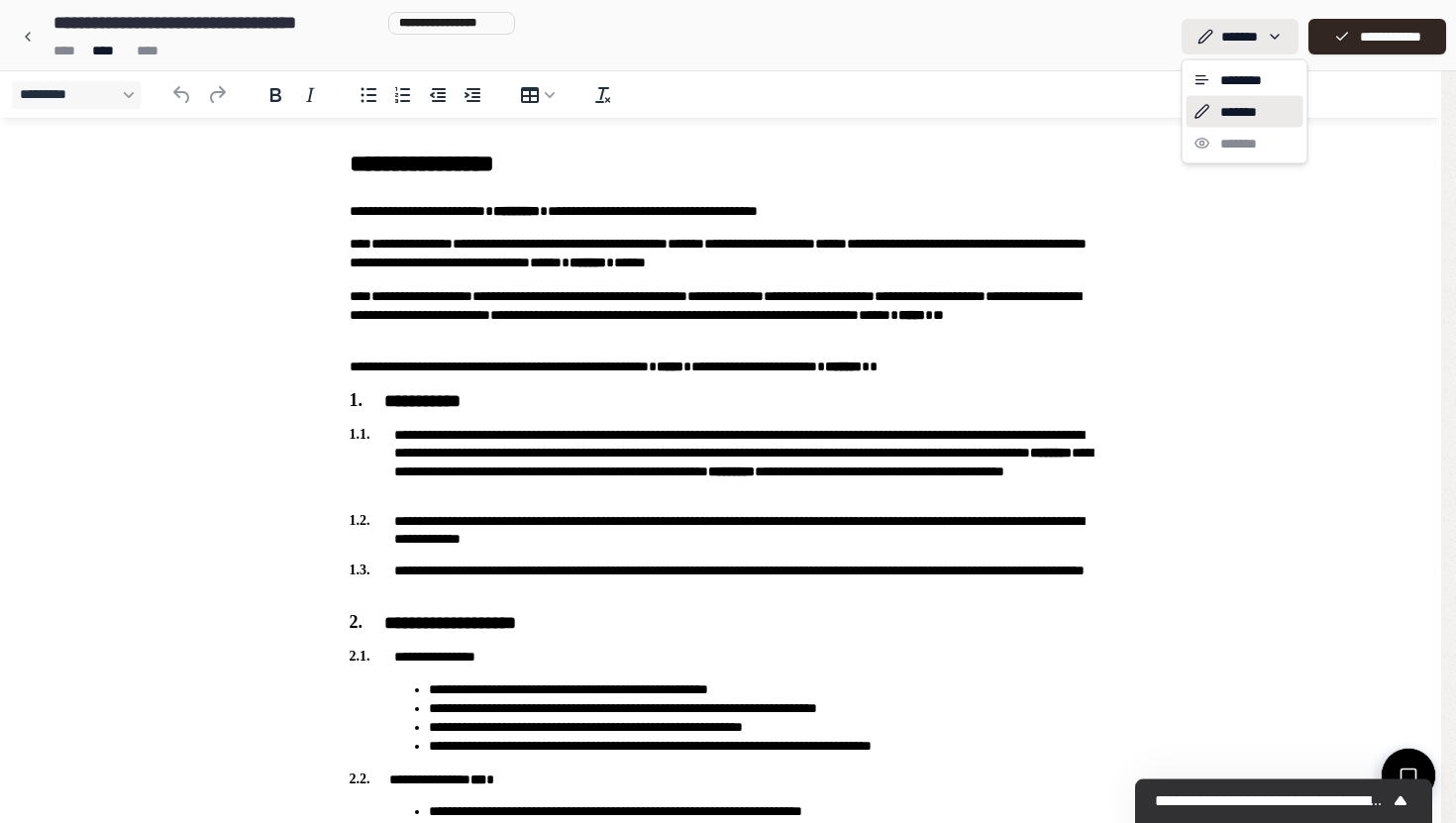 click on "**********" at bounding box center [720, 1088] 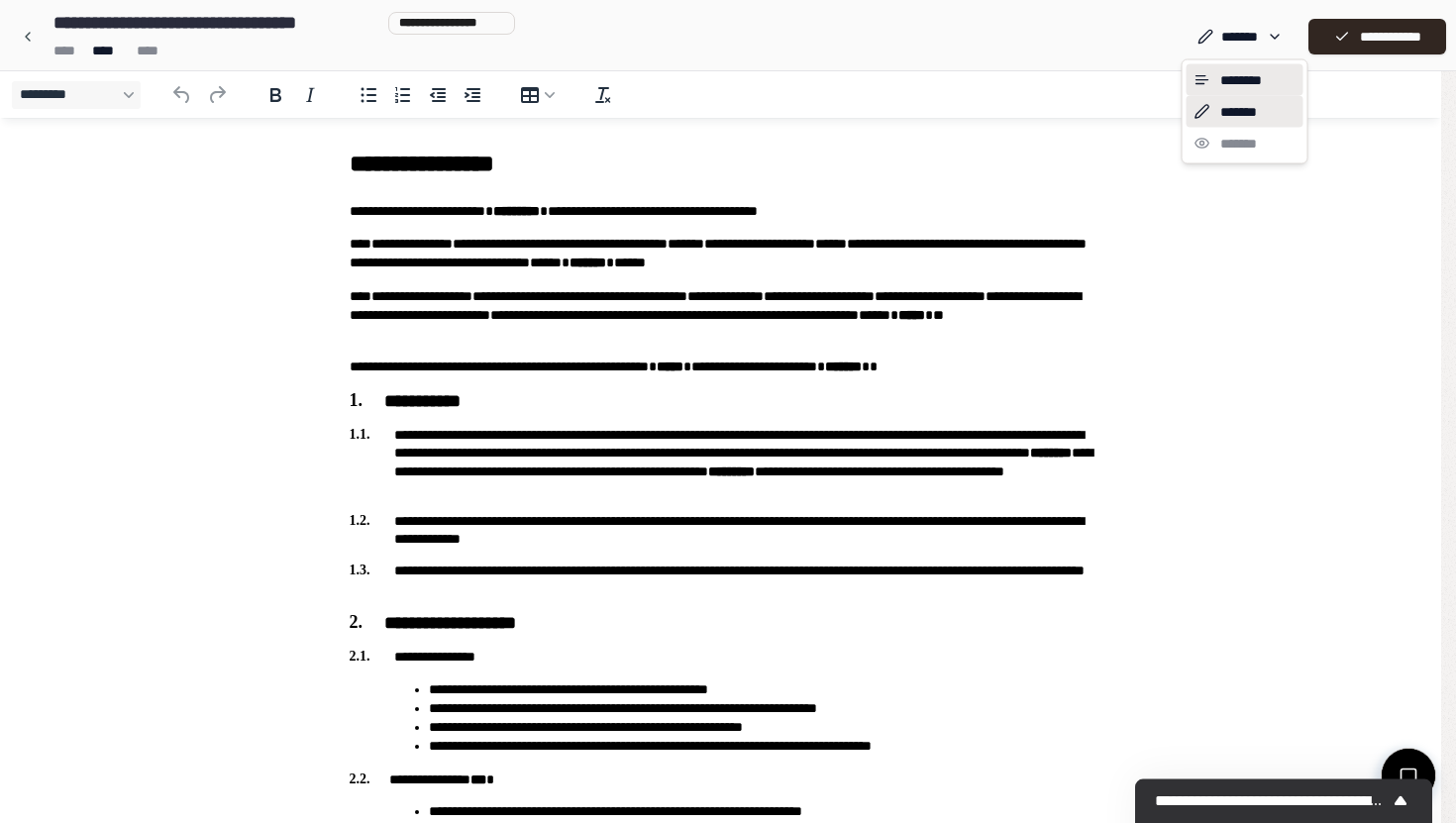 click on "********" at bounding box center (1245, 80) 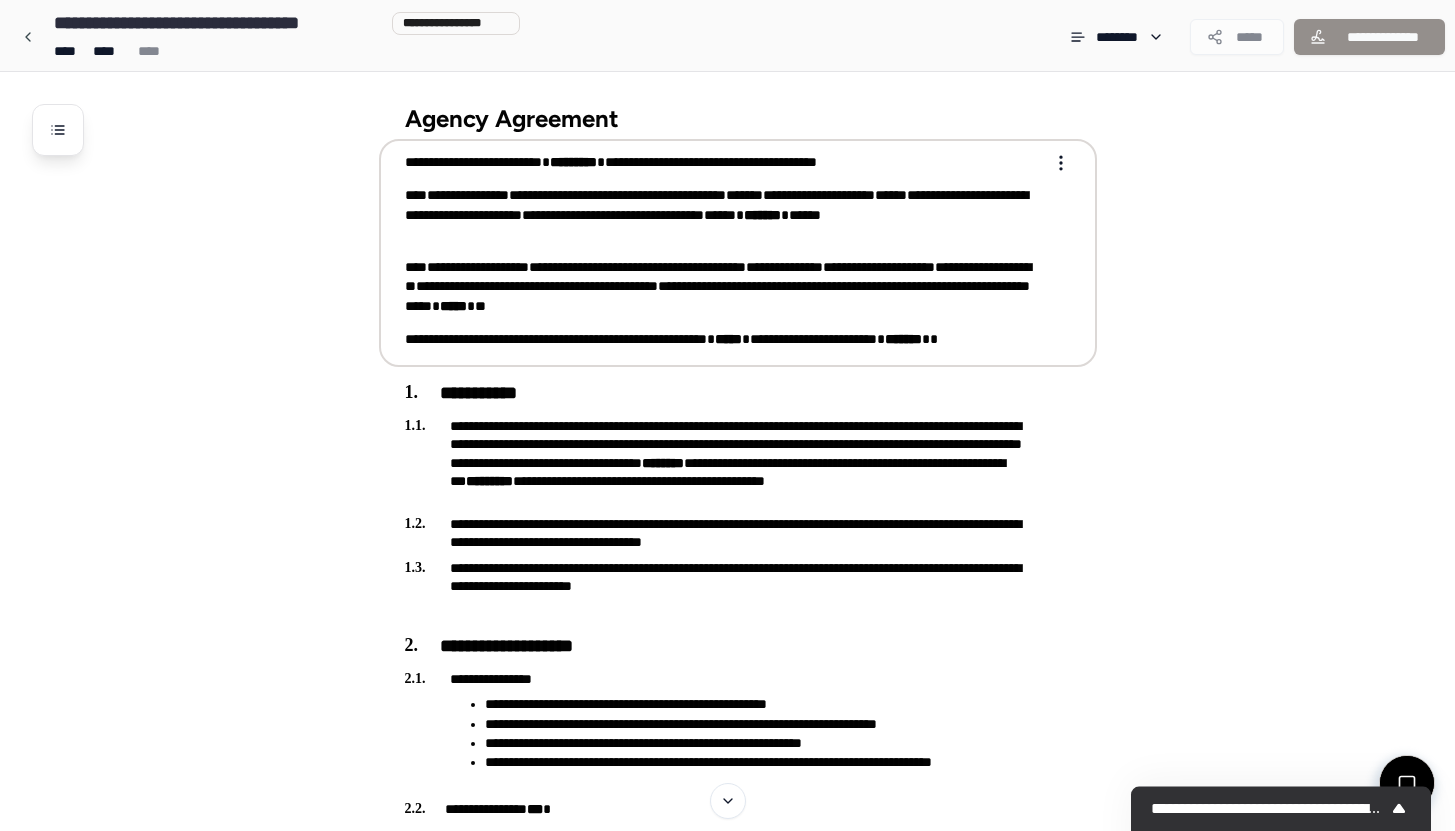click on "**********" at bounding box center (724, 215) 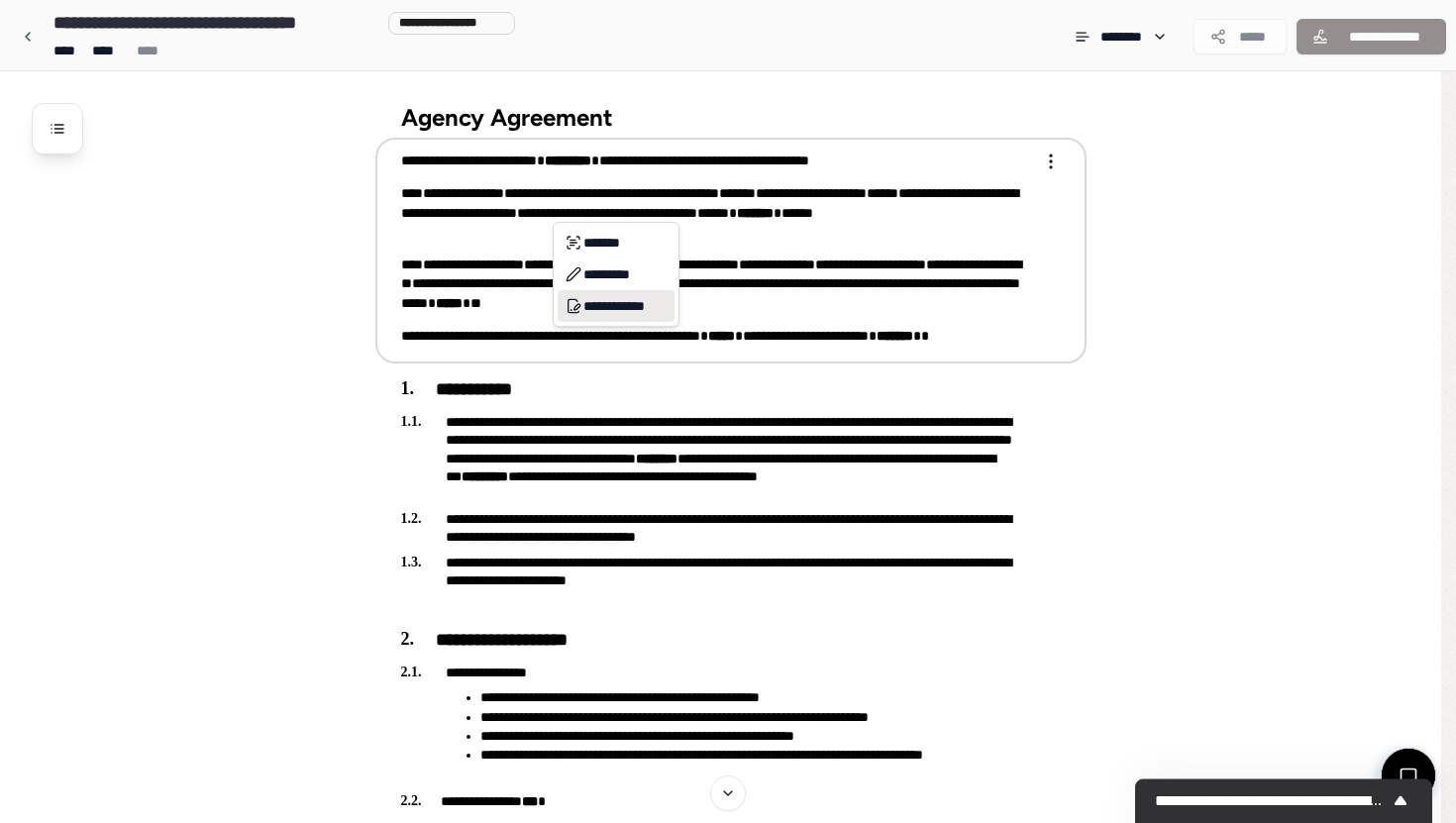 click on "**********" at bounding box center [616, 306] 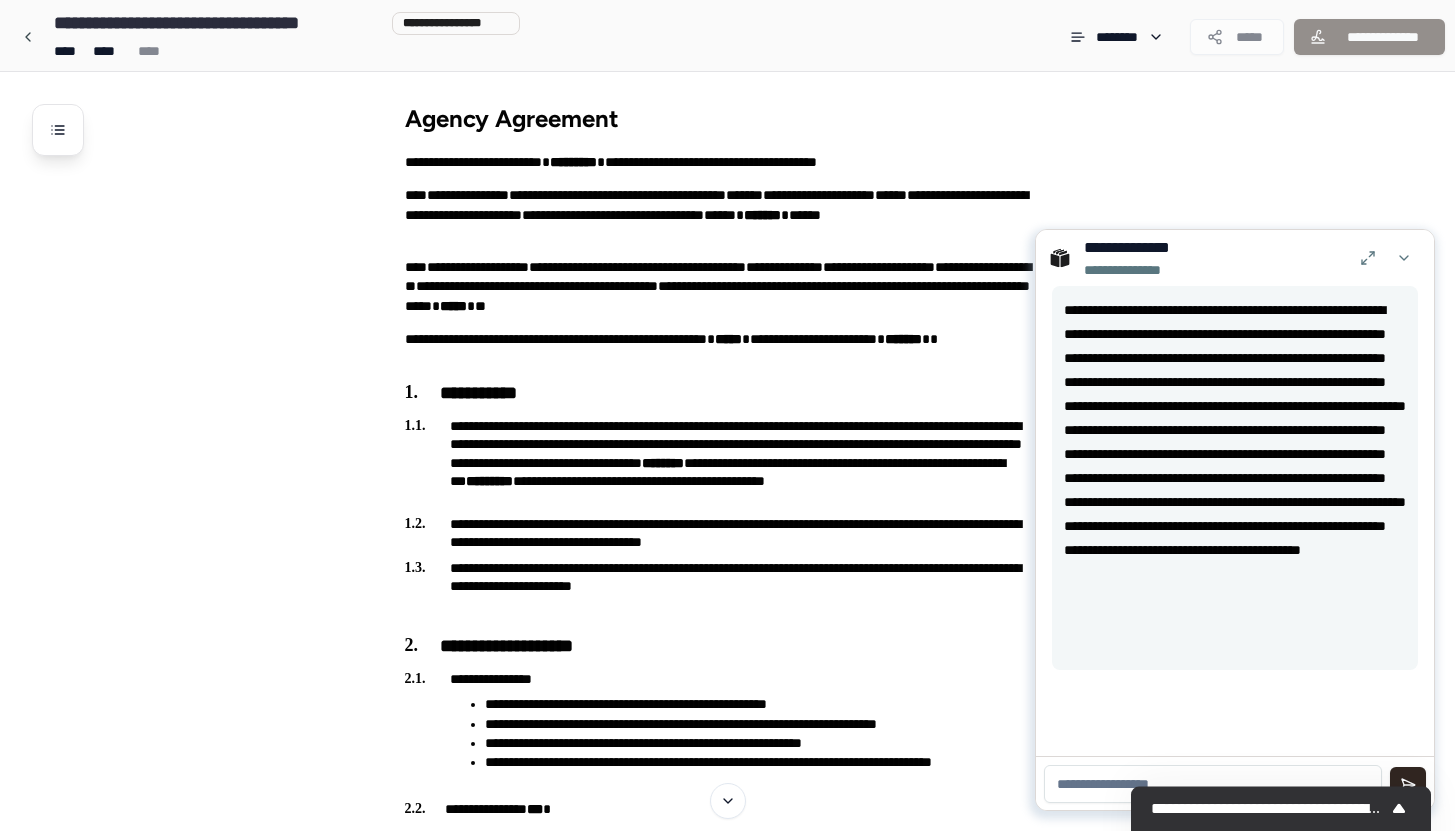 click at bounding box center (1213, 784) 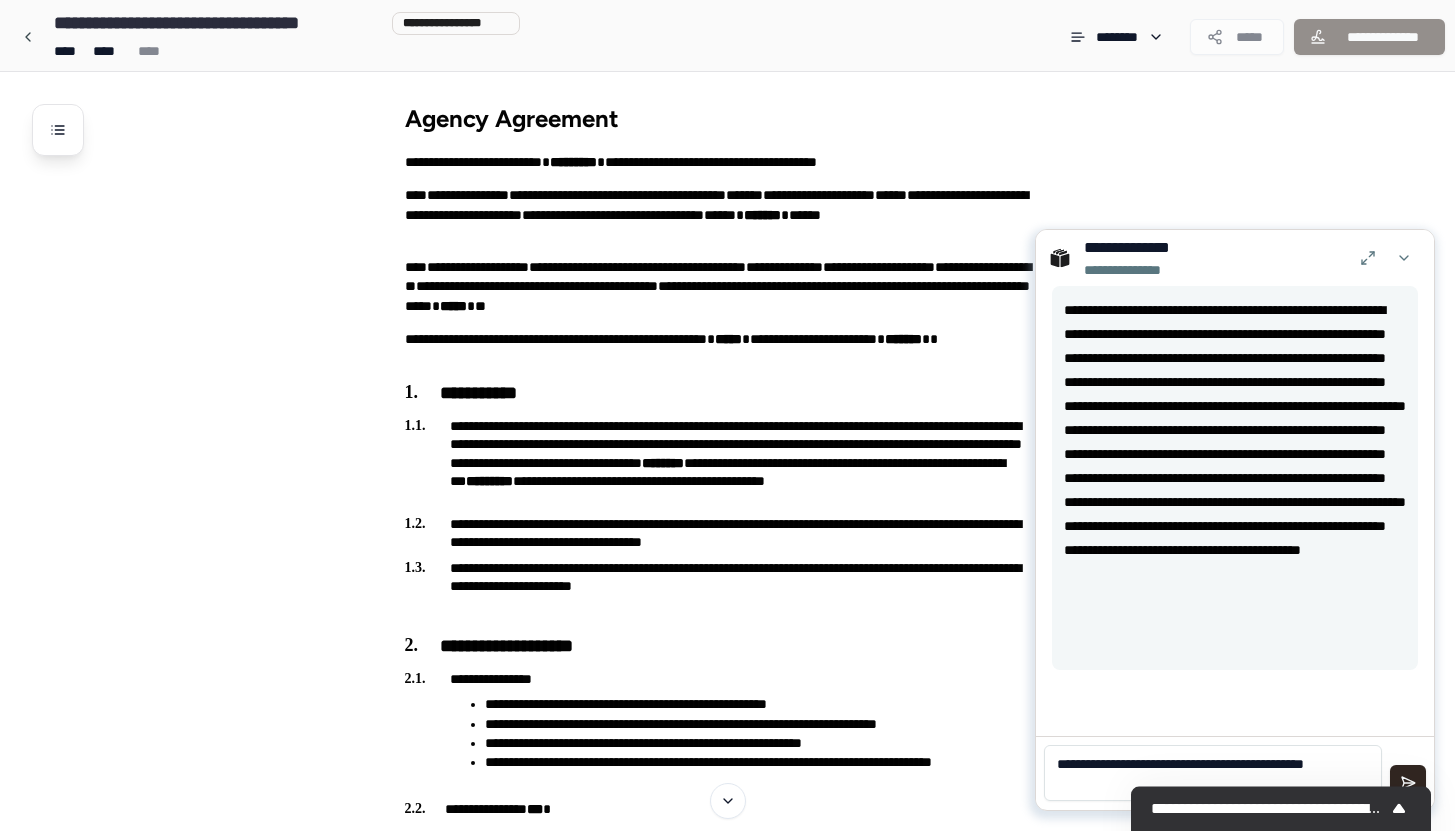 scroll, scrollTop: 0, scrollLeft: 0, axis: both 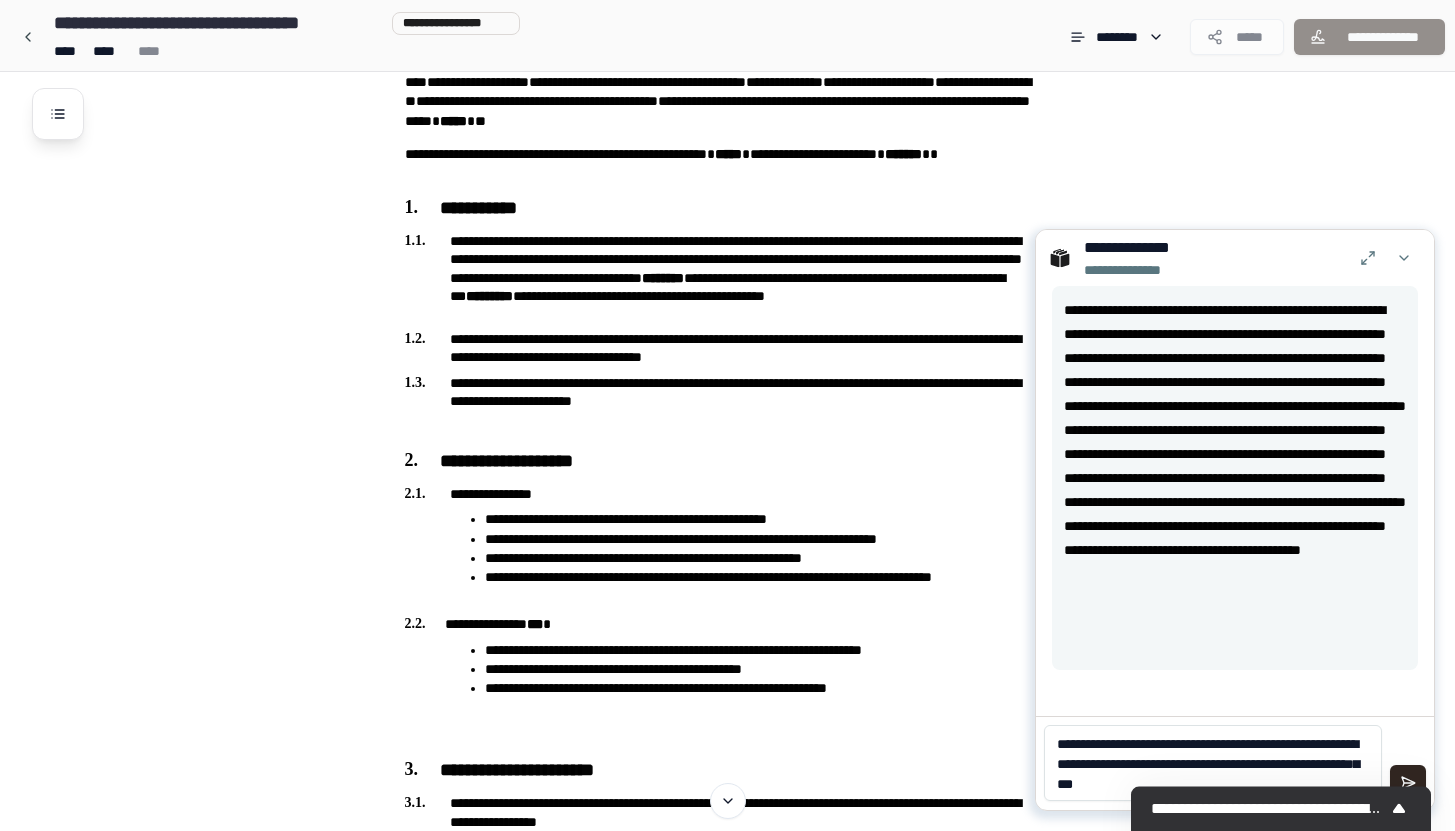 type on "**********" 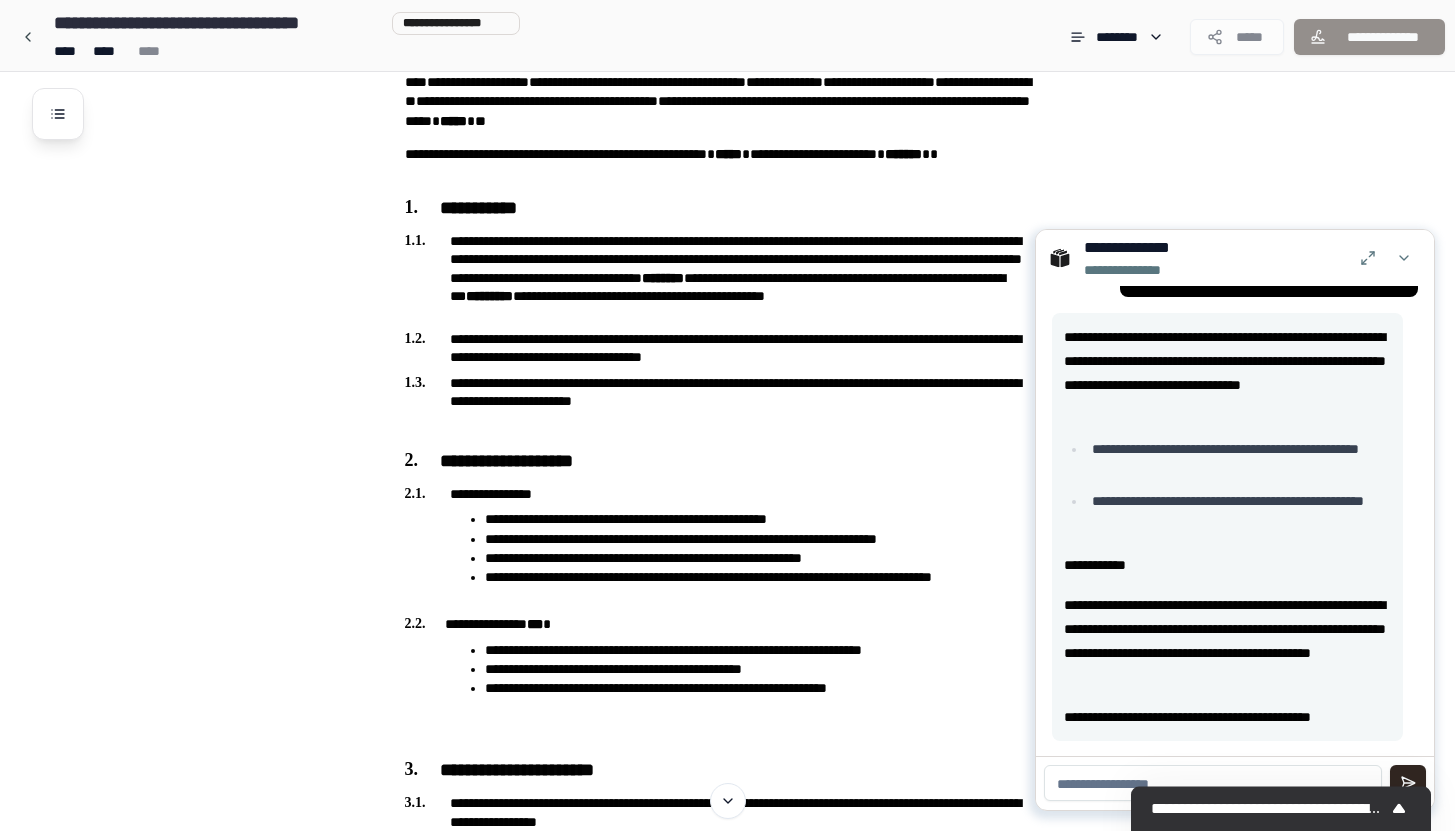 scroll, scrollTop: 498, scrollLeft: 0, axis: vertical 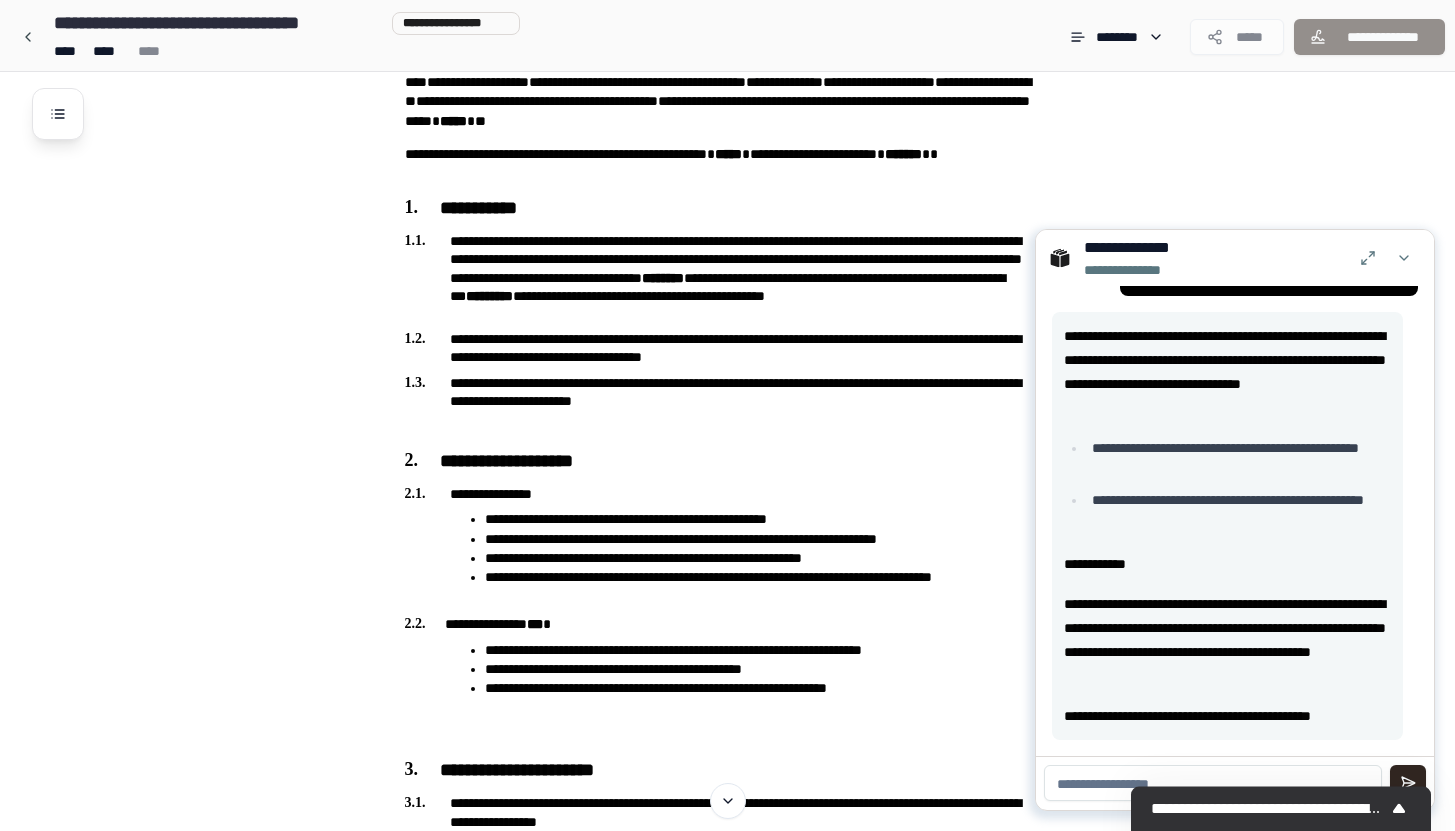click at bounding box center (1213, 783) 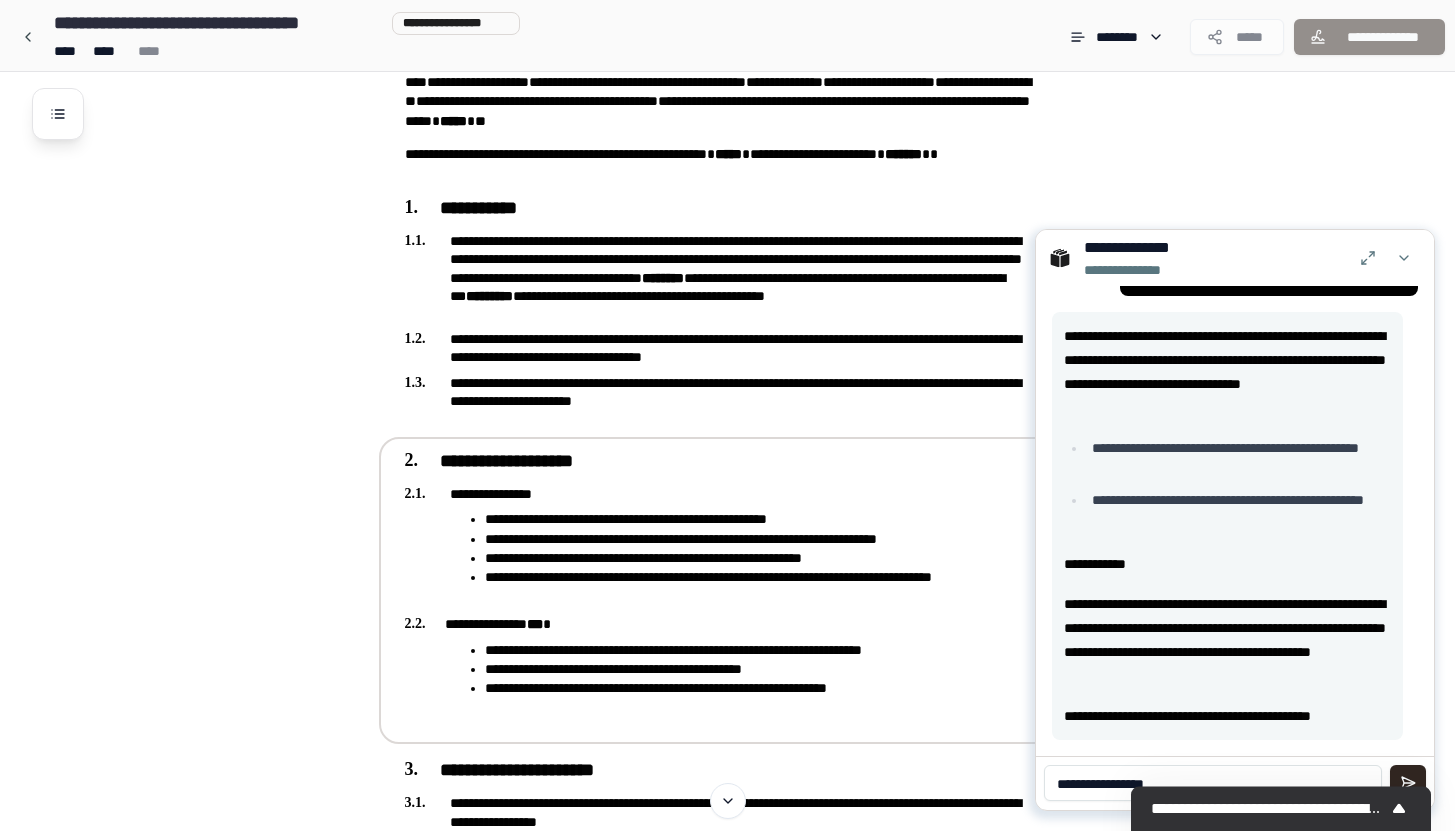 type on "**********" 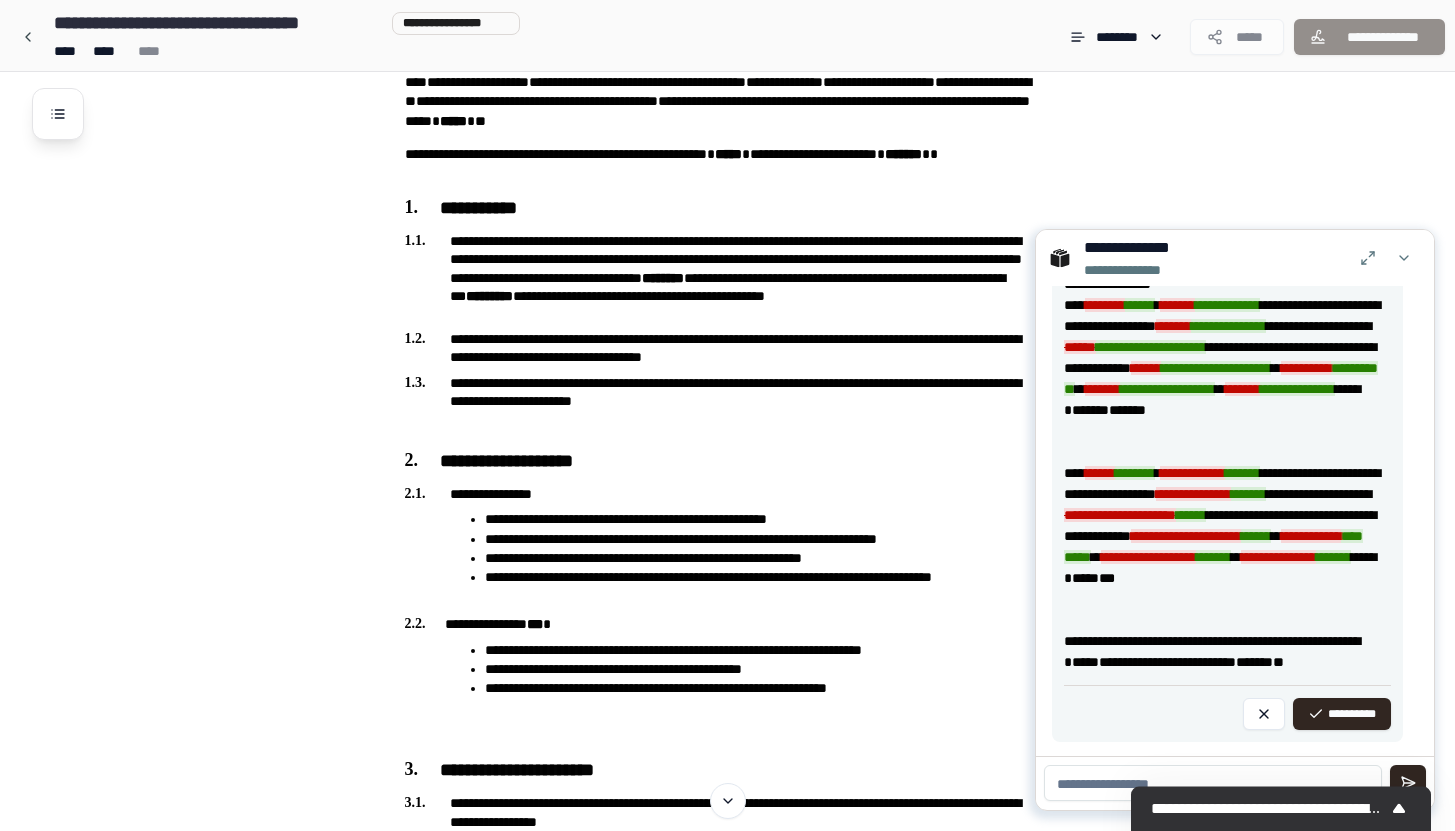 scroll, scrollTop: 1529, scrollLeft: 0, axis: vertical 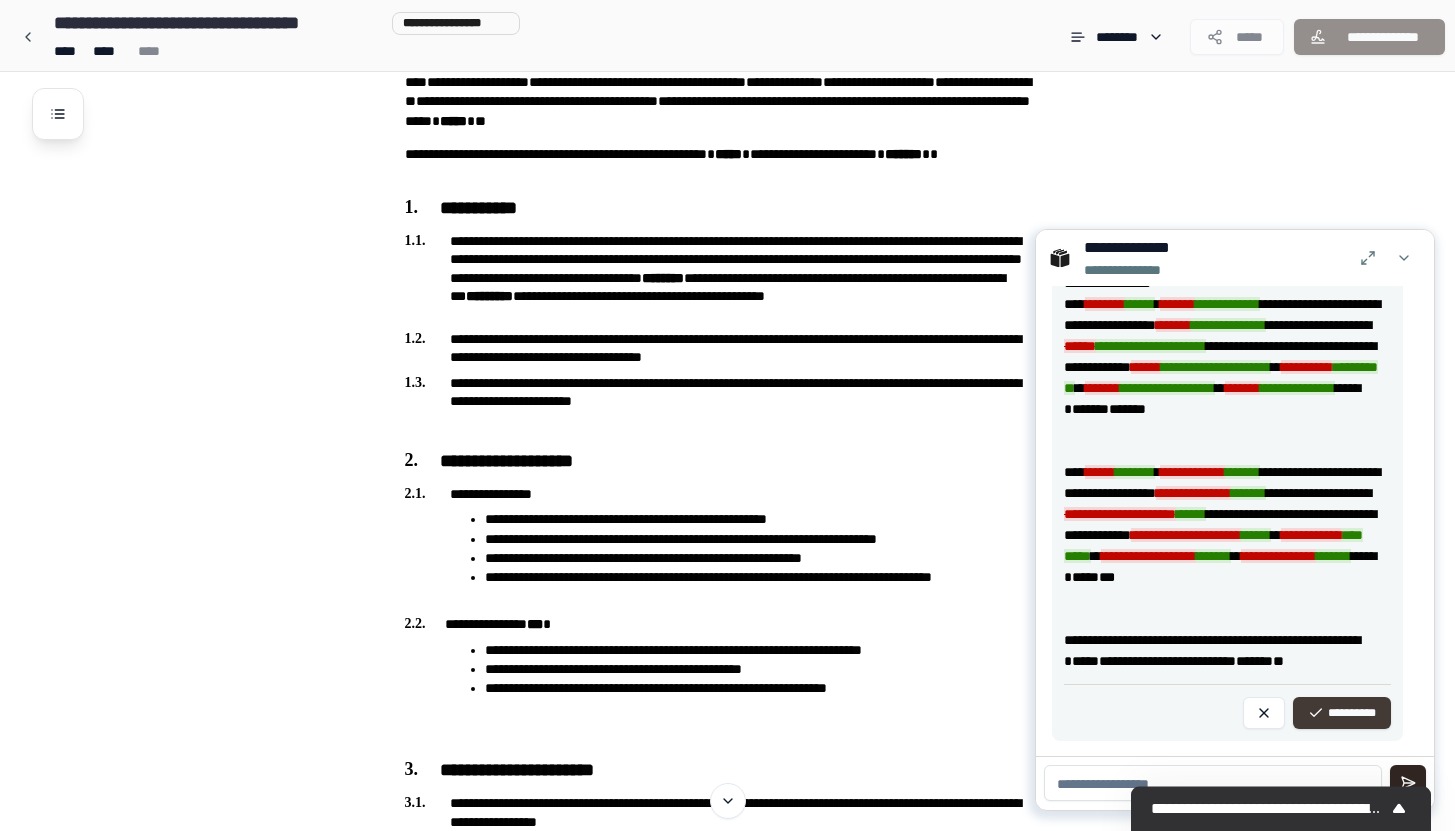 click on "**********" at bounding box center (1342, 713) 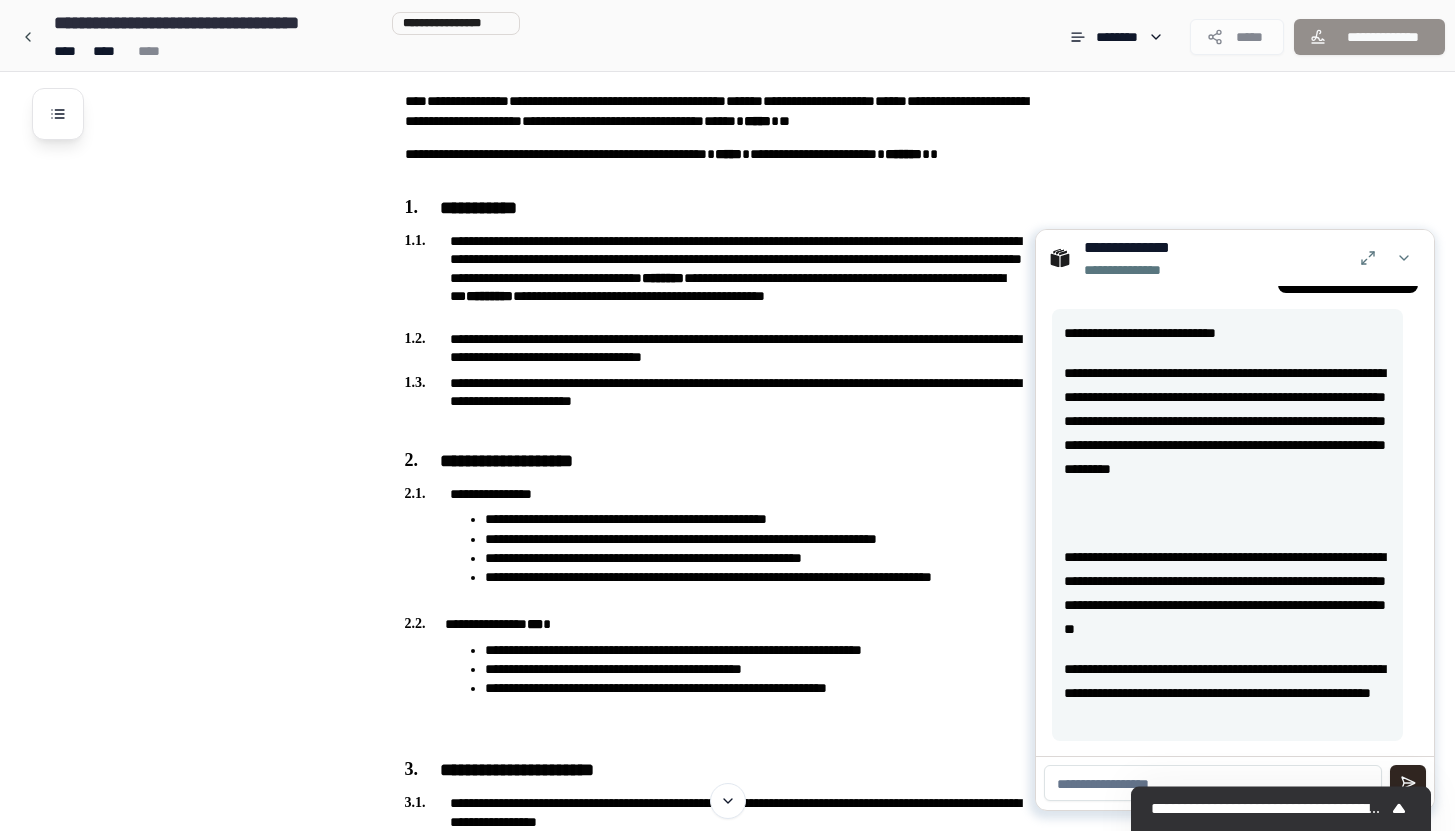 scroll, scrollTop: 1007, scrollLeft: 0, axis: vertical 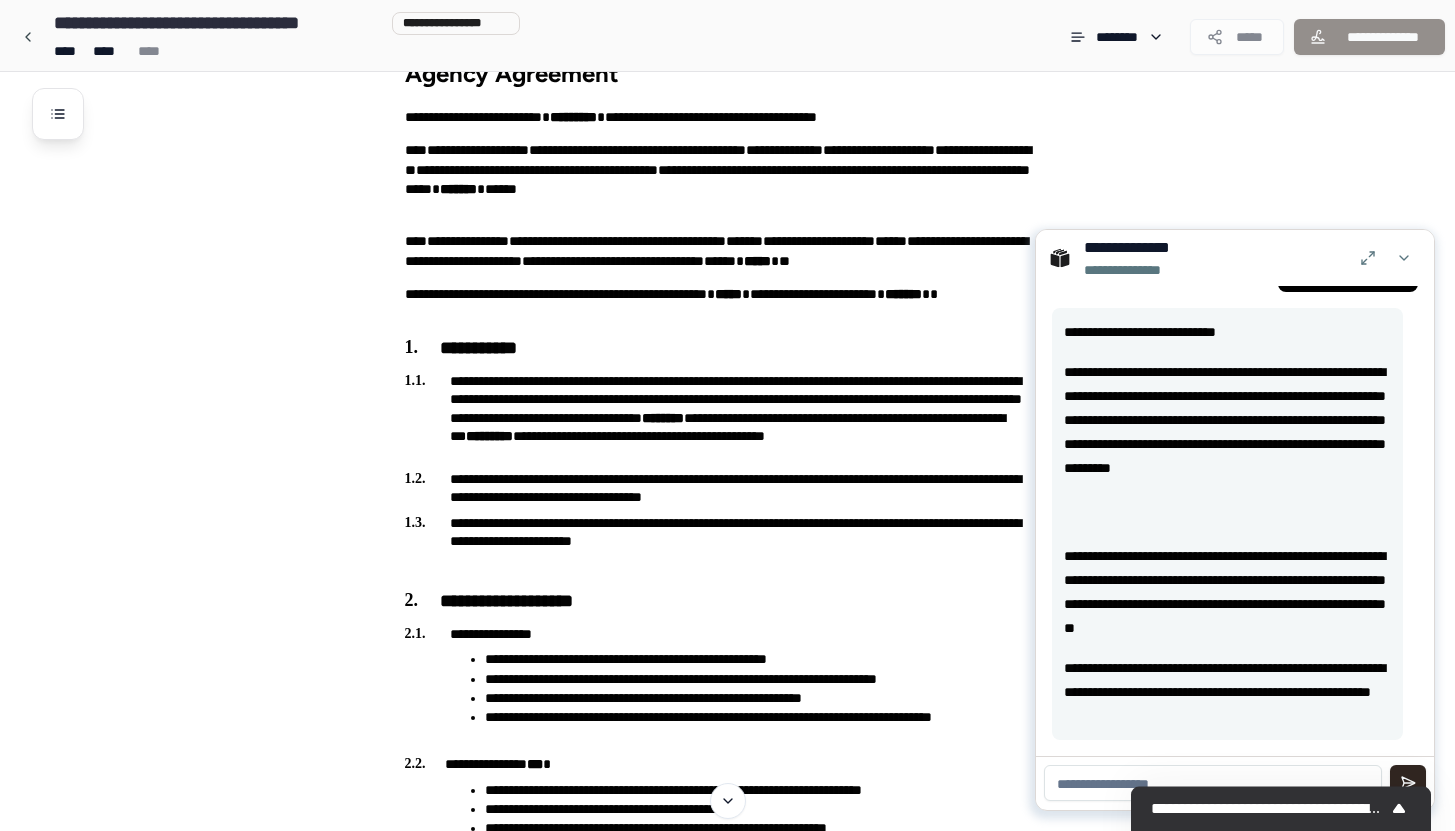 click at bounding box center [1213, 783] 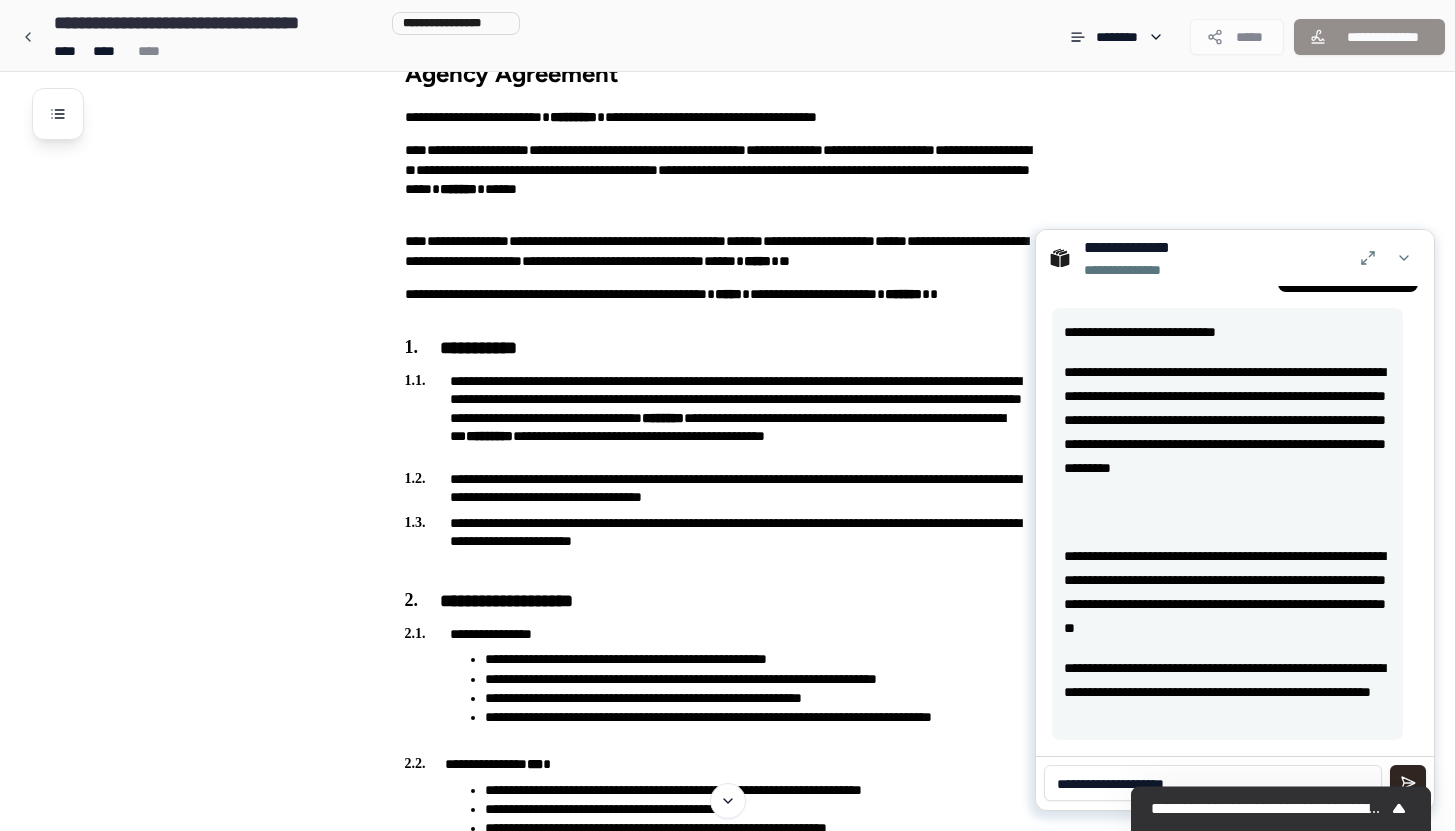 type on "**********" 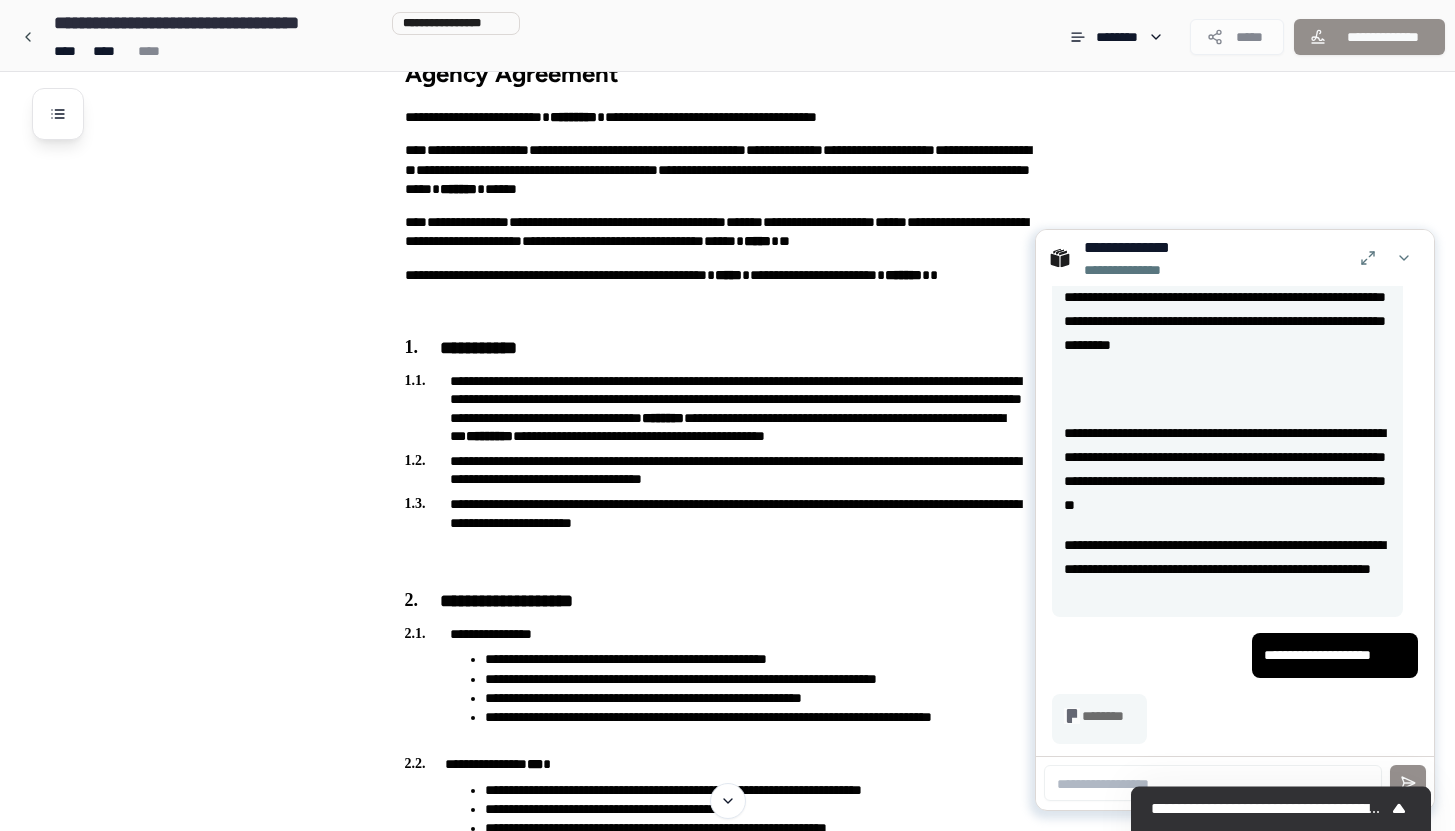 scroll, scrollTop: 1131, scrollLeft: 0, axis: vertical 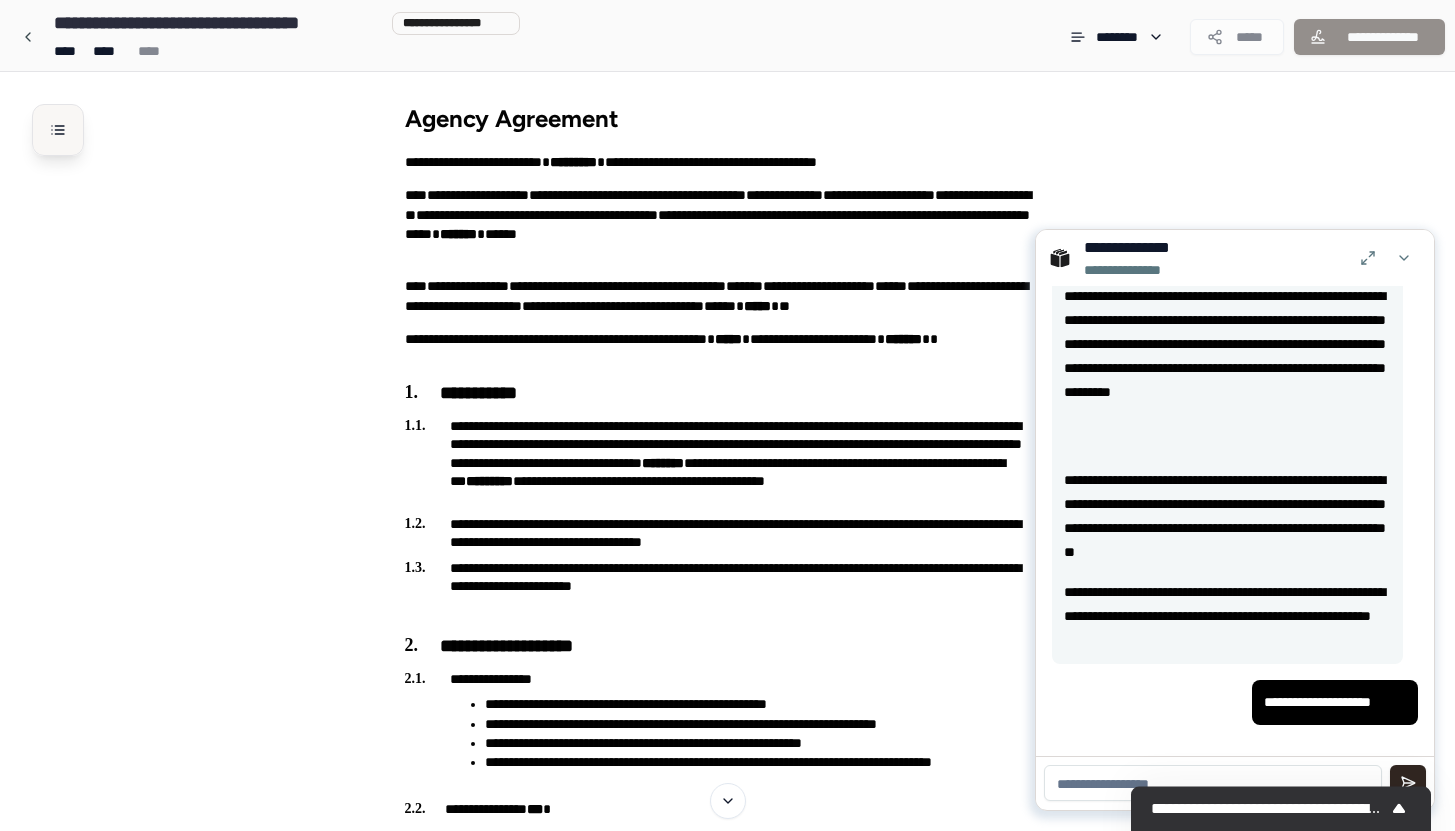 click at bounding box center (58, 130) 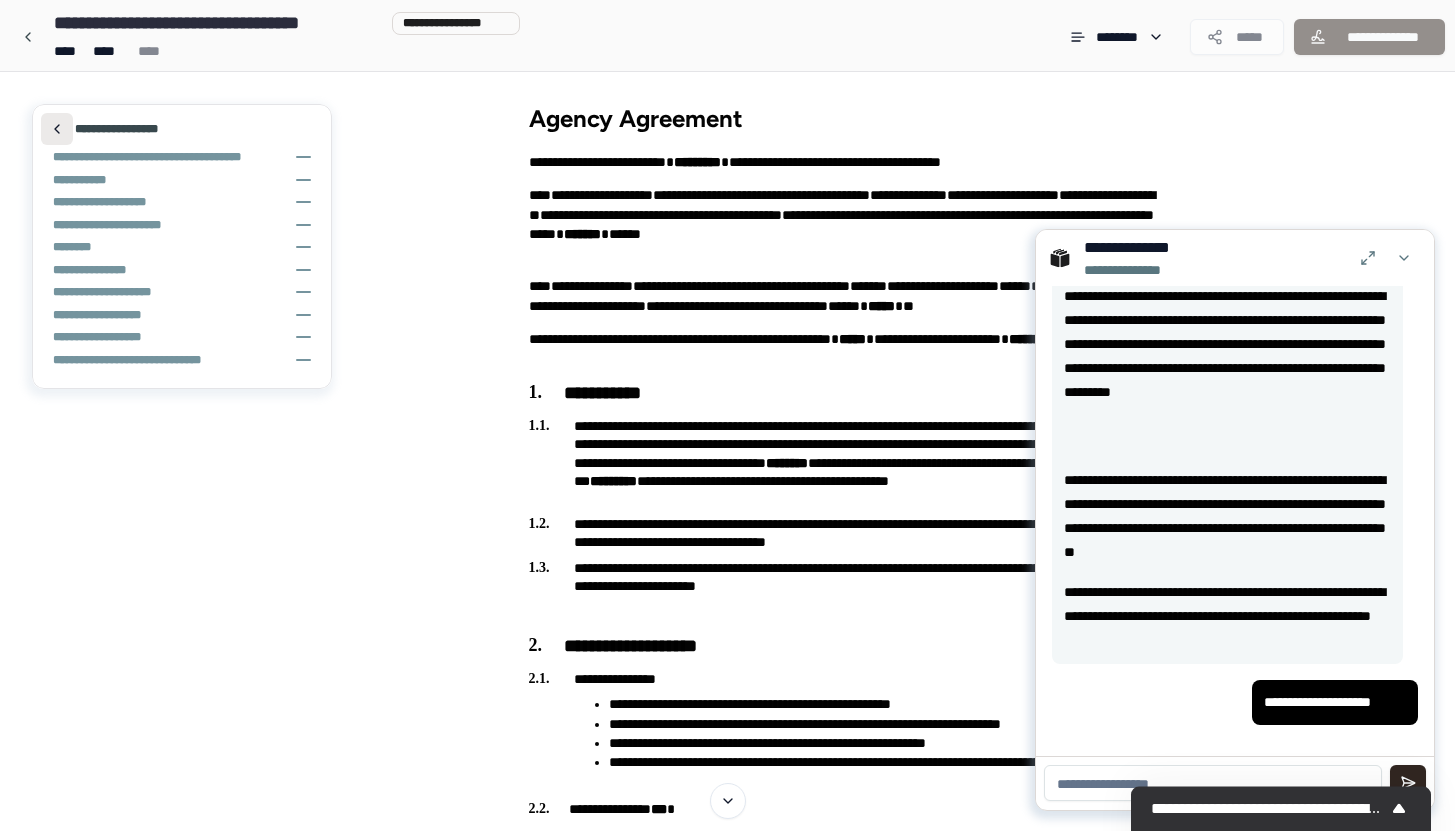 click at bounding box center [57, 129] 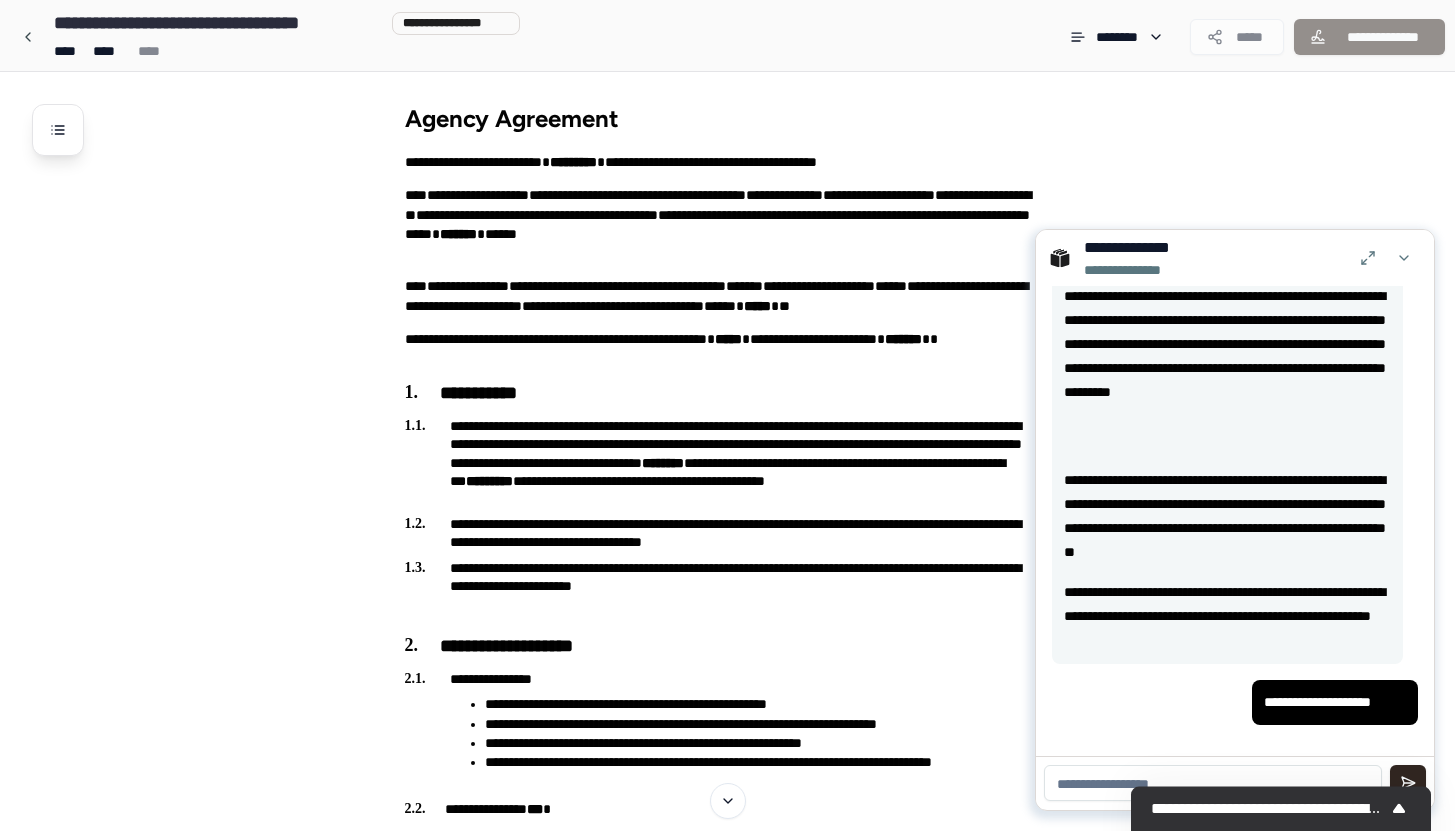 click at bounding box center [58, 130] 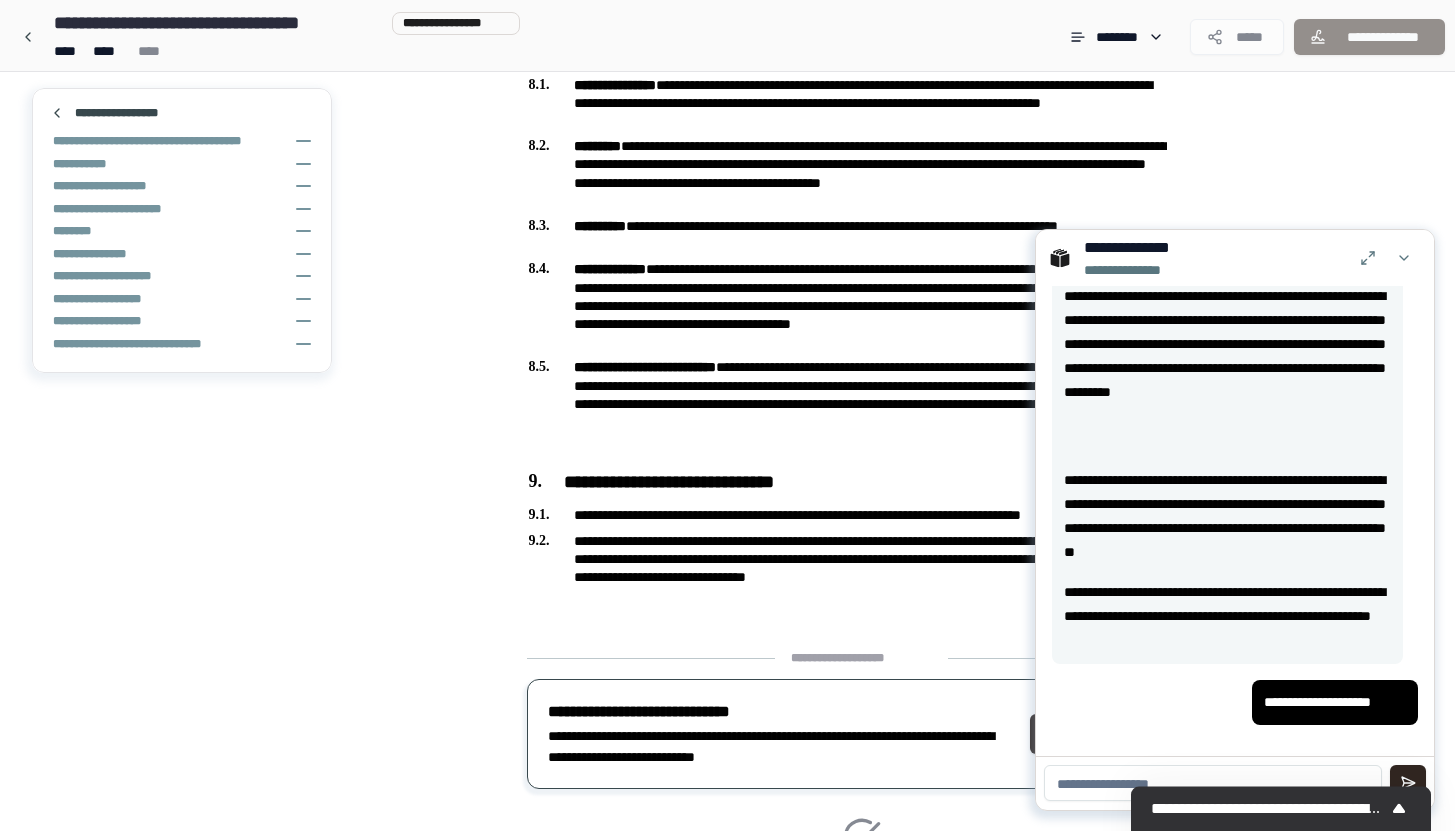 scroll, scrollTop: 2069, scrollLeft: 0, axis: vertical 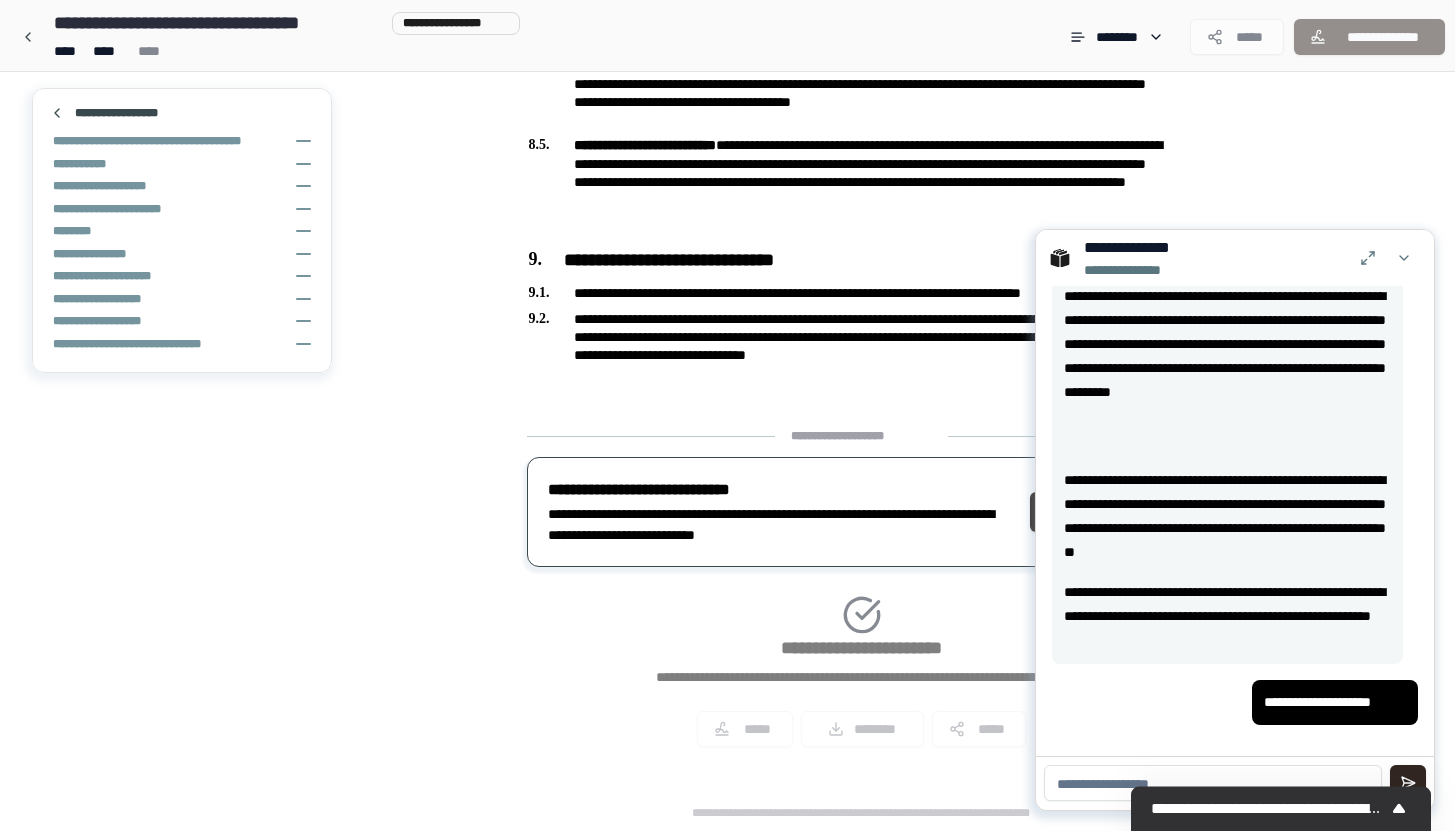 click on "**********" at bounding box center (877, -583) 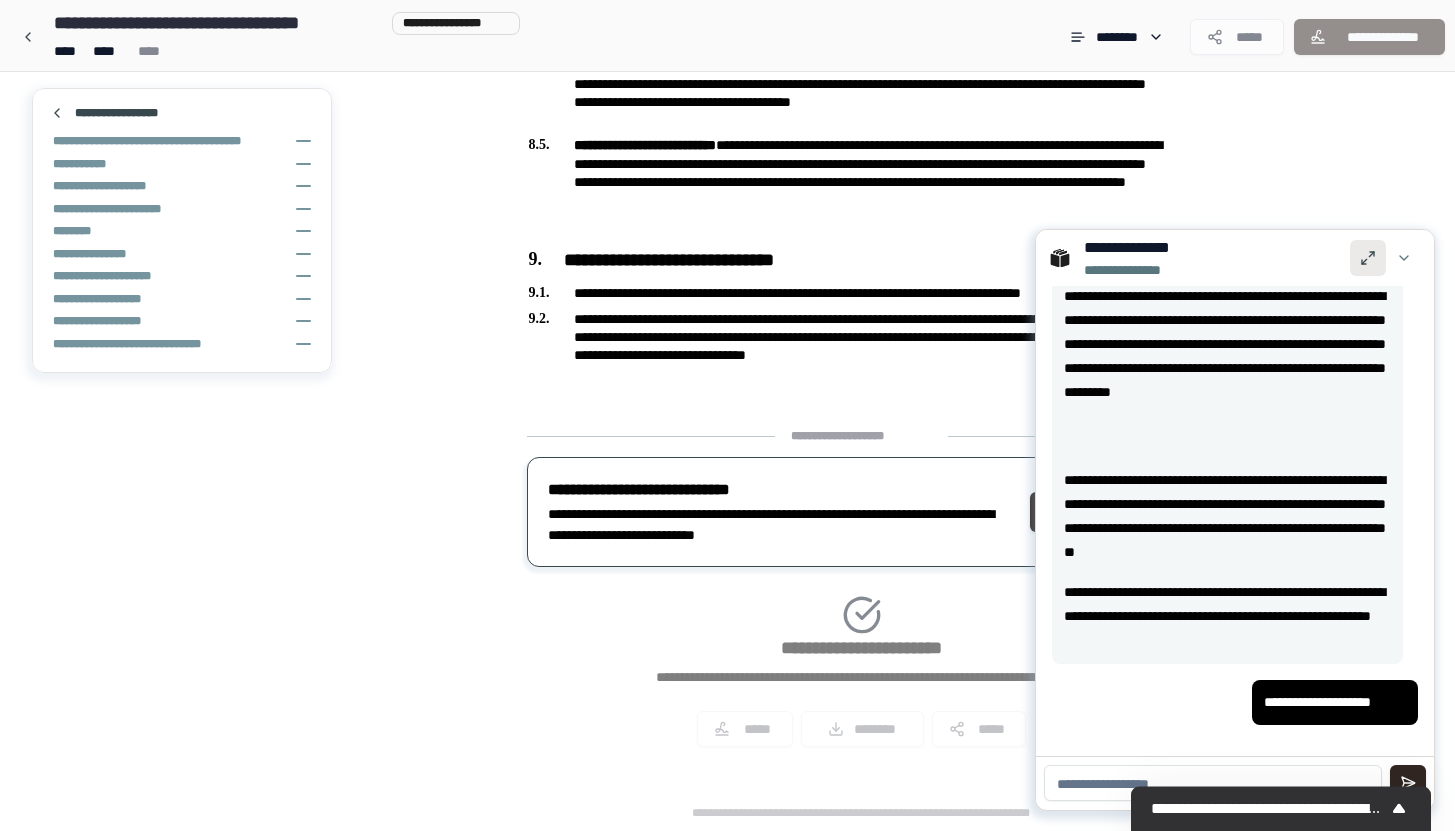 click at bounding box center (1368, 258) 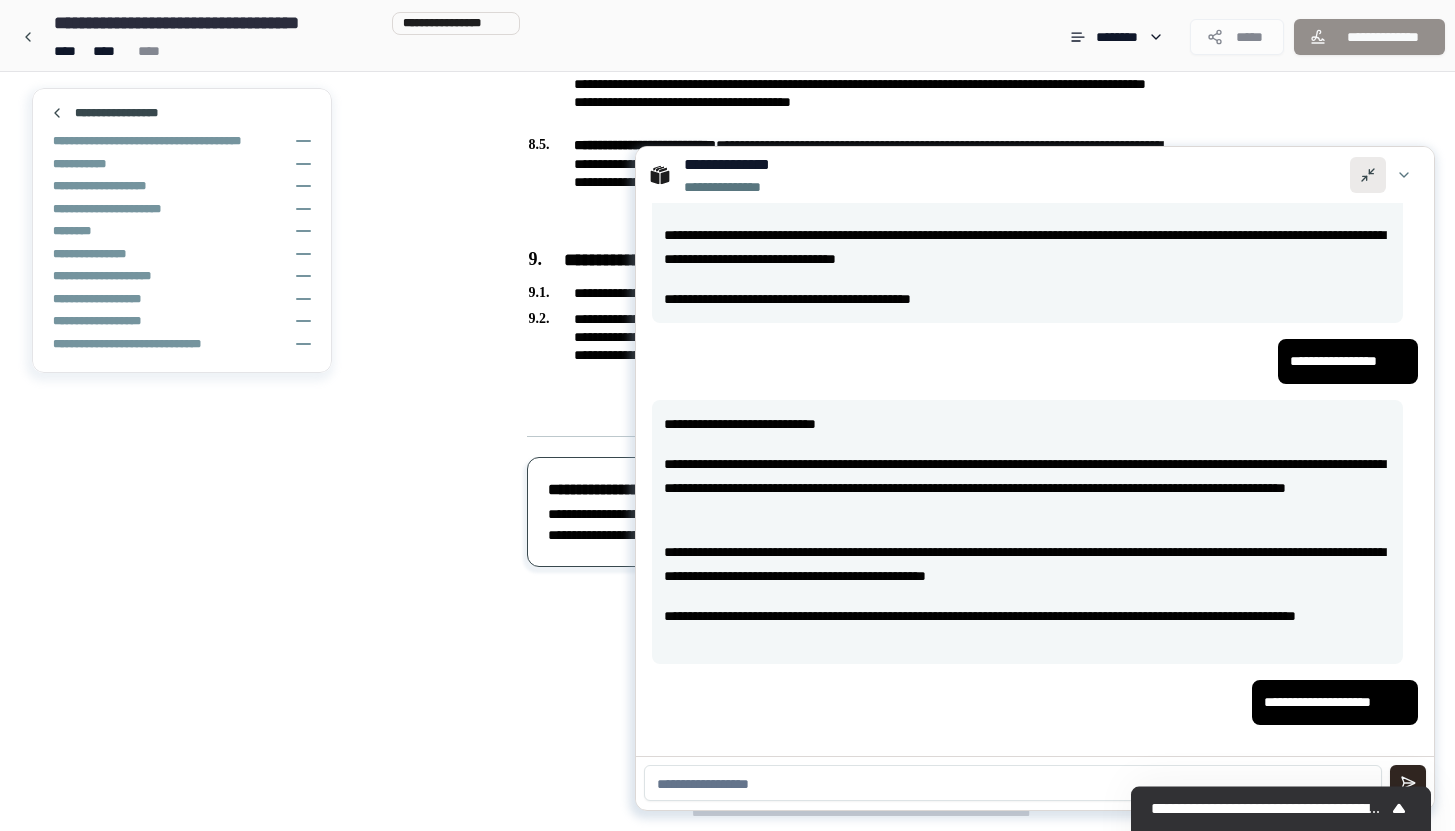 click at bounding box center [1368, 175] 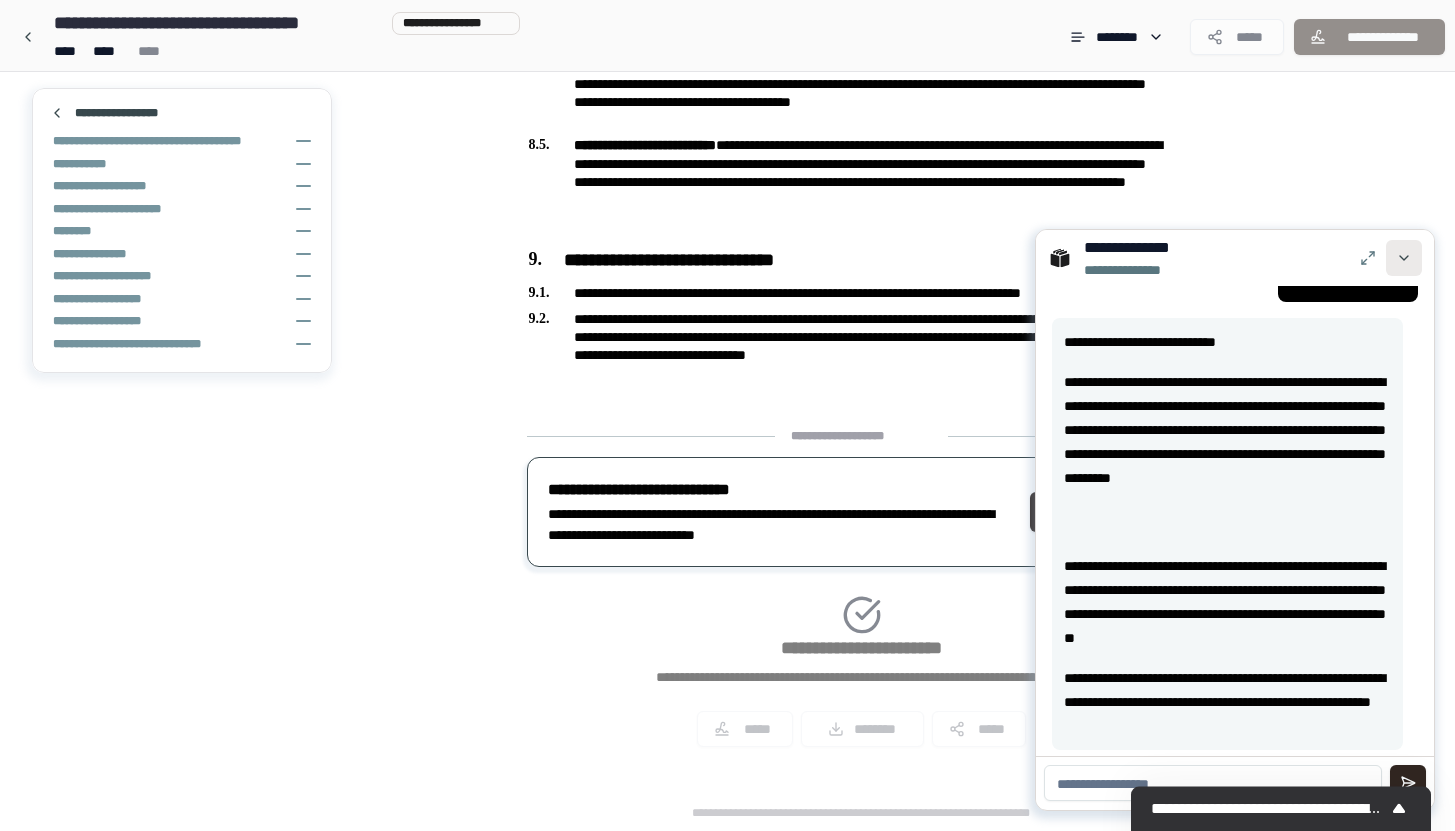 scroll, scrollTop: 1064, scrollLeft: 0, axis: vertical 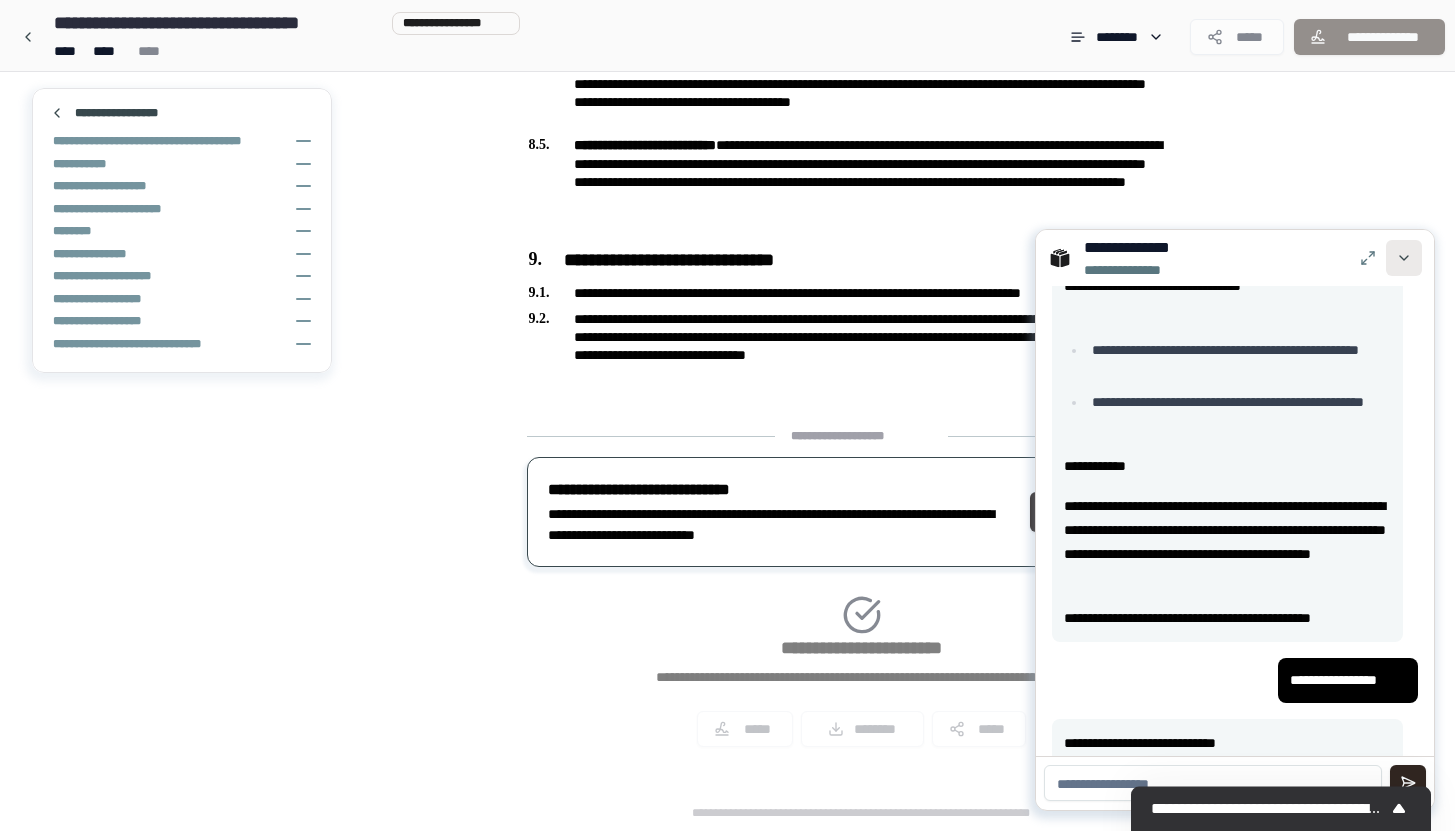 click at bounding box center (1404, 258) 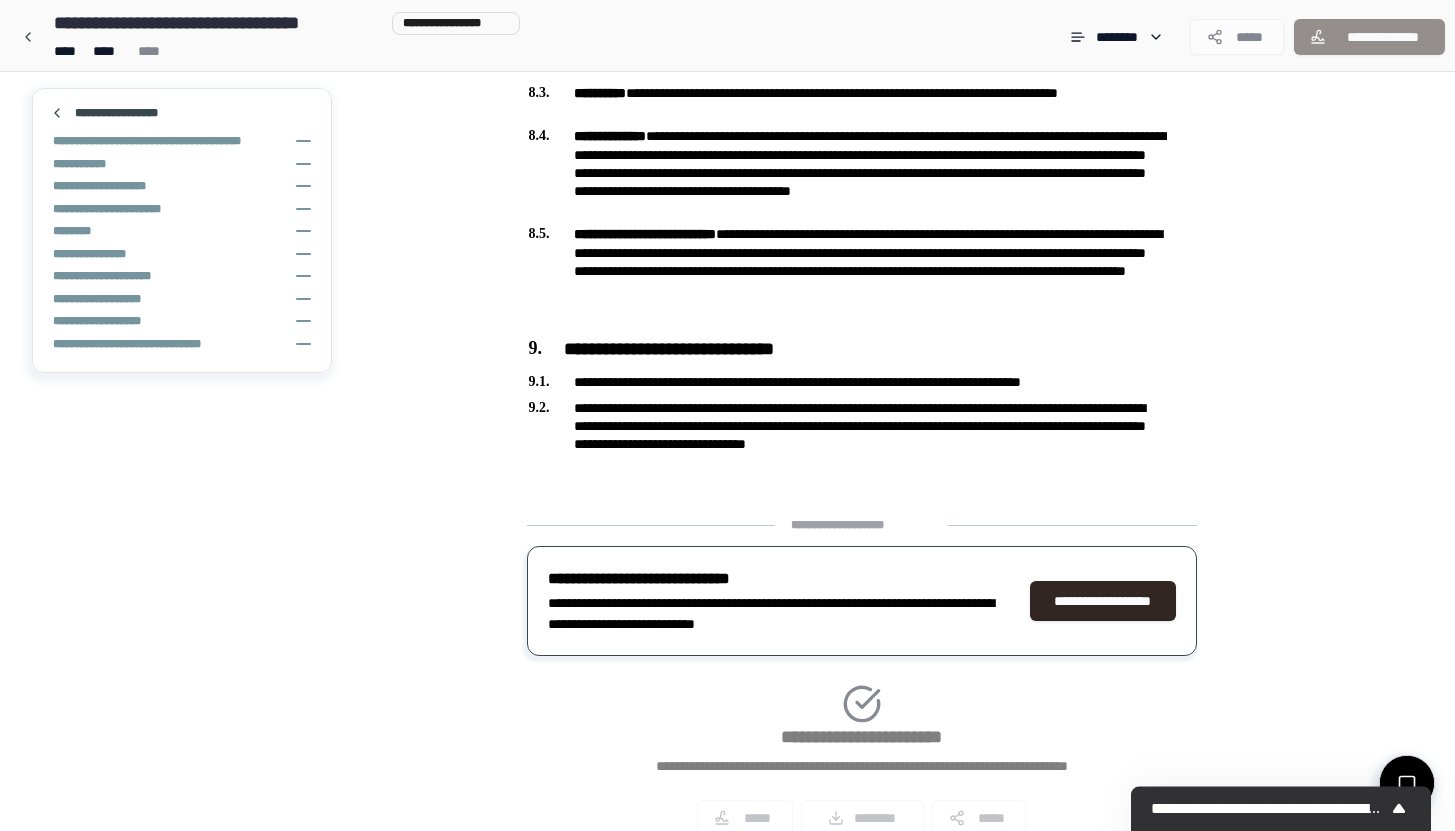 scroll, scrollTop: 2069, scrollLeft: 0, axis: vertical 